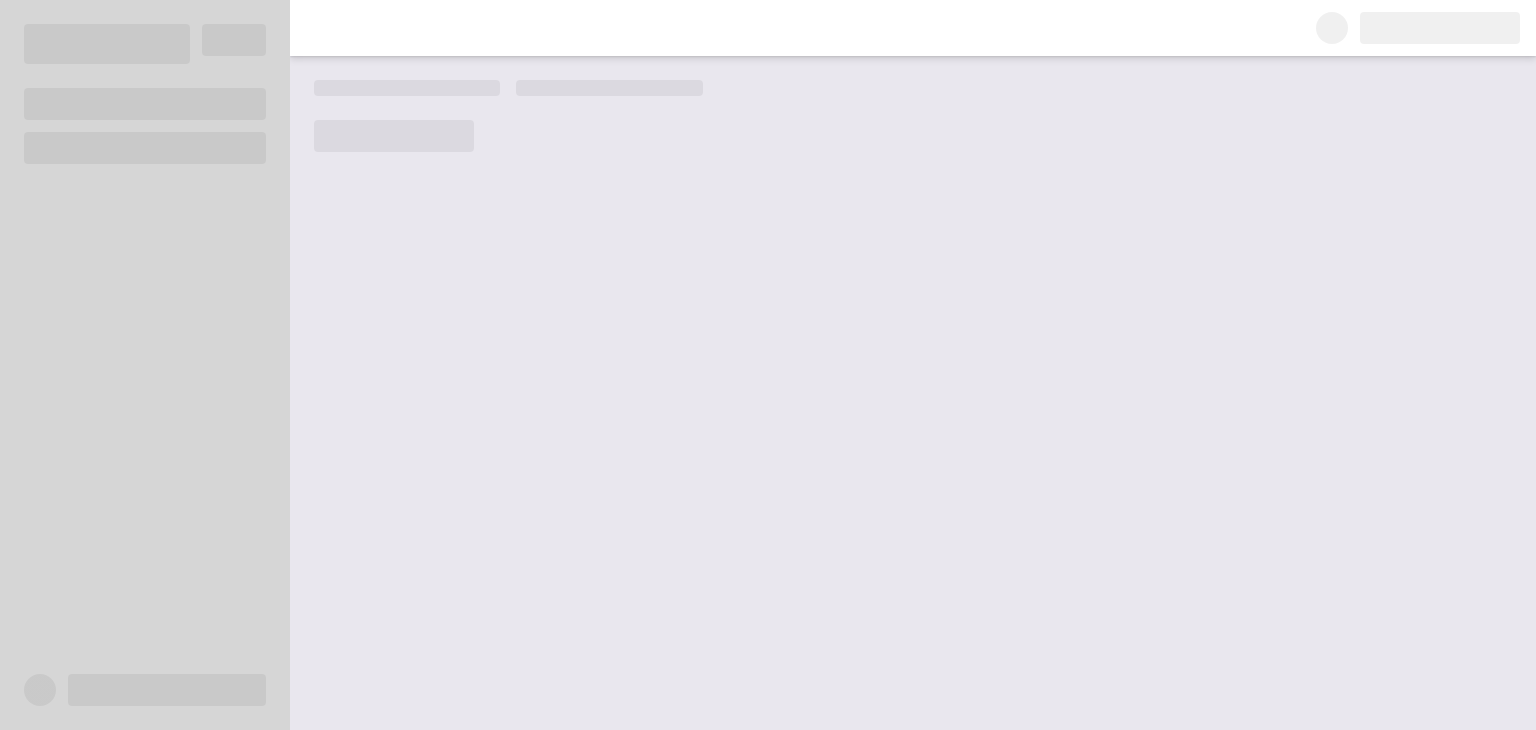 scroll, scrollTop: 0, scrollLeft: 0, axis: both 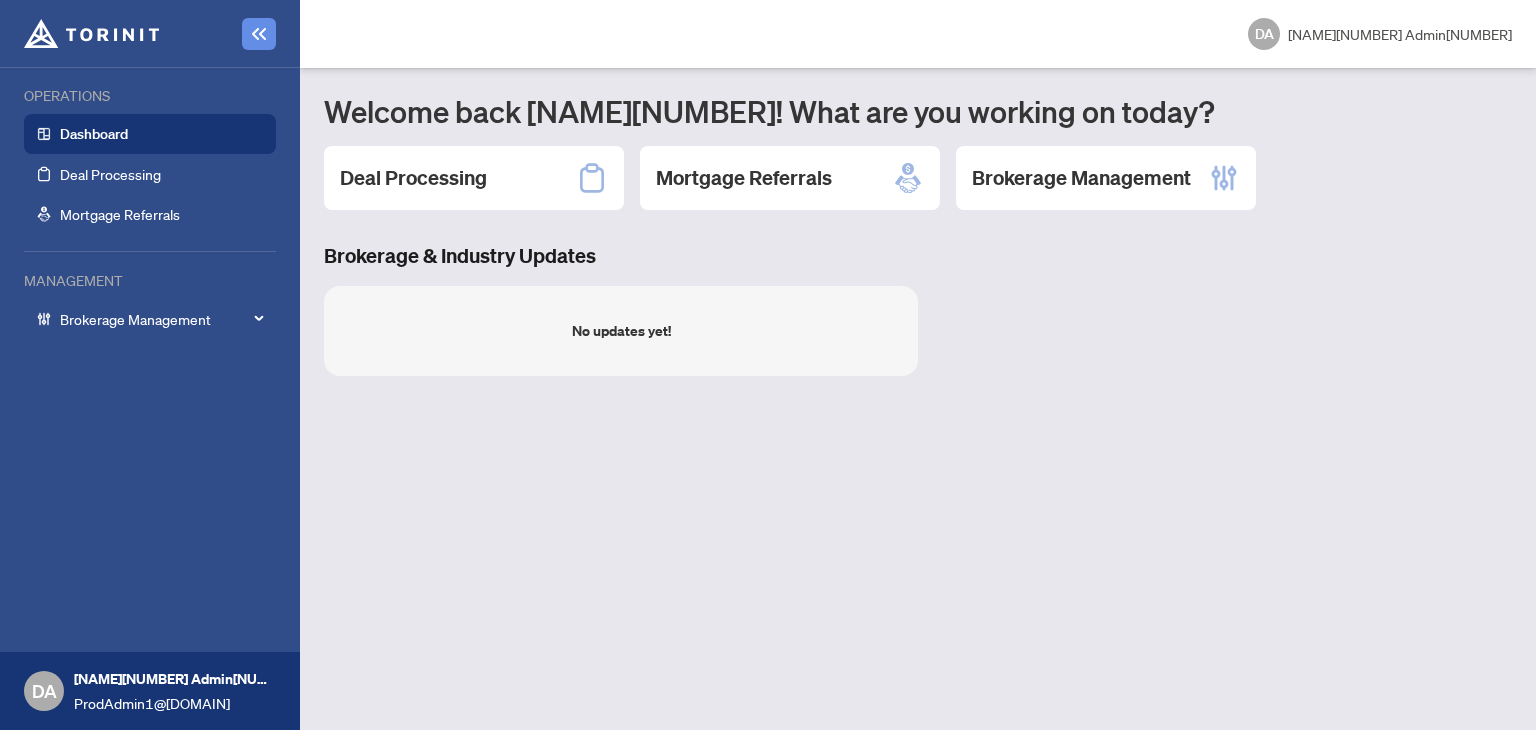 click on "Brokerage Management" at bounding box center [162, 319] 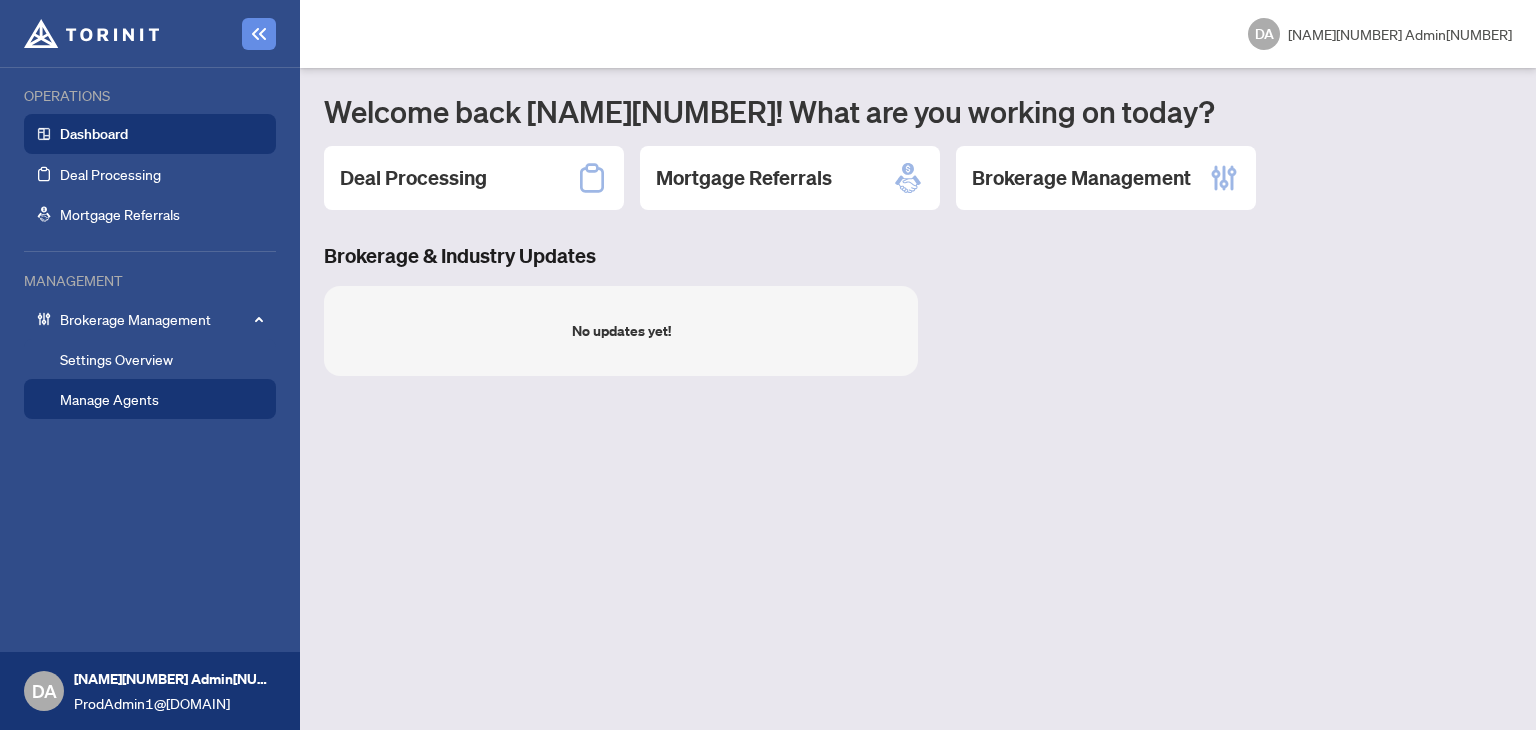 click on "Manage Agents" at bounding box center (109, 399) 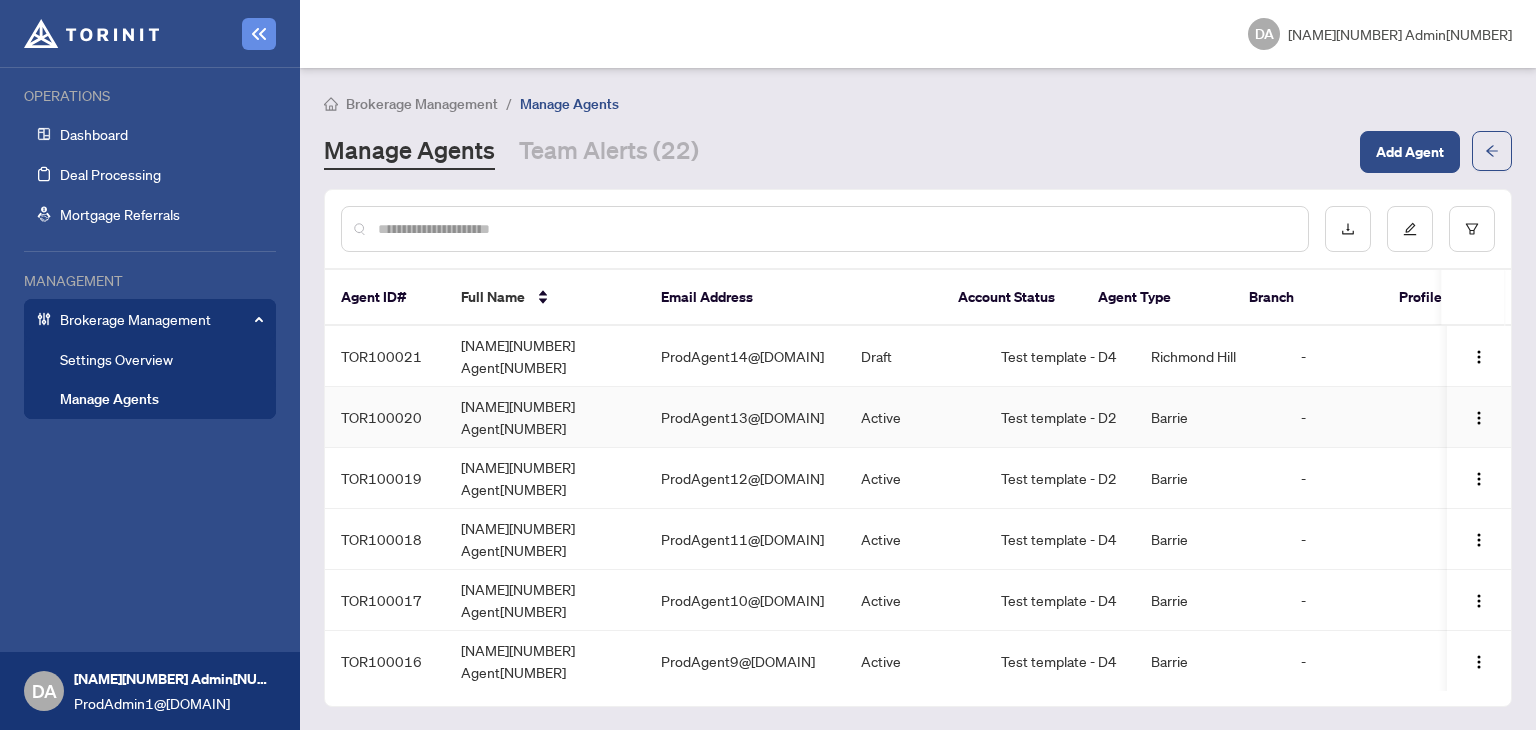 click on "ProdAgent13@[DOMAIN]" at bounding box center (745, 417) 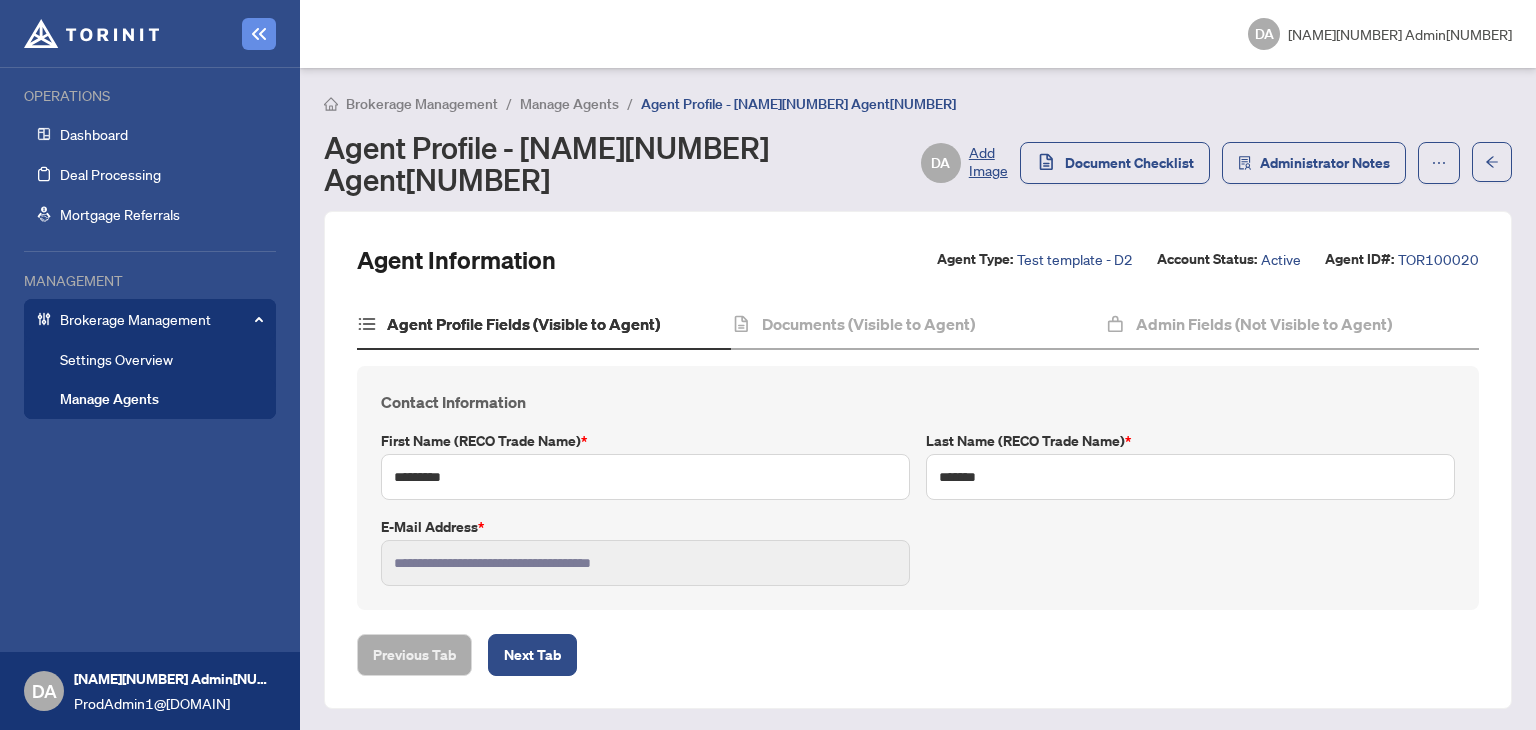 click on "Contact Information" at bounding box center [918, 402] 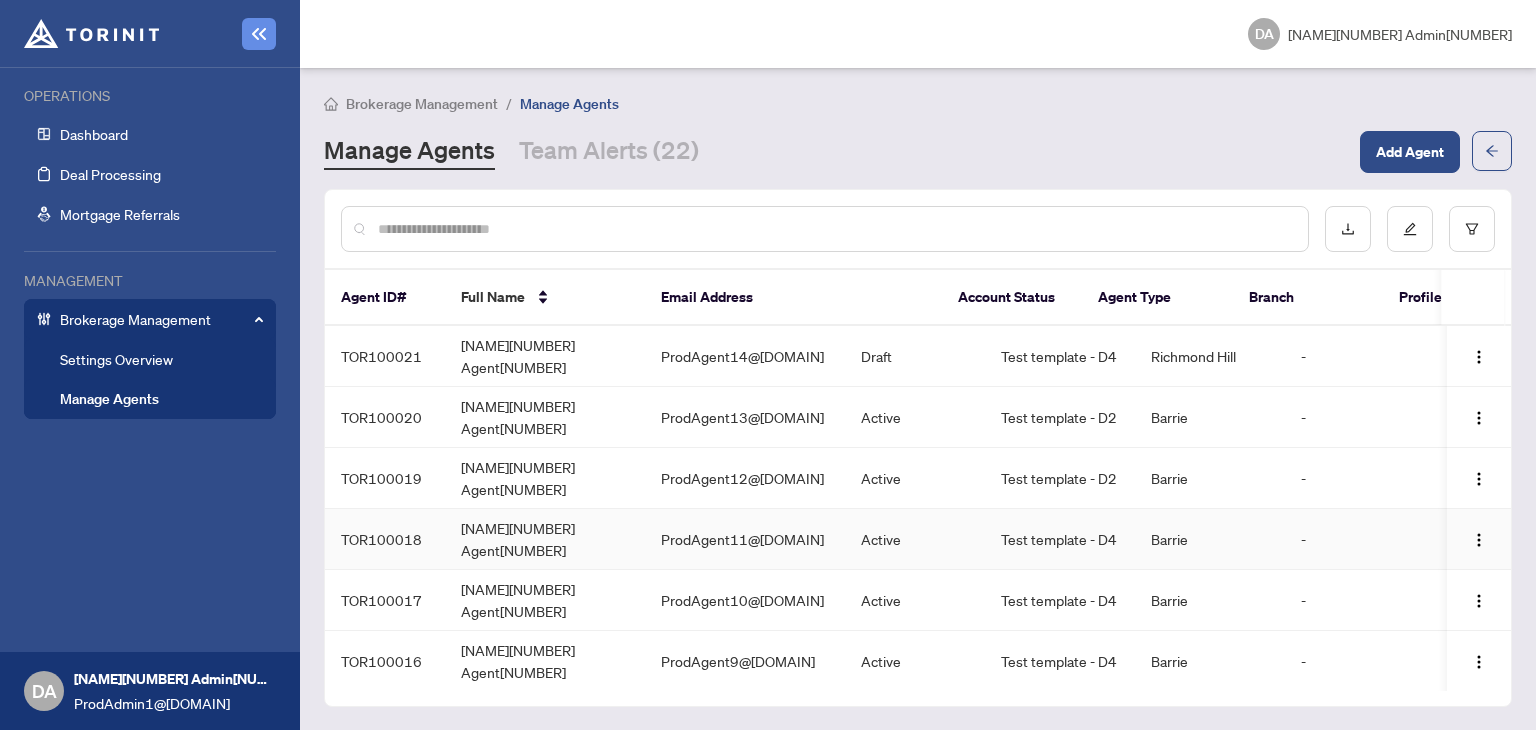 click on "ProdAgent11@[DOMAIN]" at bounding box center [745, 539] 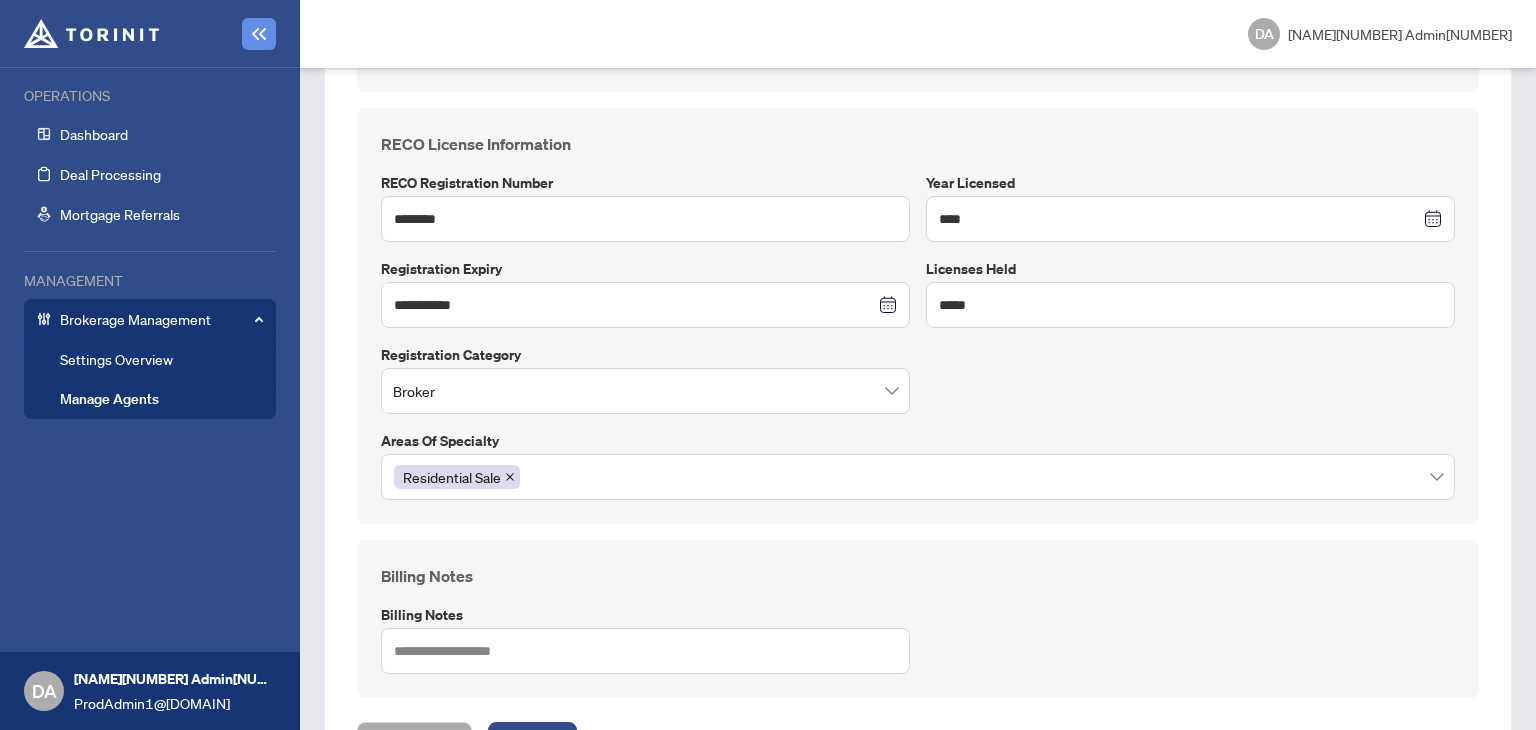 scroll, scrollTop: 656, scrollLeft: 0, axis: vertical 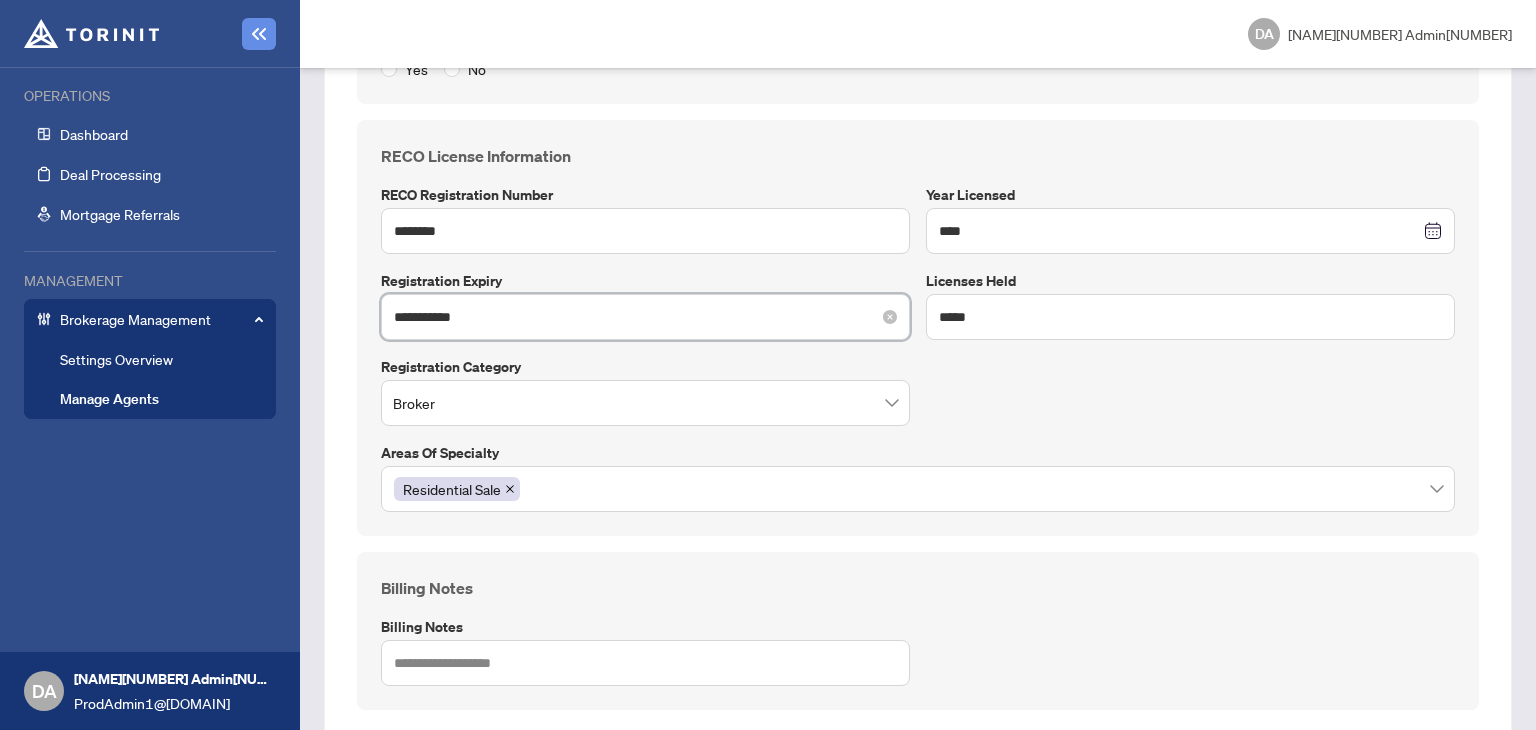 click on "**********" at bounding box center (634, 317) 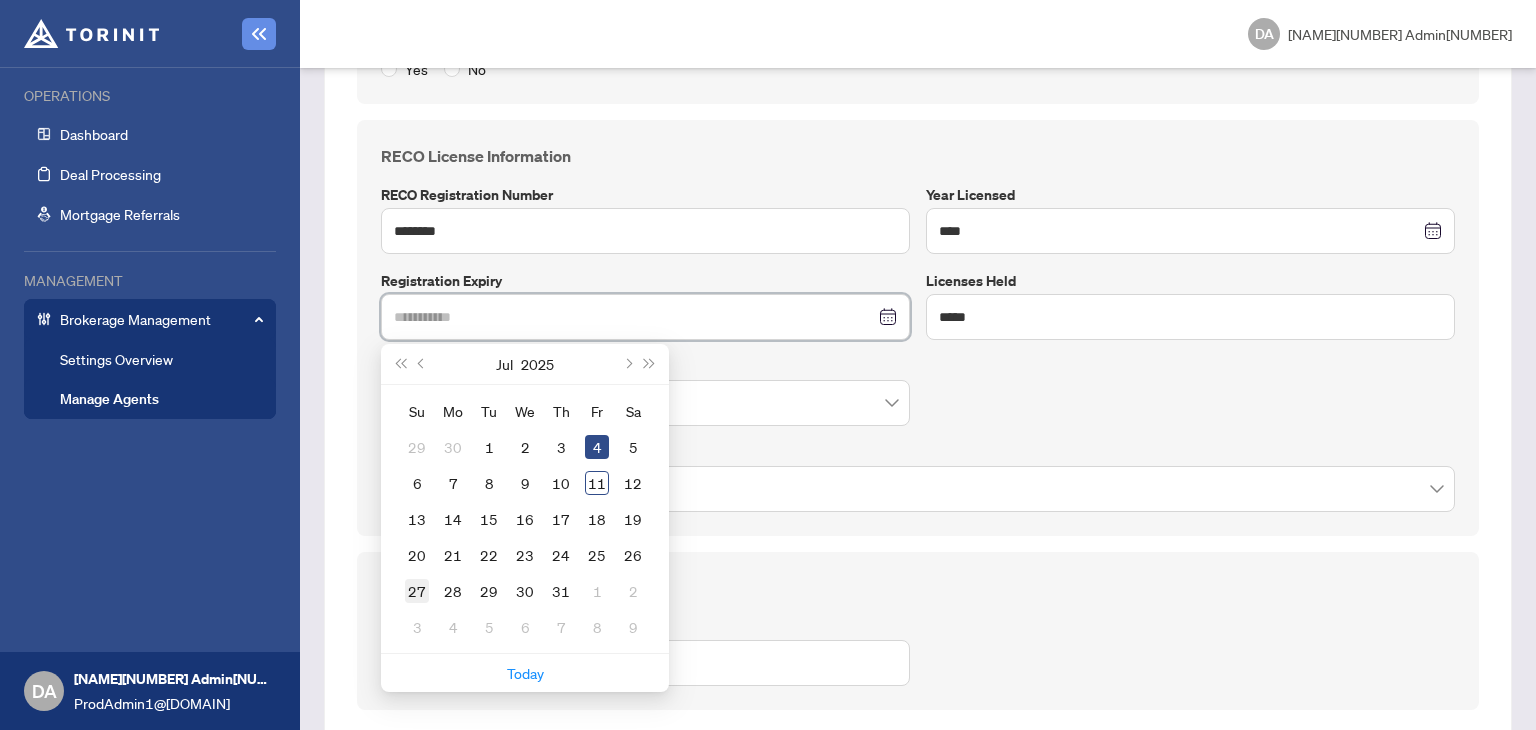 type on "**********" 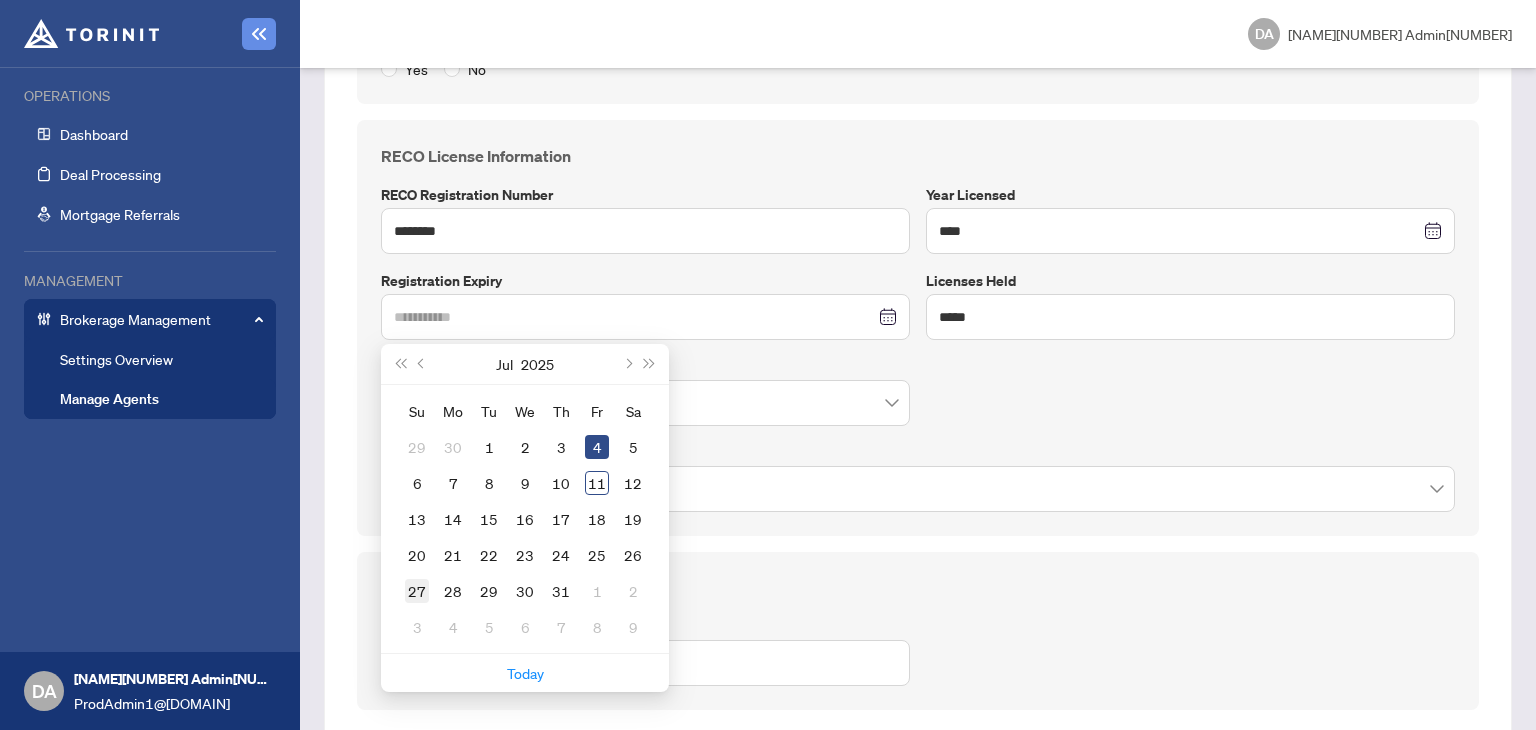 click on "27" at bounding box center (417, 591) 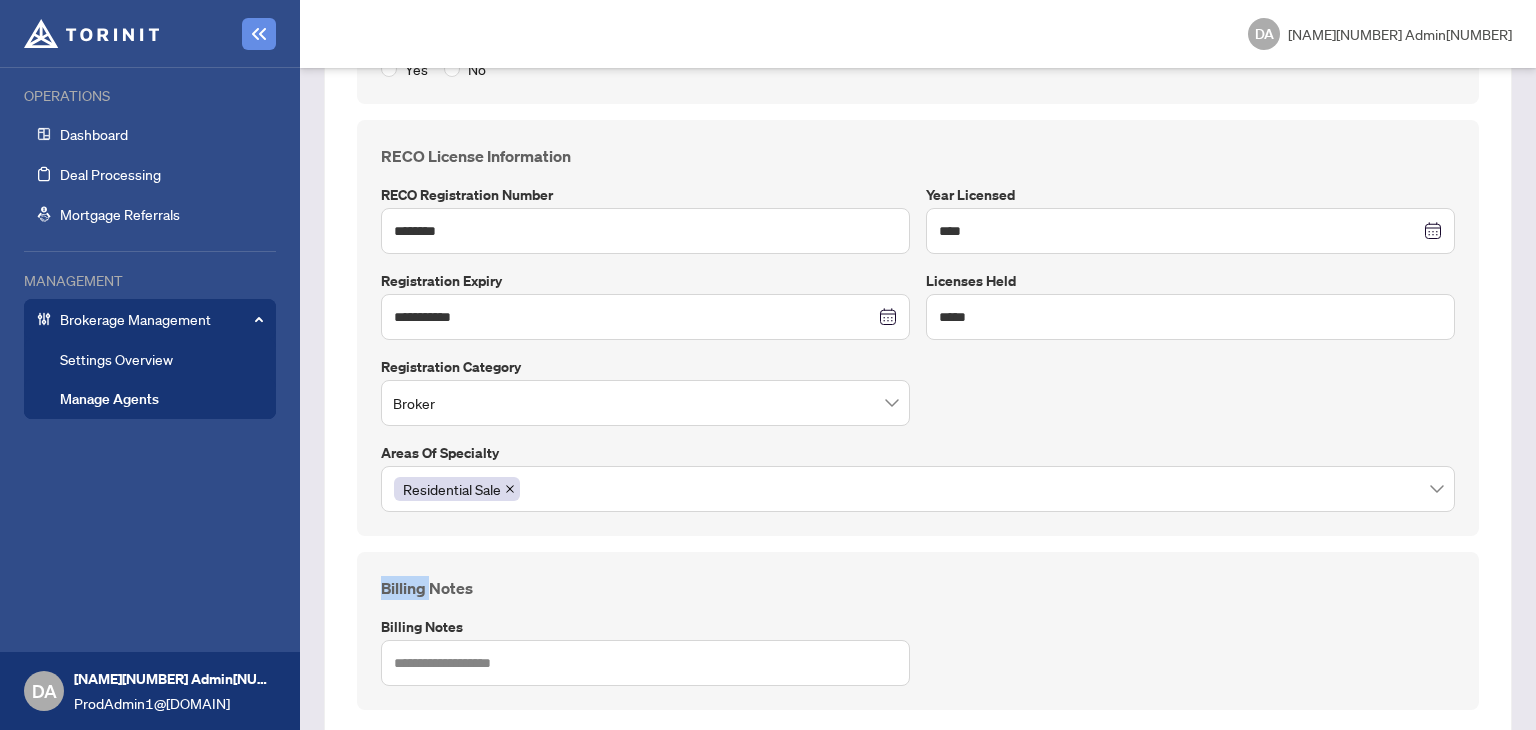 click on "Billing Notes" at bounding box center (918, 588) 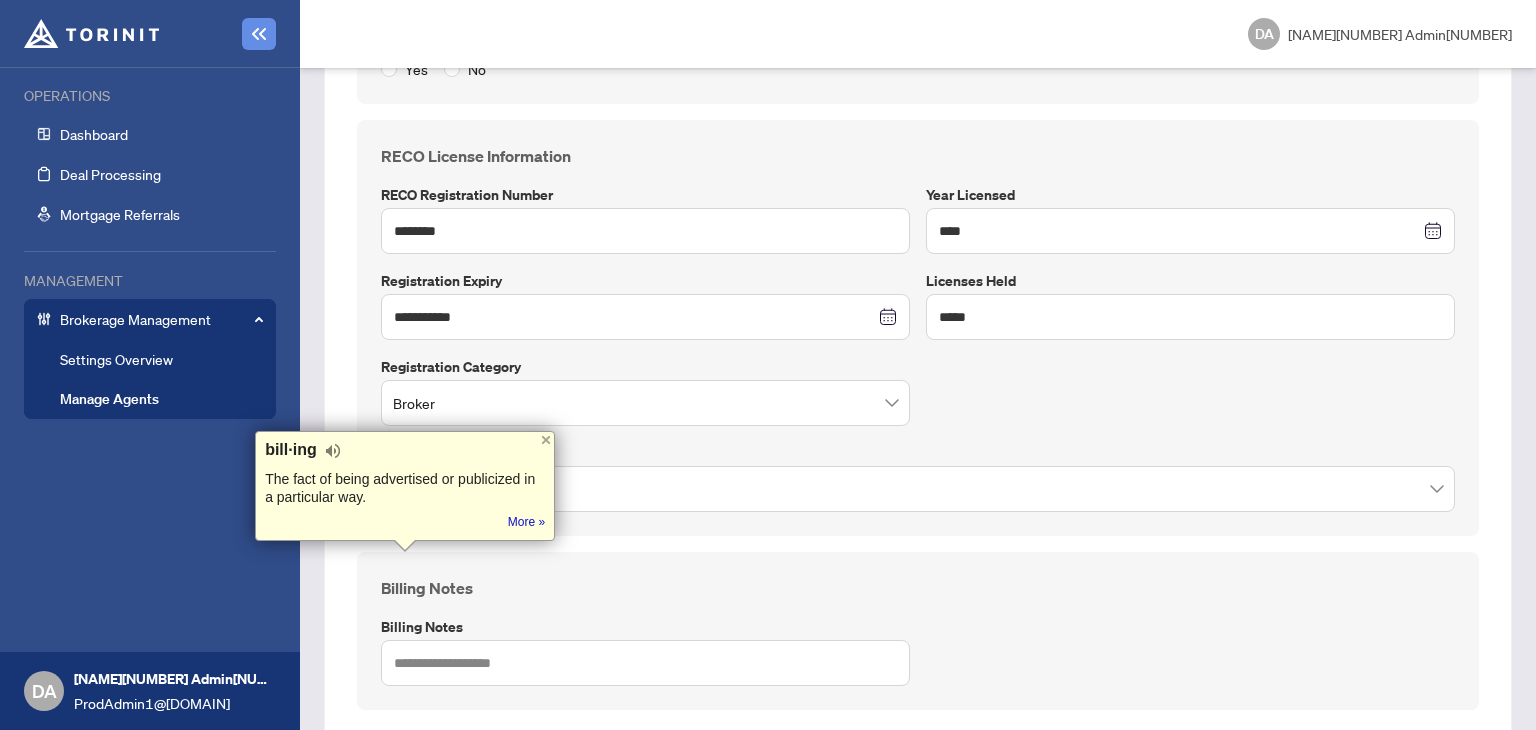click on "Billing Notes" at bounding box center (918, 588) 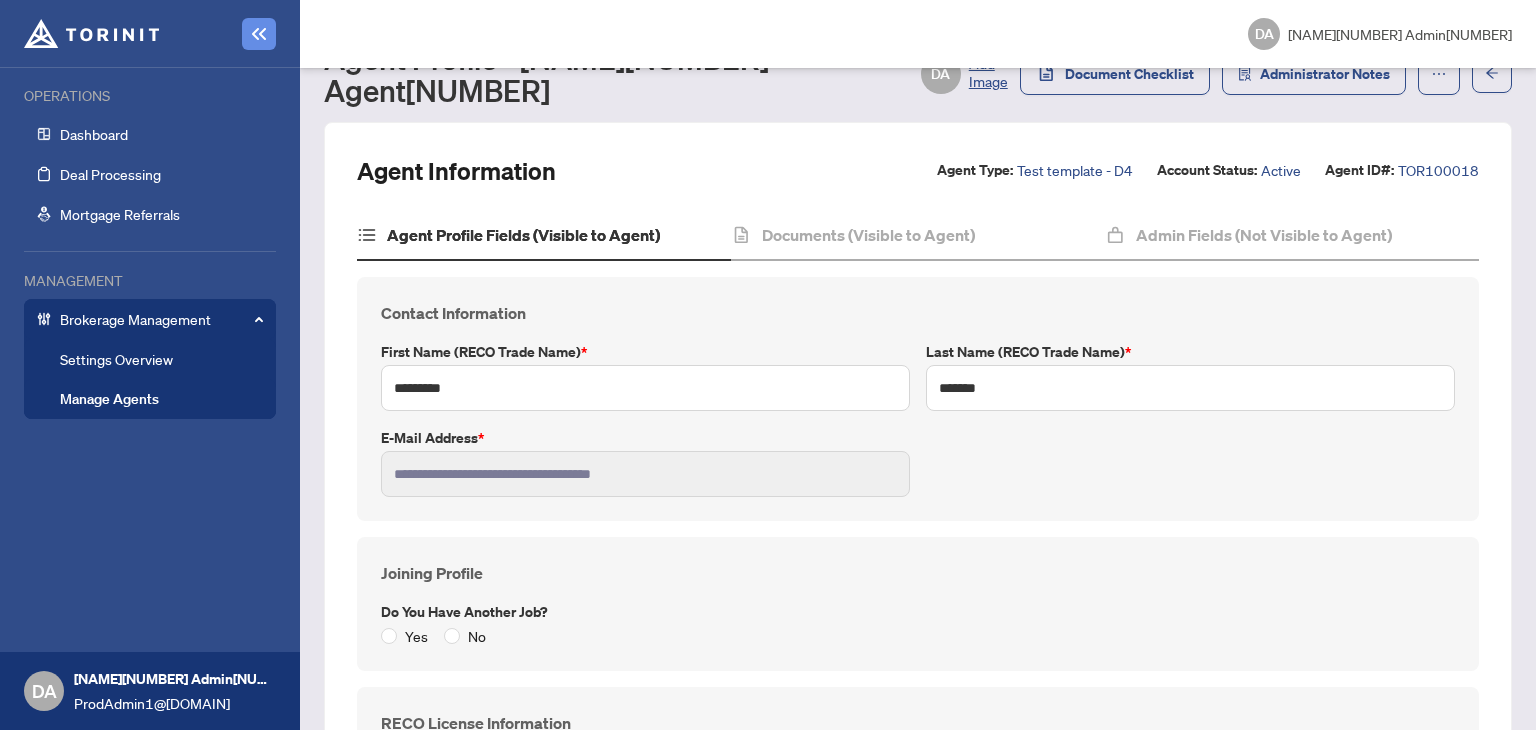 scroll, scrollTop: 0, scrollLeft: 0, axis: both 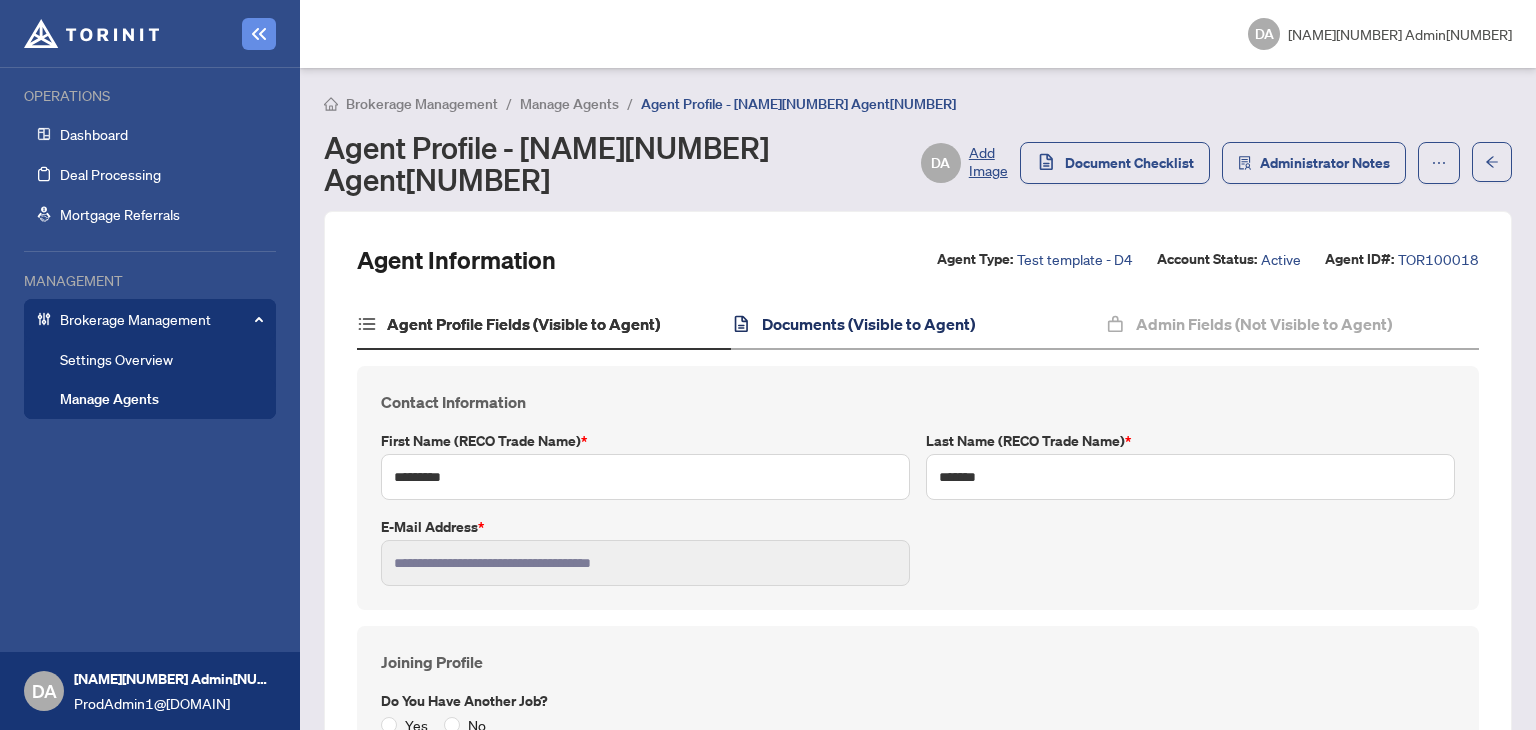 click on "Documents (Visible to Agent)" at bounding box center [868, 324] 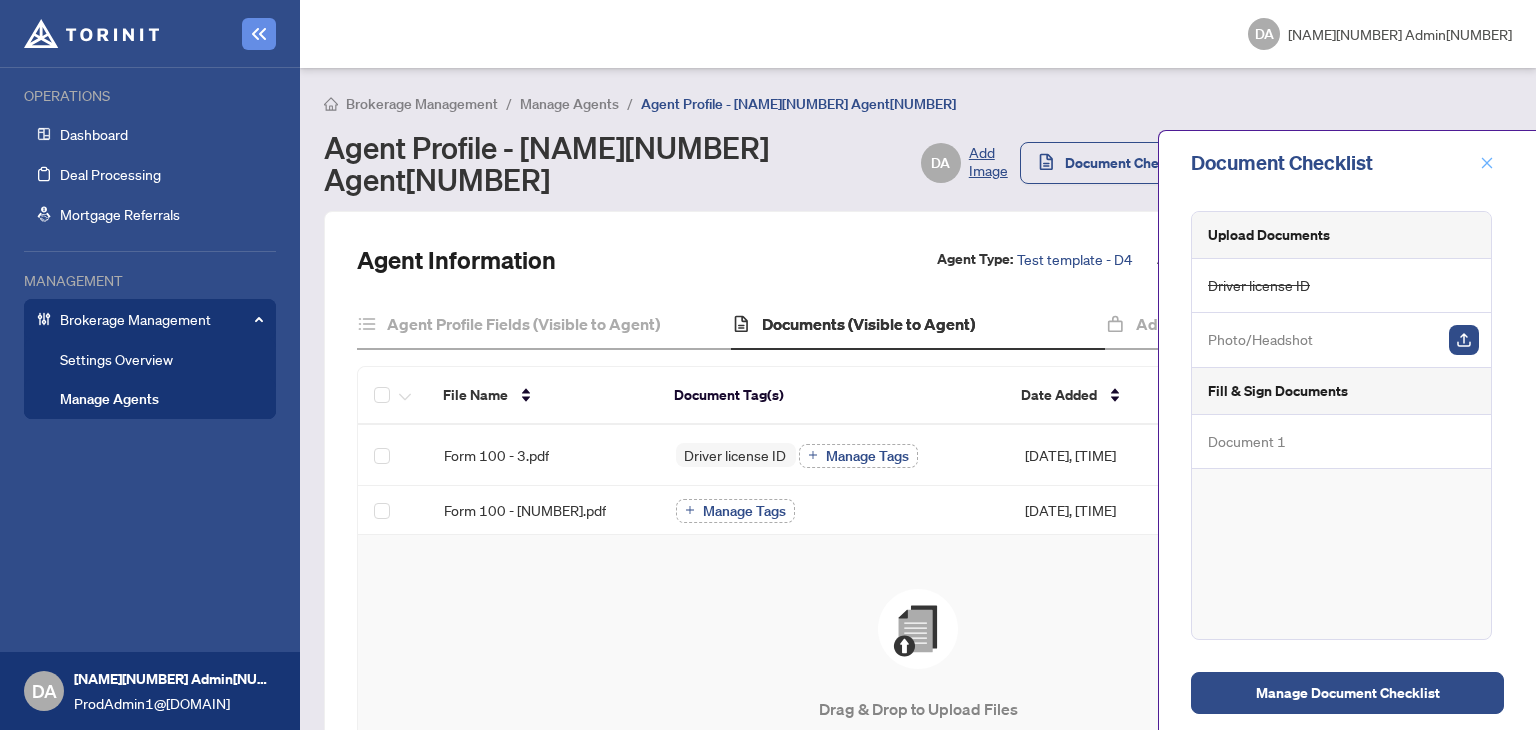 click 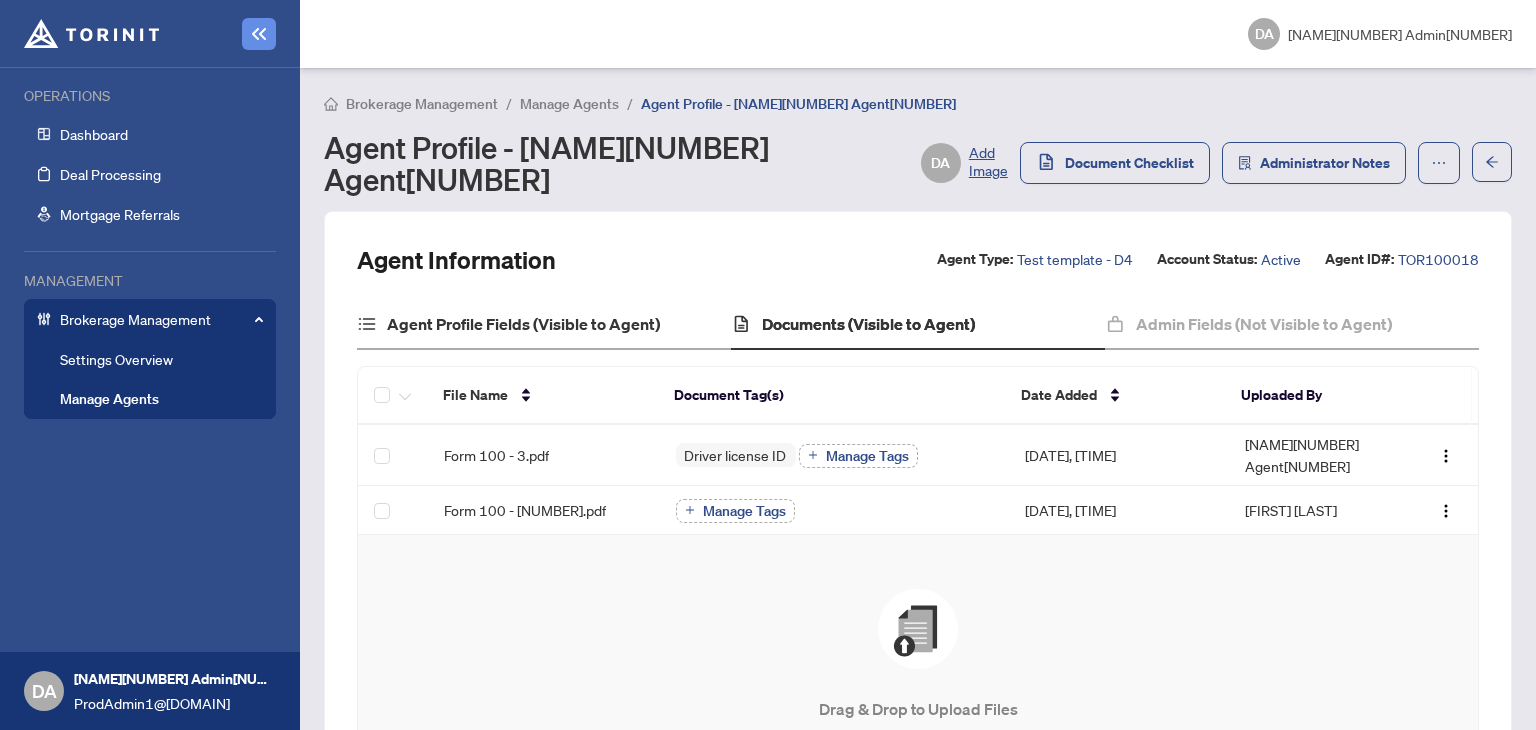 click on "Agent Profile Fields (Visible to Agent)" at bounding box center (544, 325) 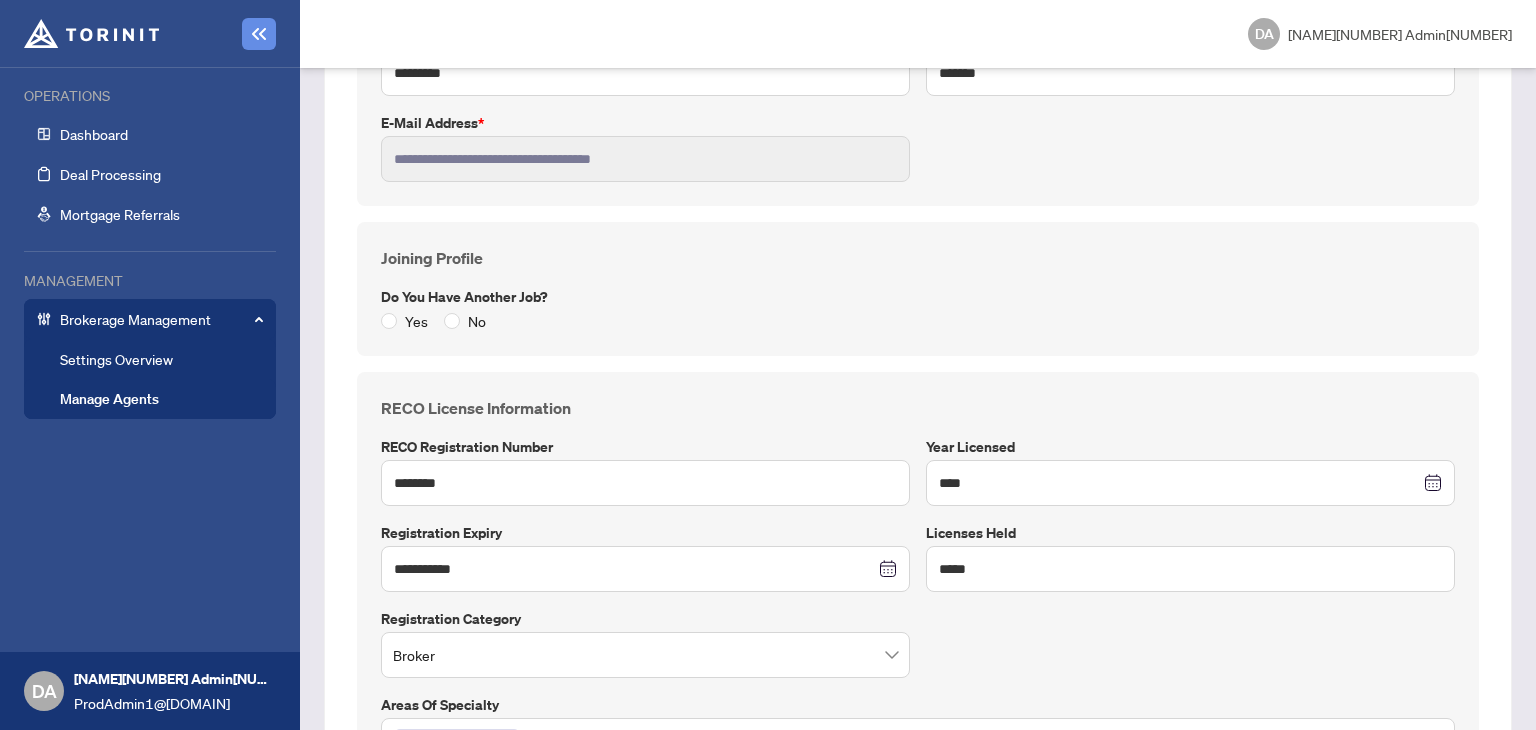 scroll, scrollTop: 416, scrollLeft: 0, axis: vertical 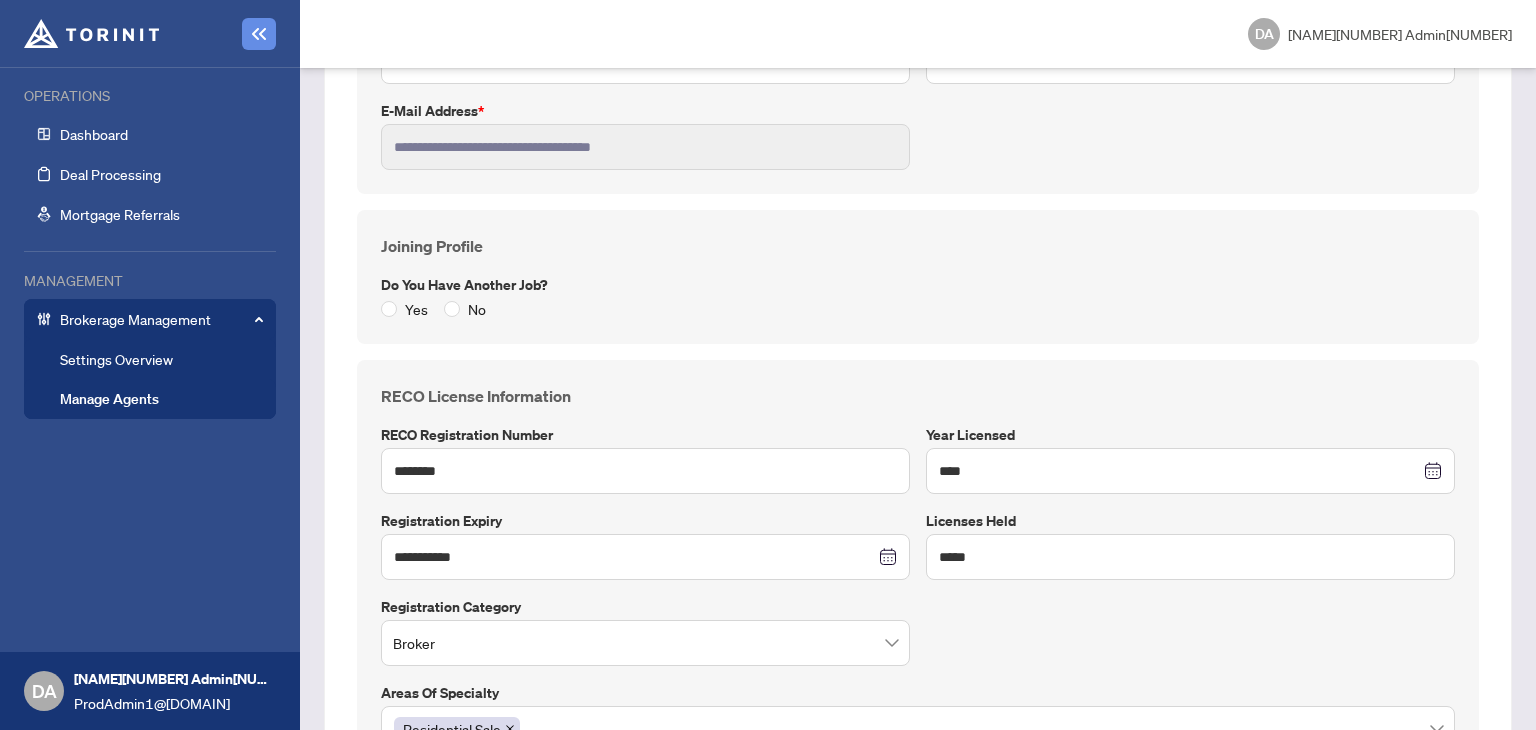 click on "**********" at bounding box center [918, 568] 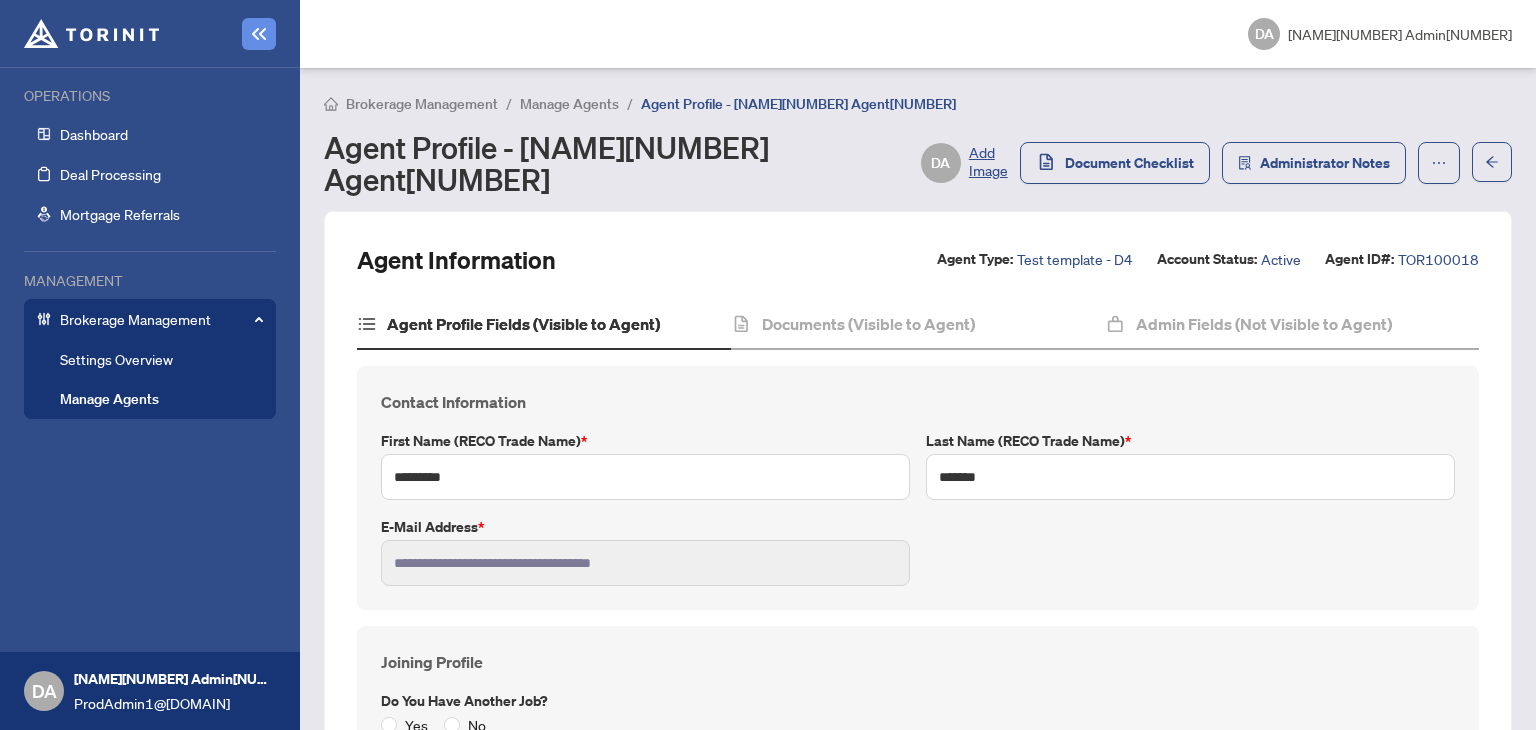 click on "Manage Agents" at bounding box center (569, 104) 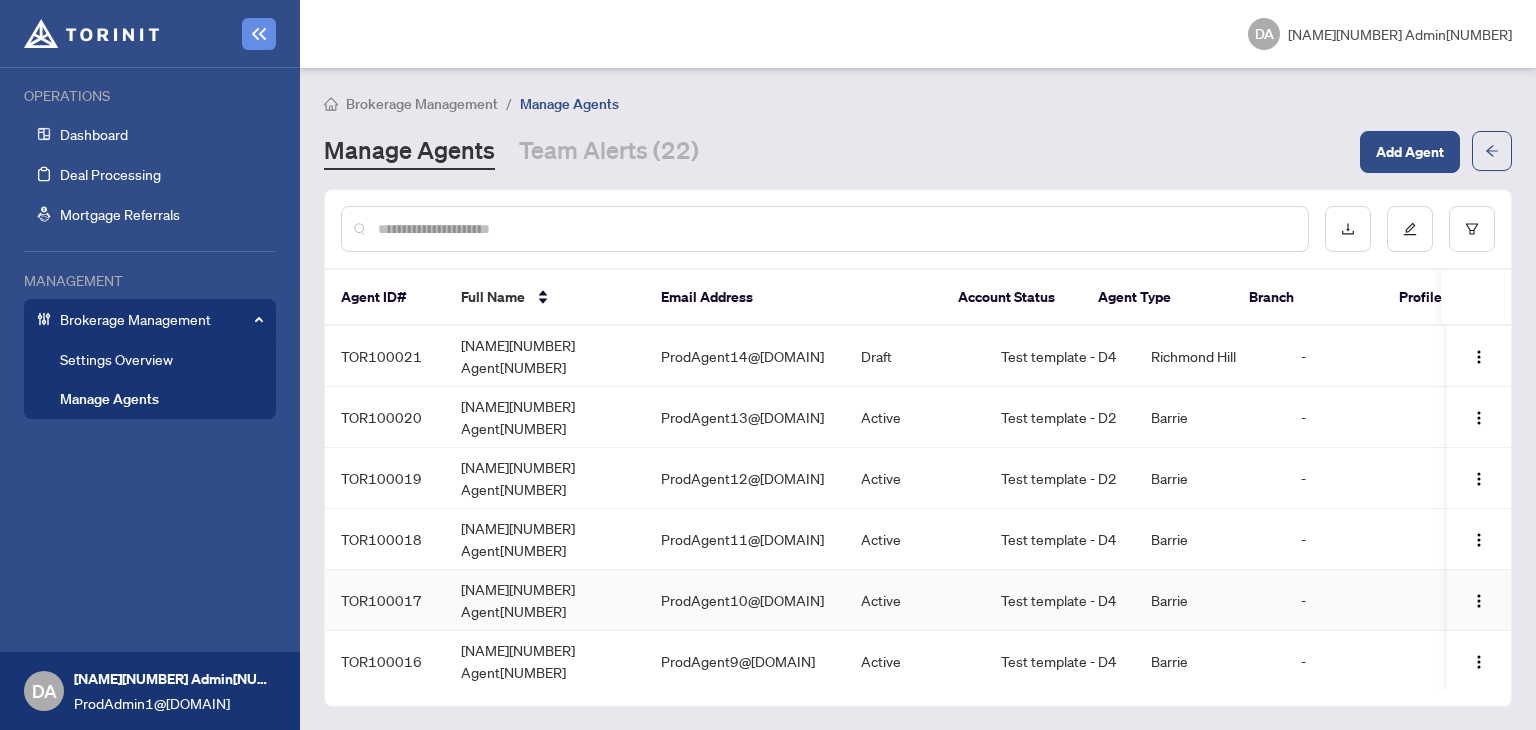 click on "ProdAgent10@[DOMAIN]" at bounding box center (745, 600) 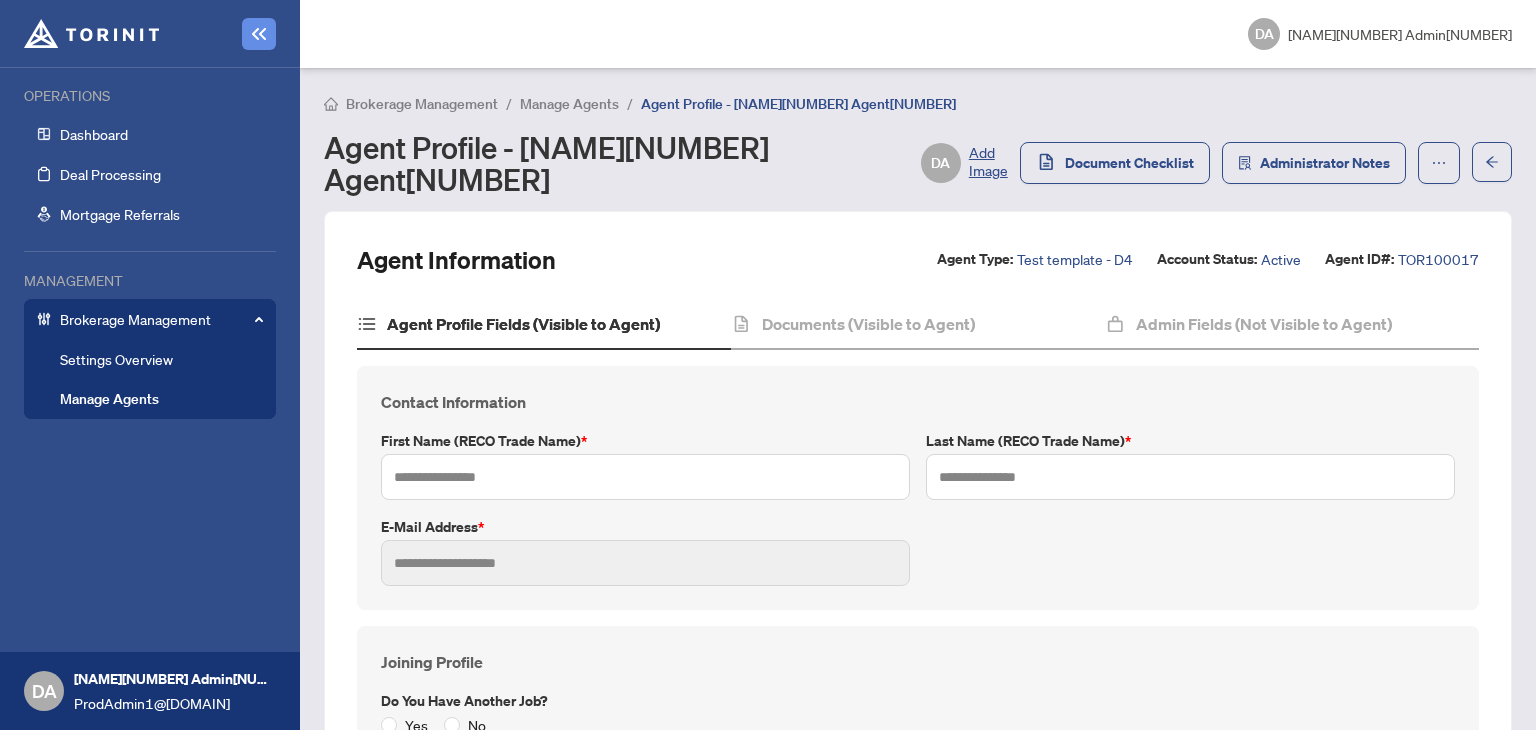 type on "*********" 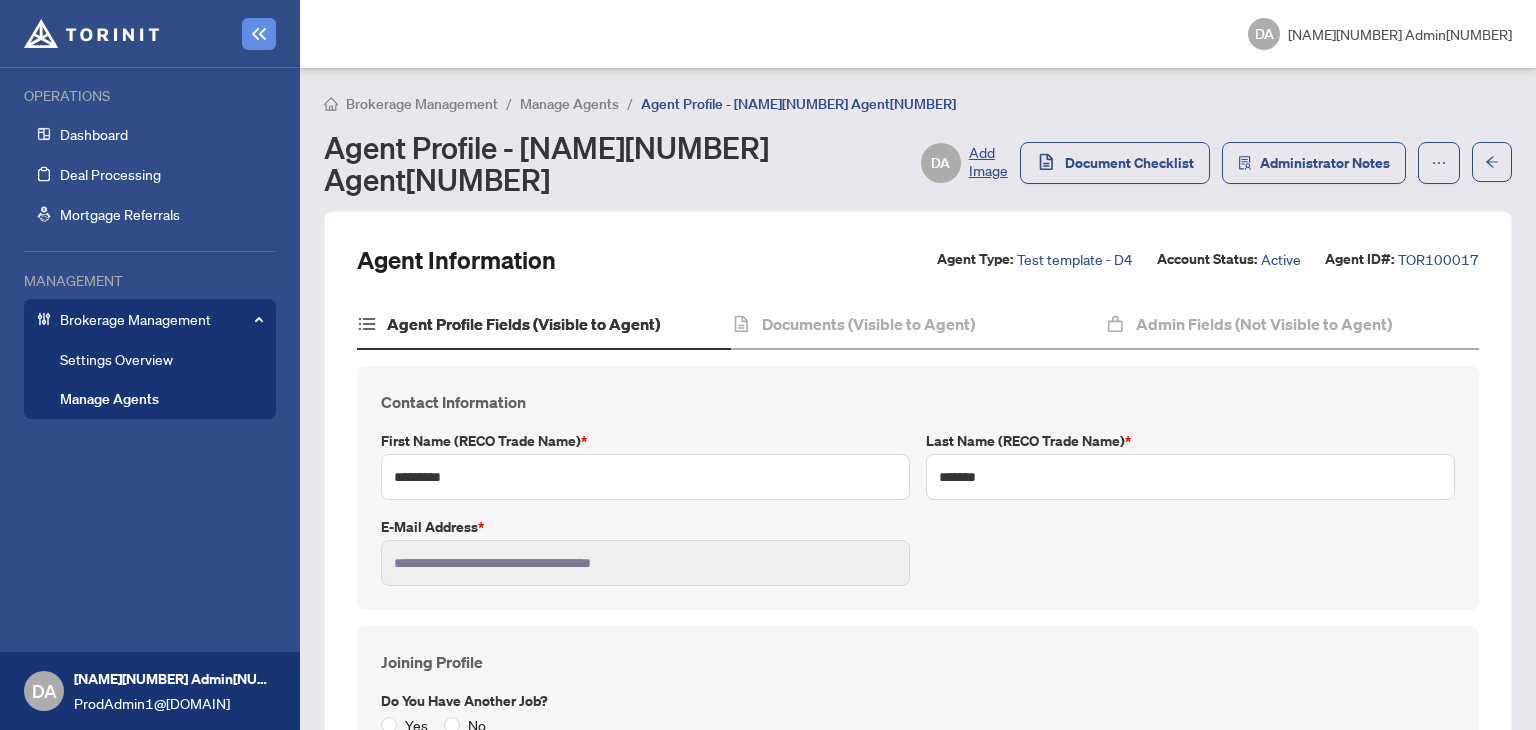 type on "****" 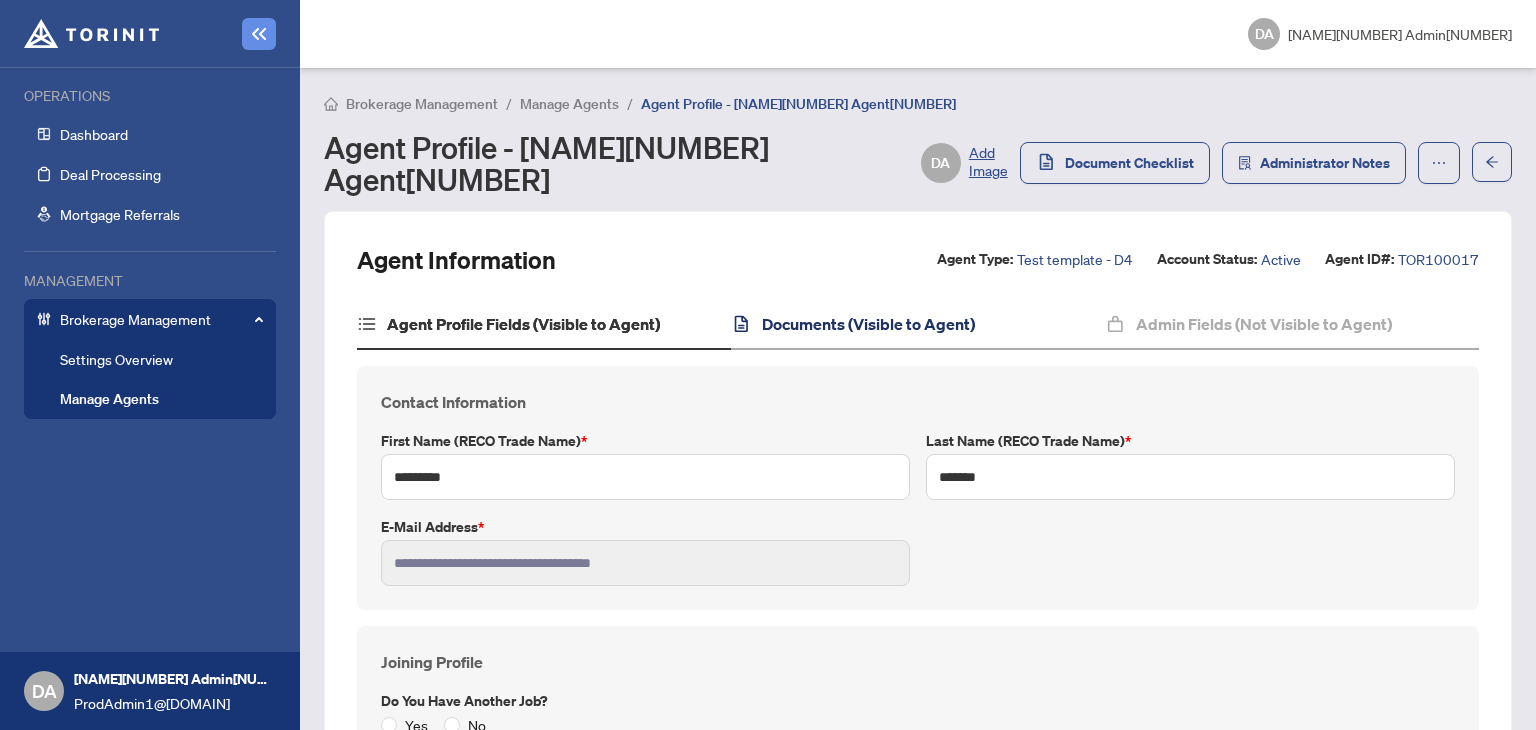 click on "Documents (Visible to Agent)" at bounding box center [868, 324] 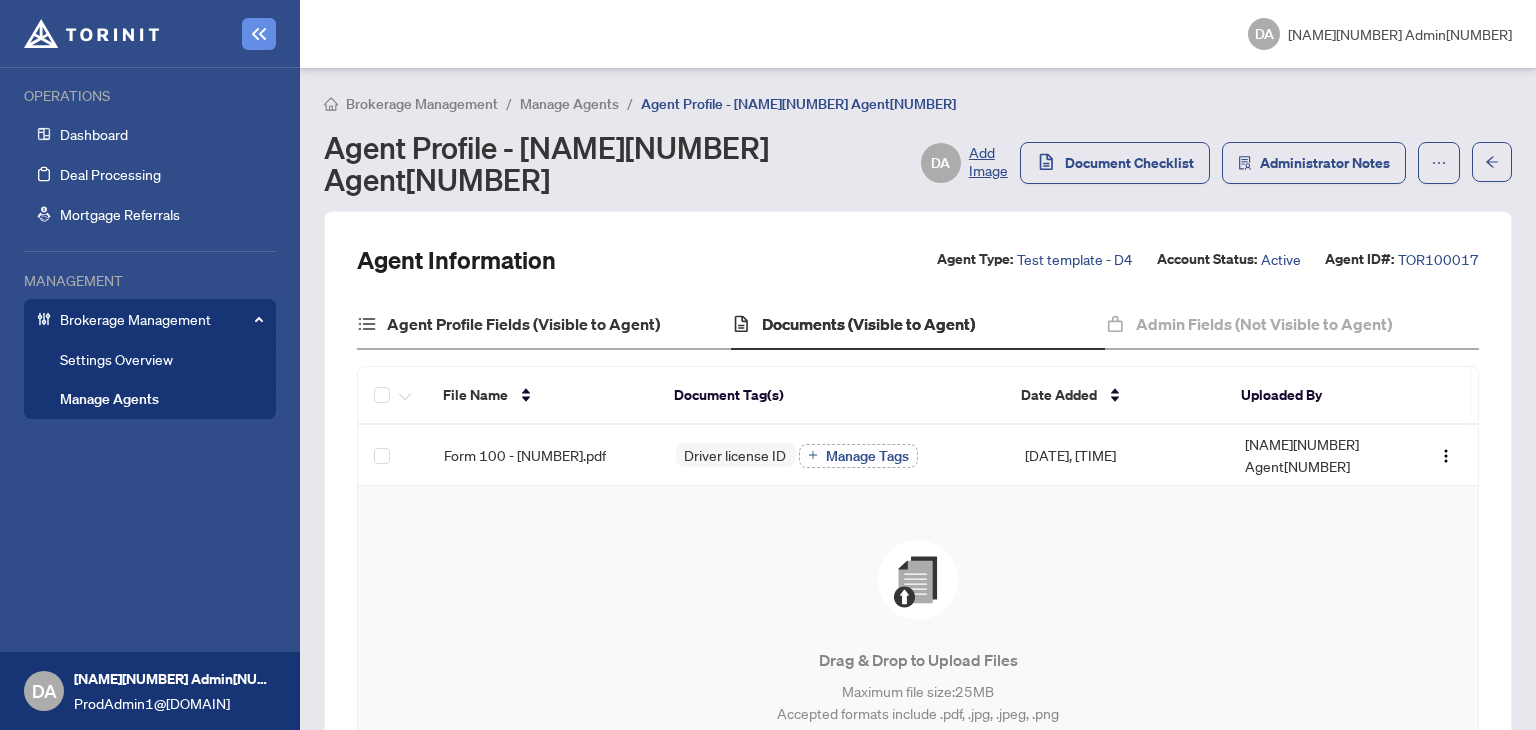 click on "Agent Profile Fields (Visible to Agent)" at bounding box center (544, 325) 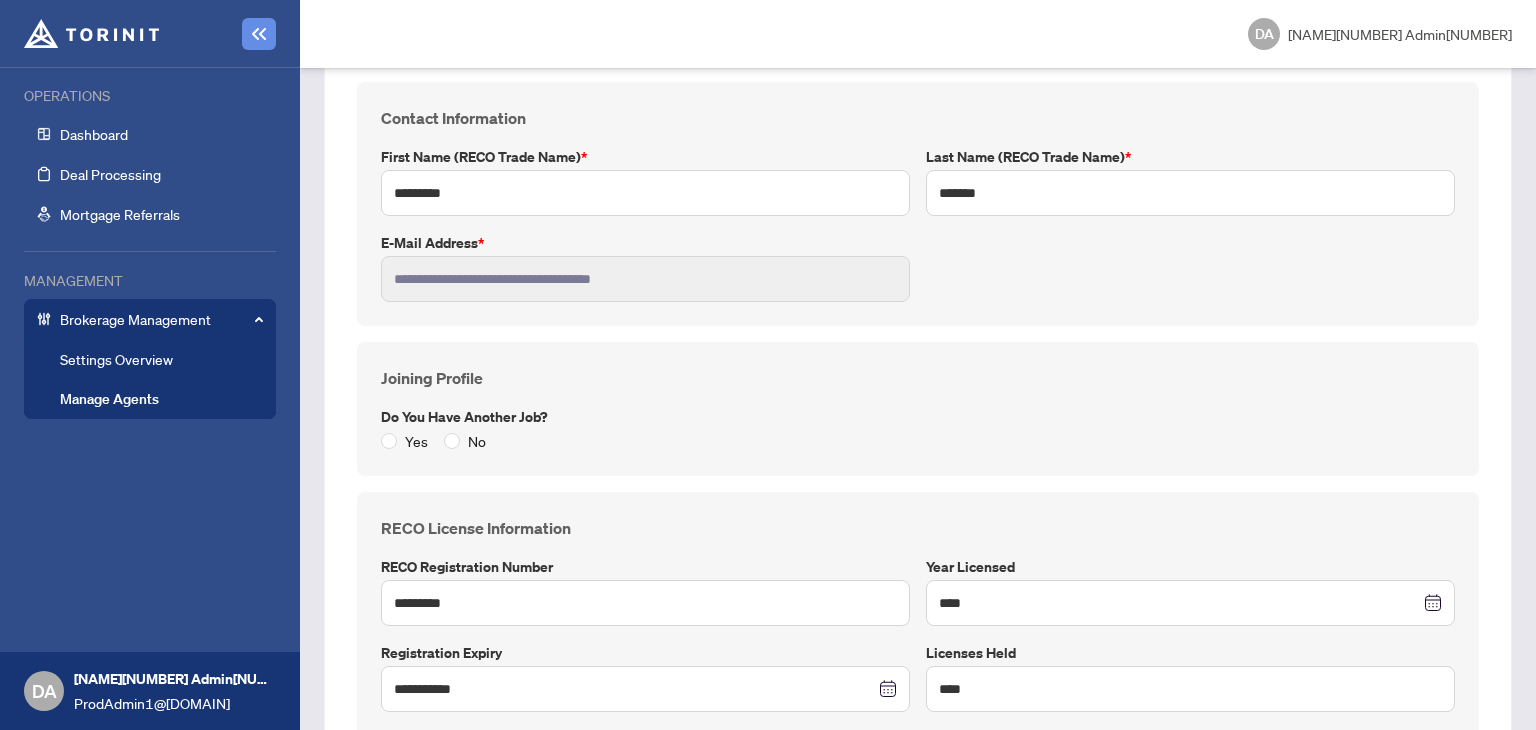 scroll, scrollTop: 492, scrollLeft: 0, axis: vertical 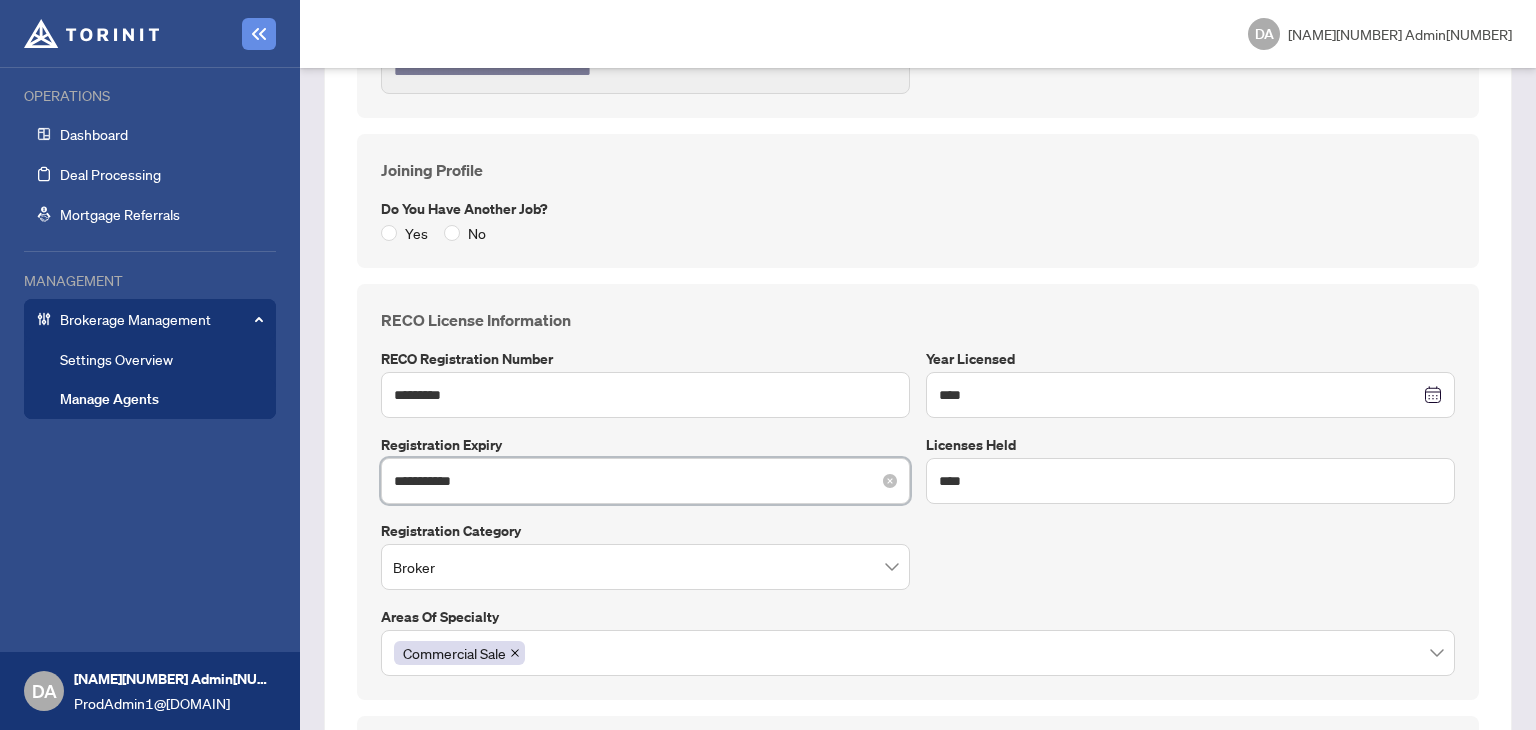click on "**********" at bounding box center (634, 481) 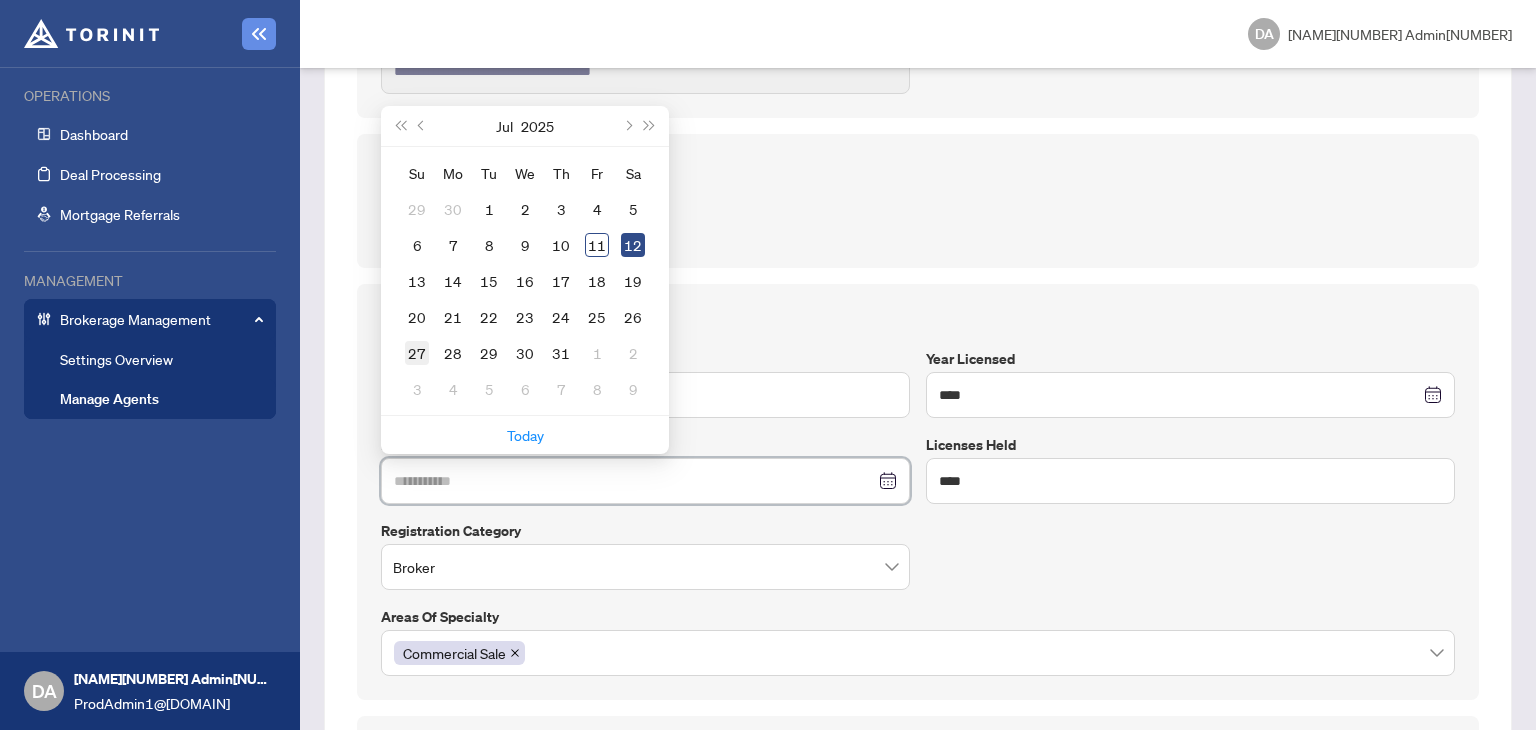type on "**********" 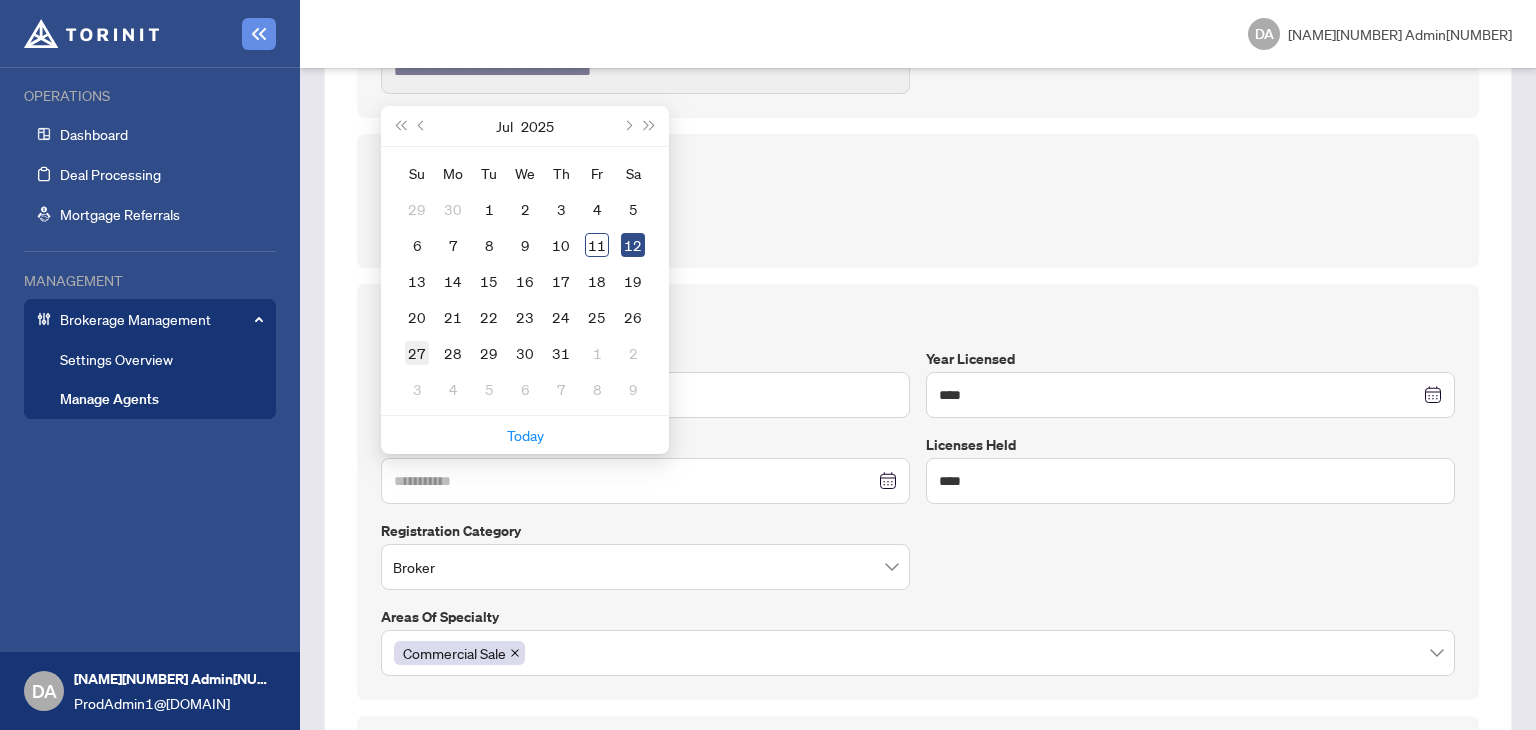 click on "27" at bounding box center [417, 353] 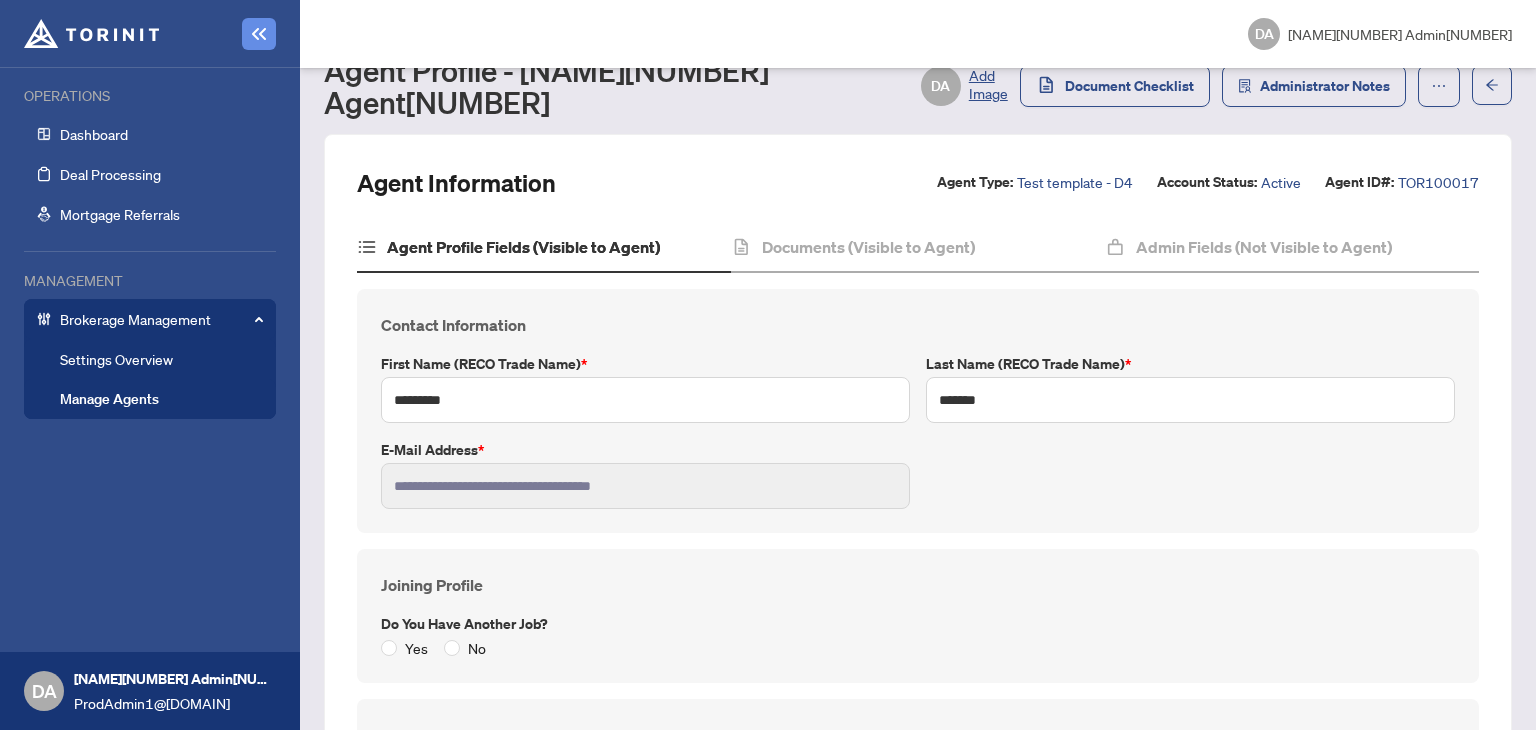 scroll, scrollTop: 0, scrollLeft: 0, axis: both 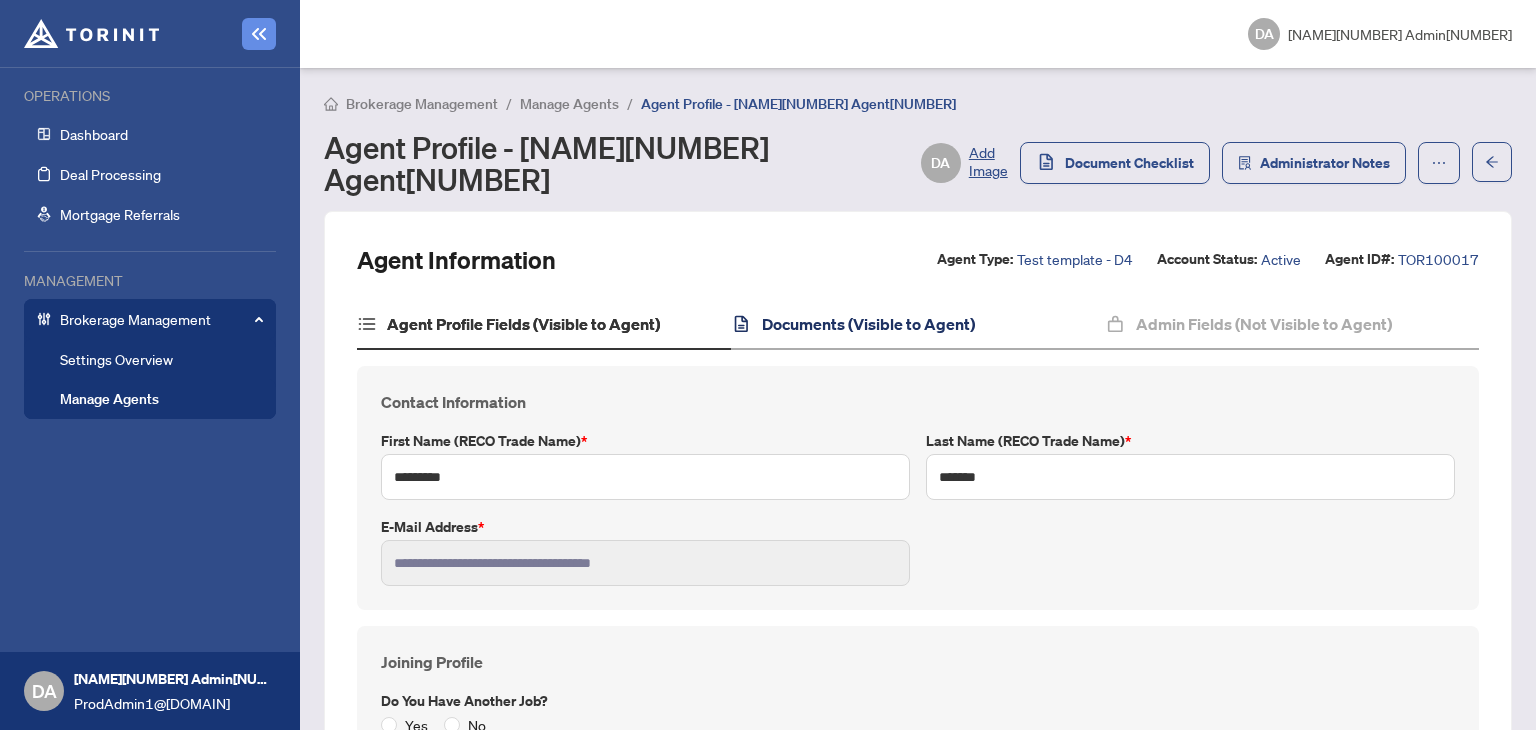 click on "Documents (Visible to Agent)" at bounding box center [868, 324] 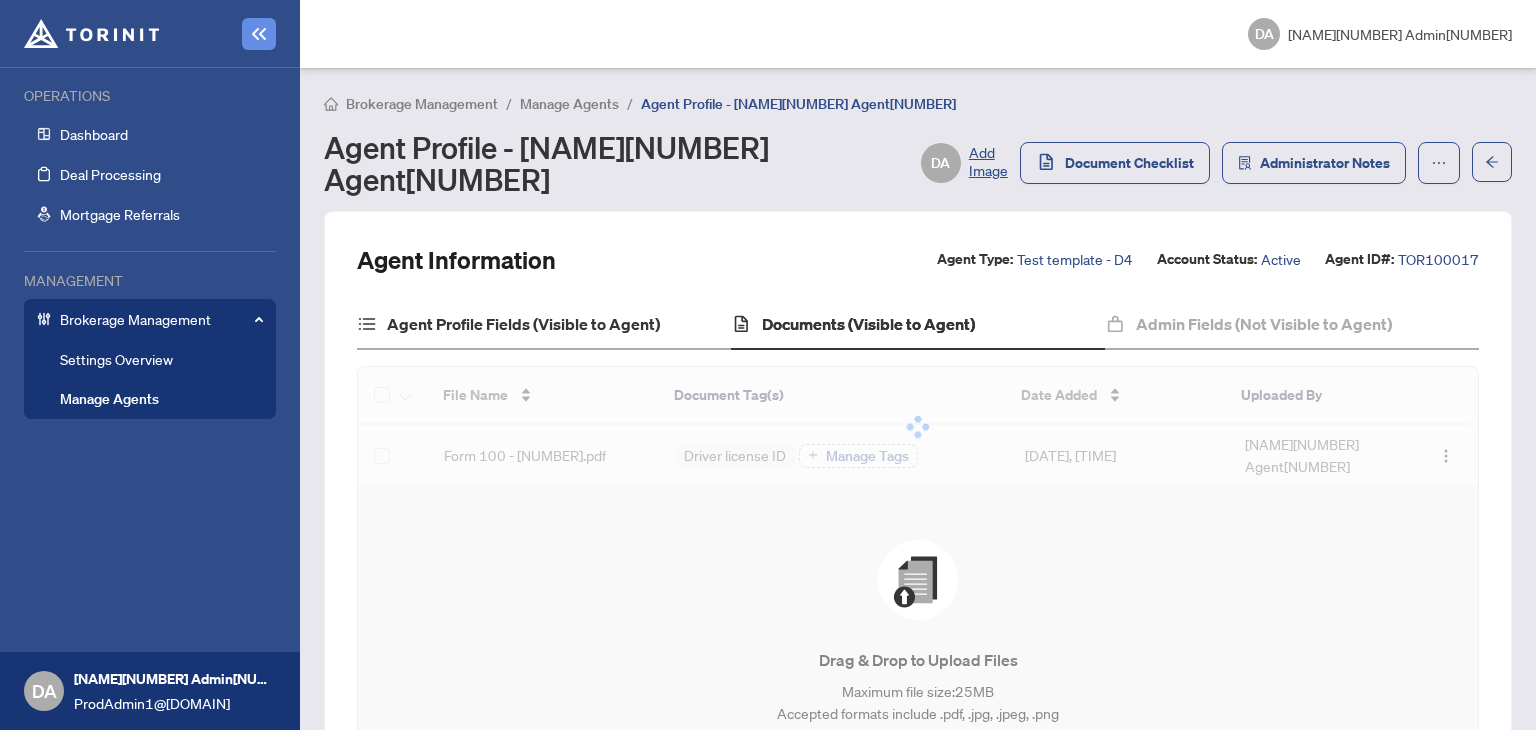 click on "Agent Profile Fields (Visible to Agent)" at bounding box center [544, 325] 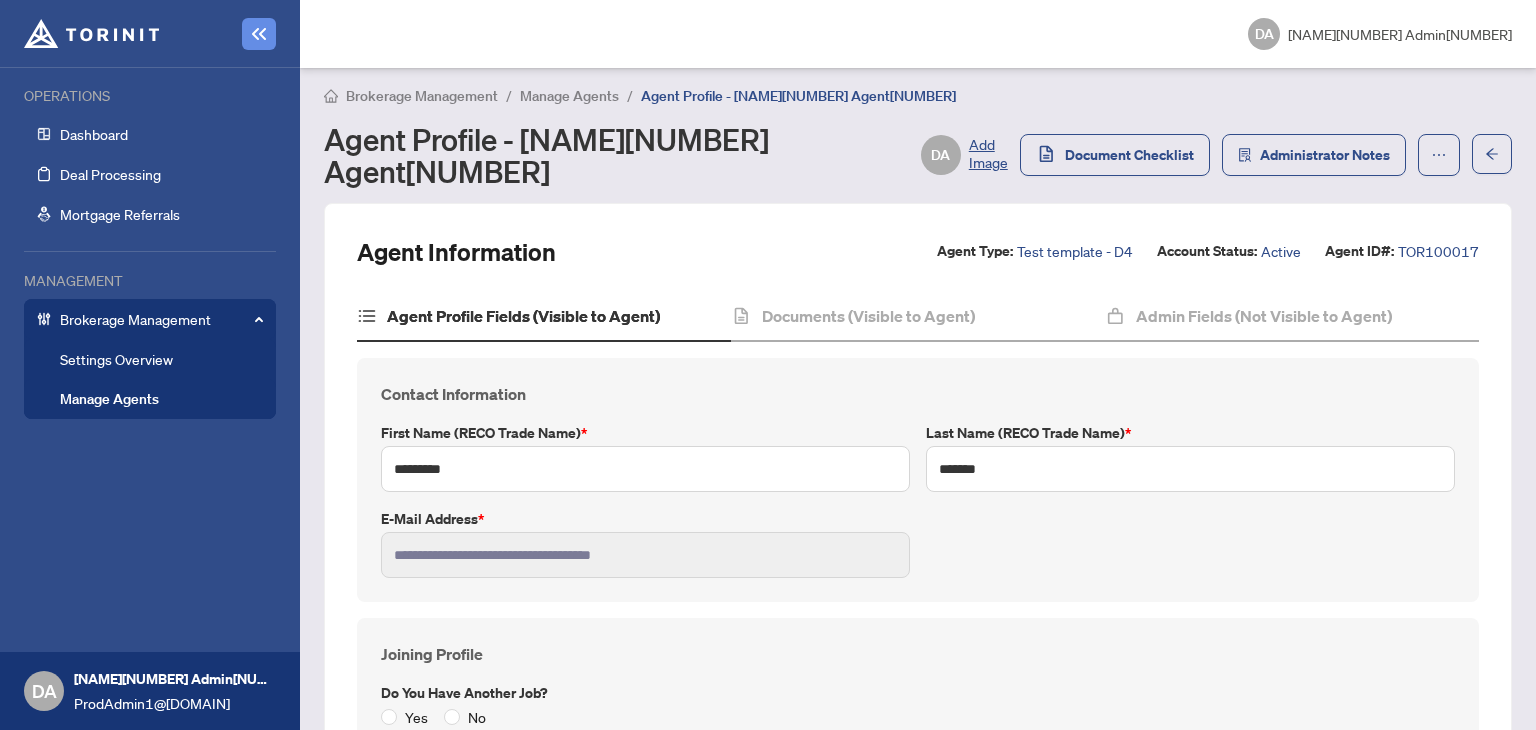 scroll, scrollTop: 0, scrollLeft: 0, axis: both 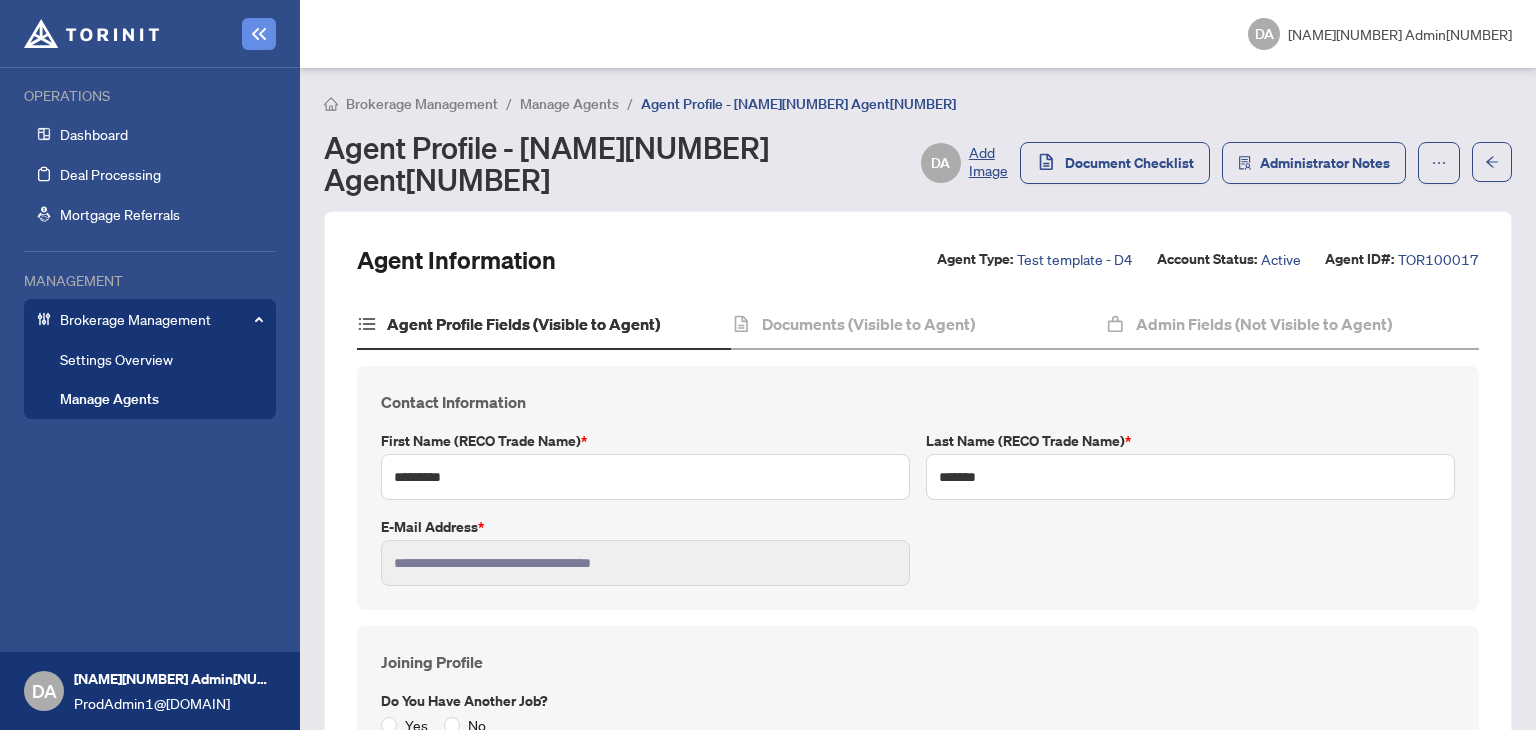 click on "**********" at bounding box center (918, 866) 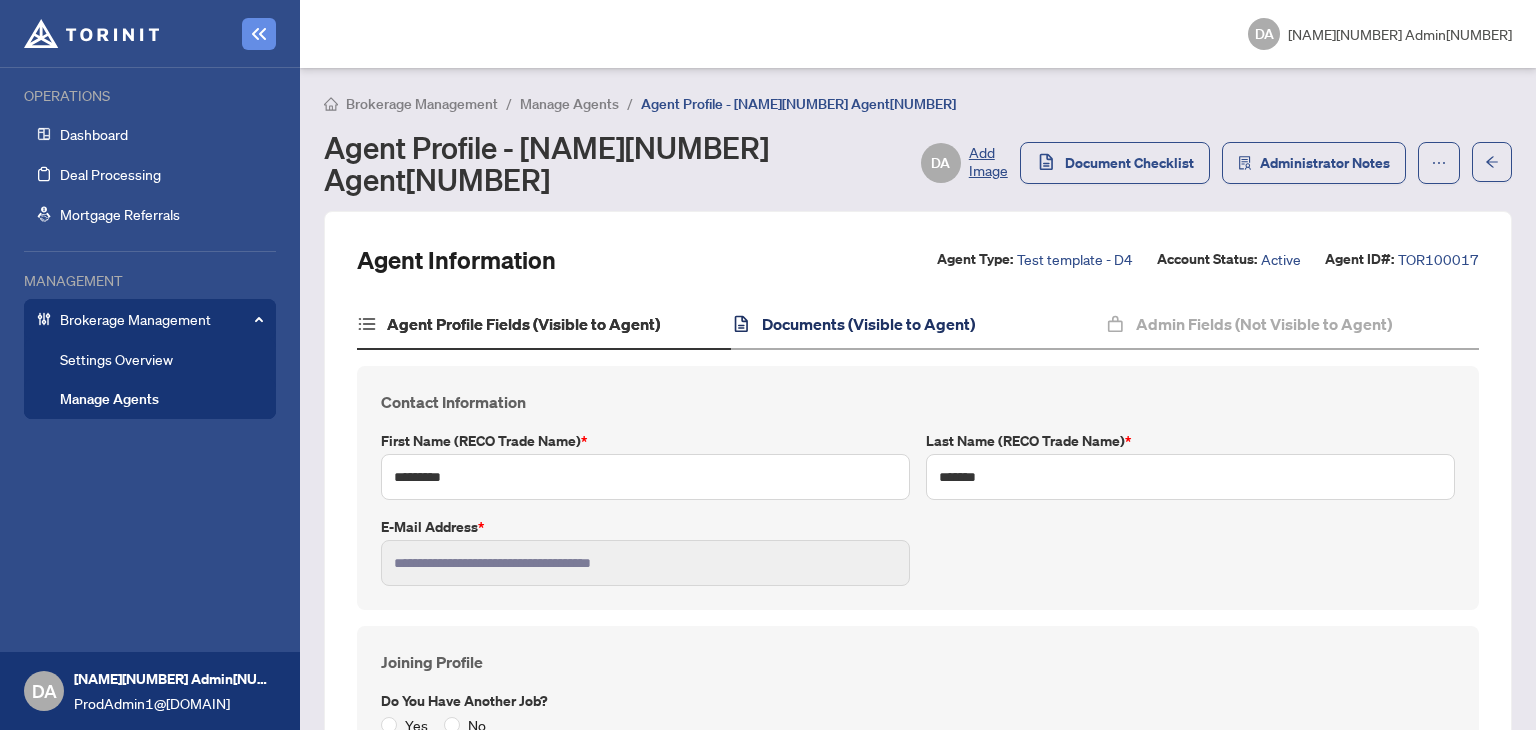 click on "Documents (Visible to Agent)" at bounding box center [868, 324] 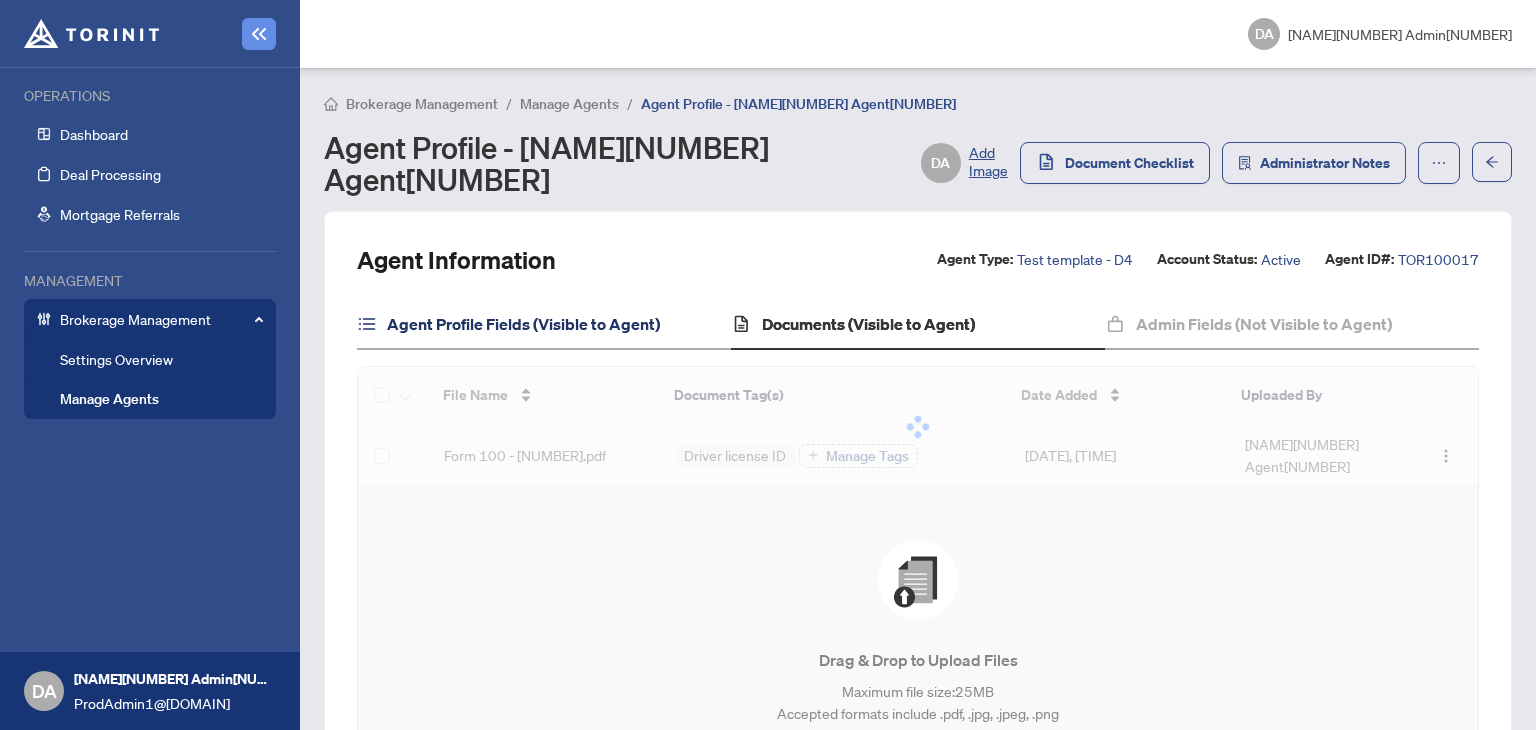 click on "Agent Profile Fields (Visible to Agent)" at bounding box center [523, 324] 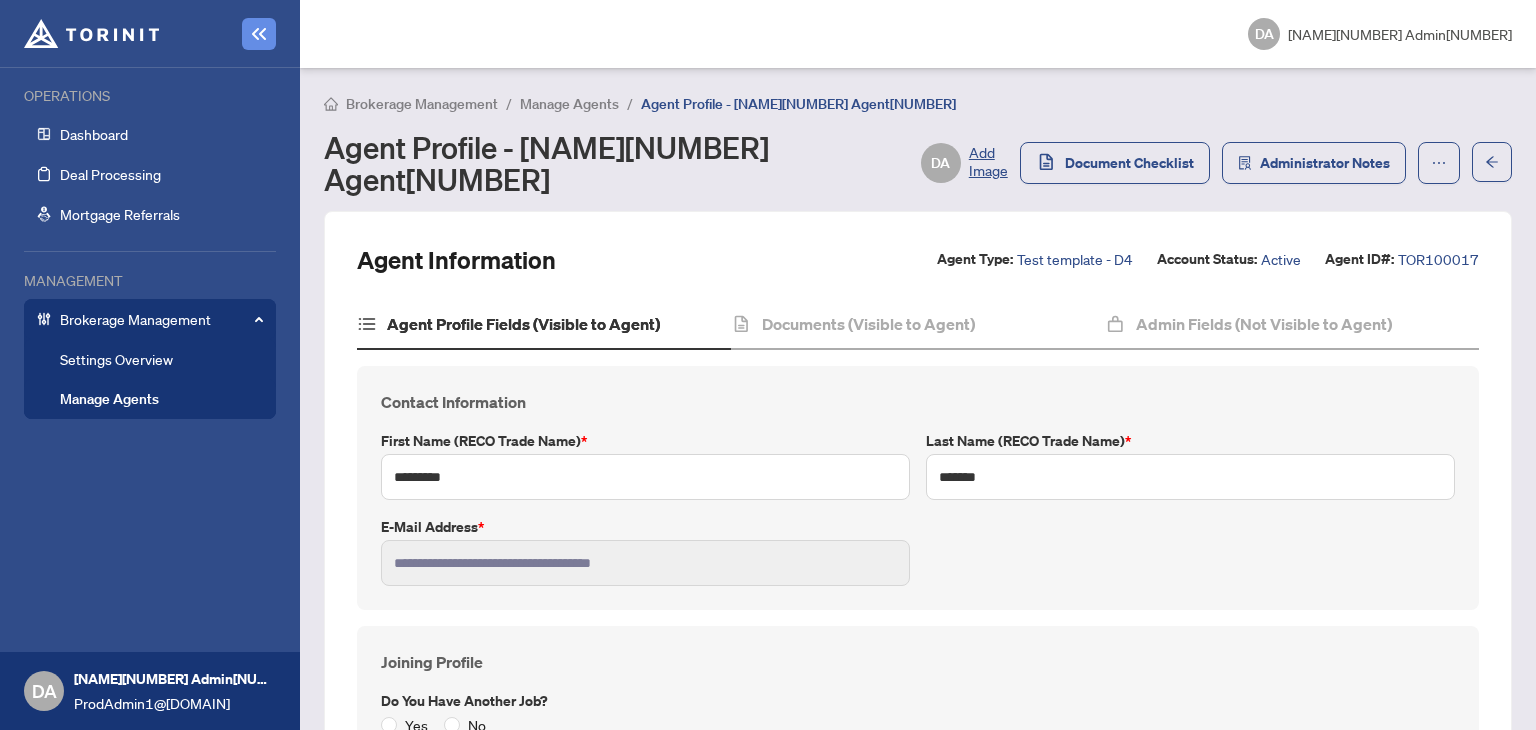 click on "**********" at bounding box center [918, 488] 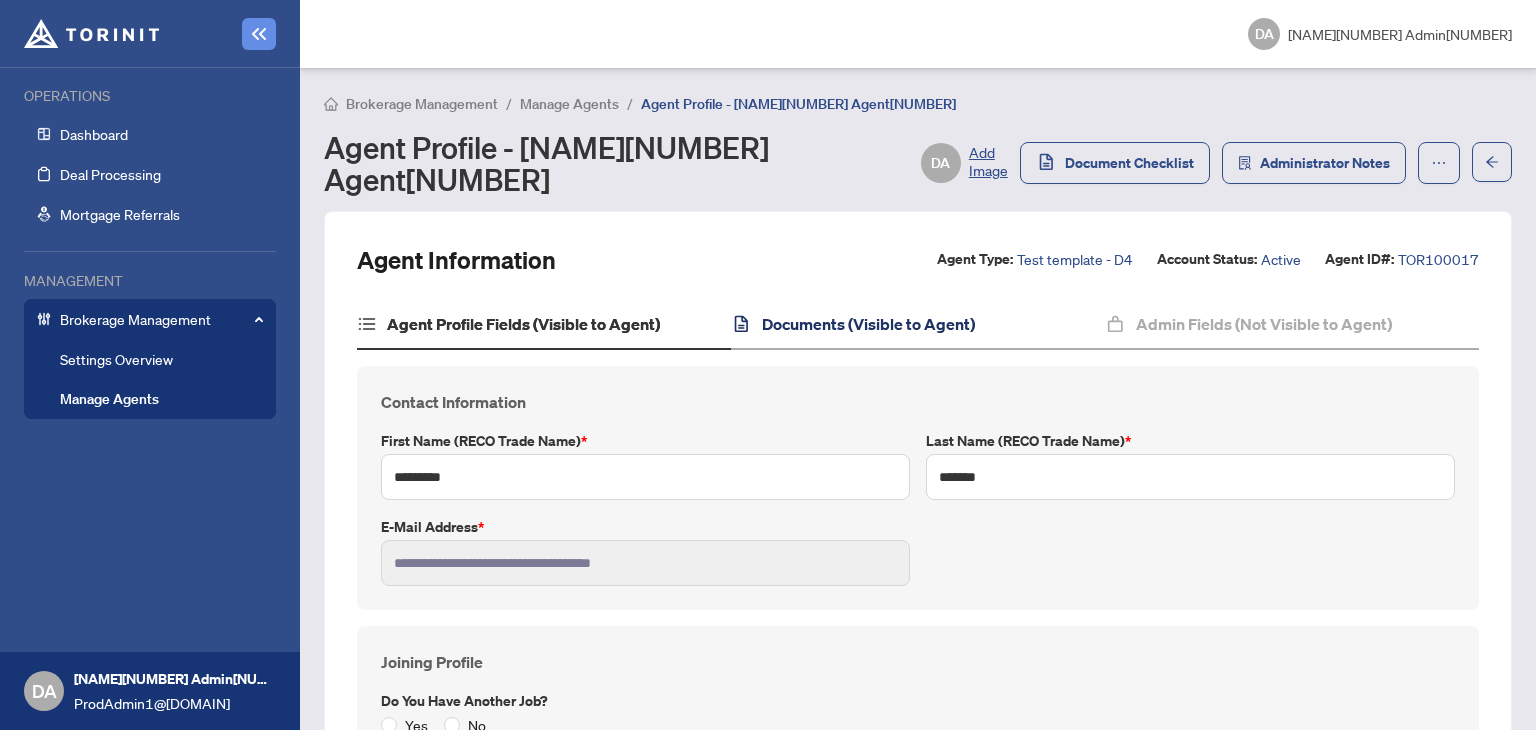 click on "Documents (Visible to Agent)" at bounding box center [868, 324] 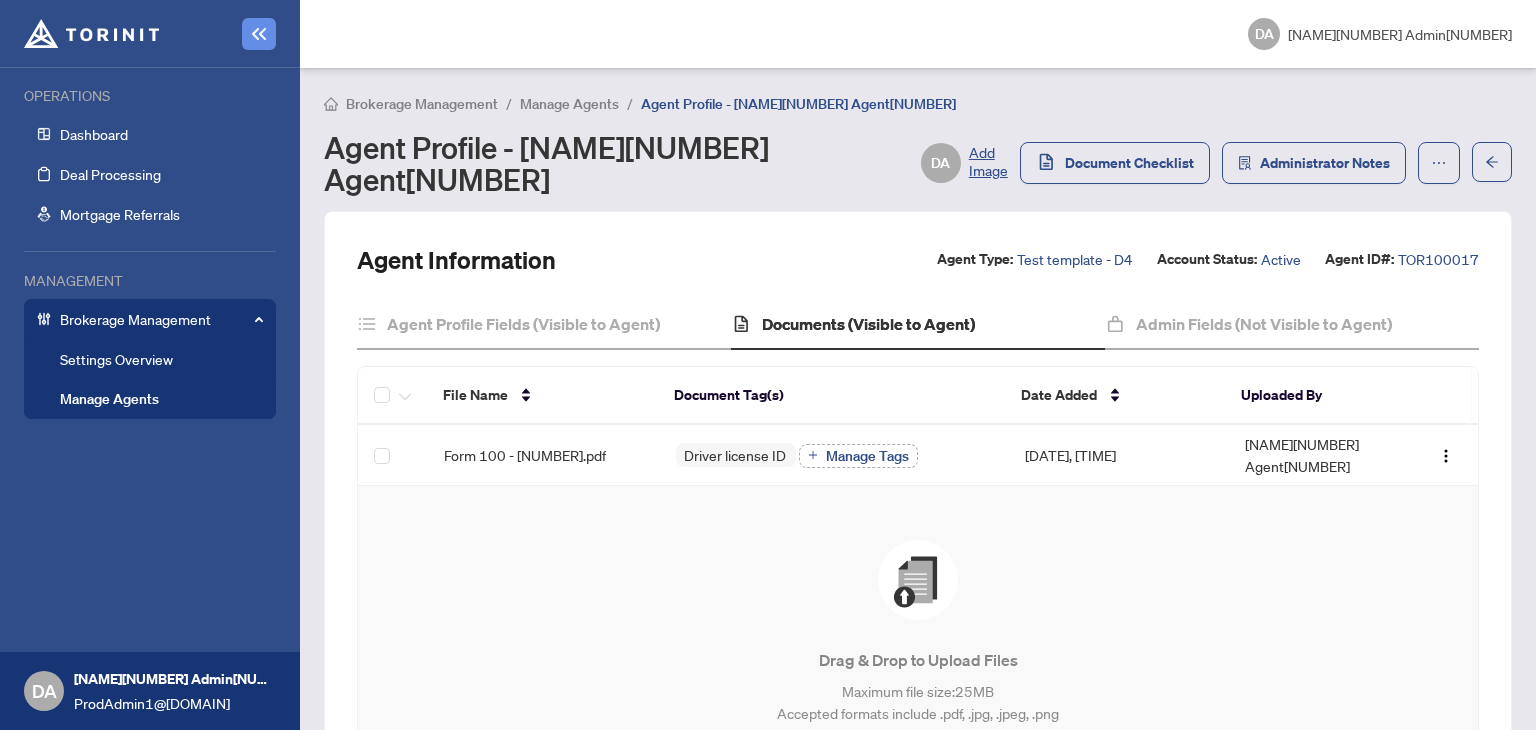 click on "Drag & Drop to Upload Files" at bounding box center (918, 660) 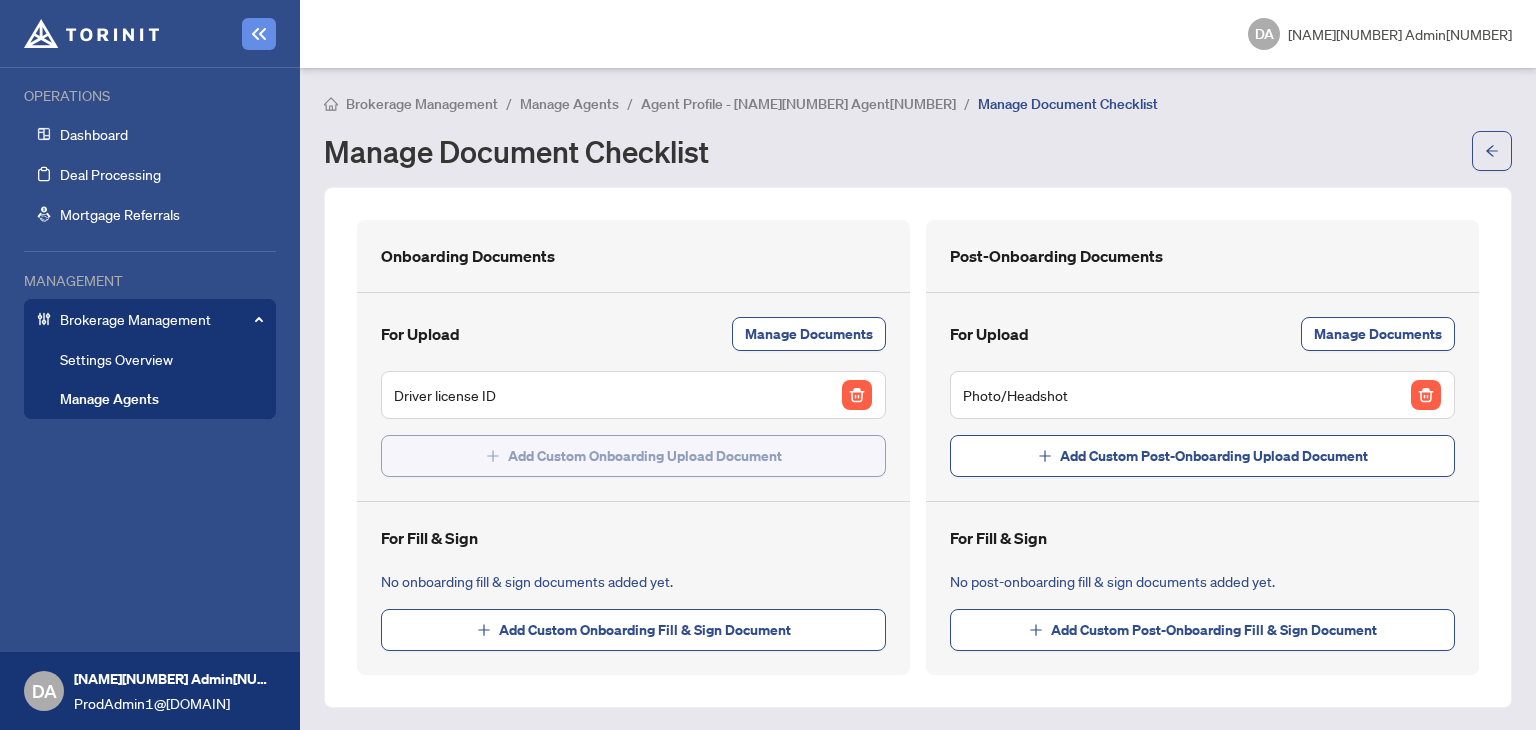 click on "Add Custom Onboarding Upload Document" at bounding box center (645, 456) 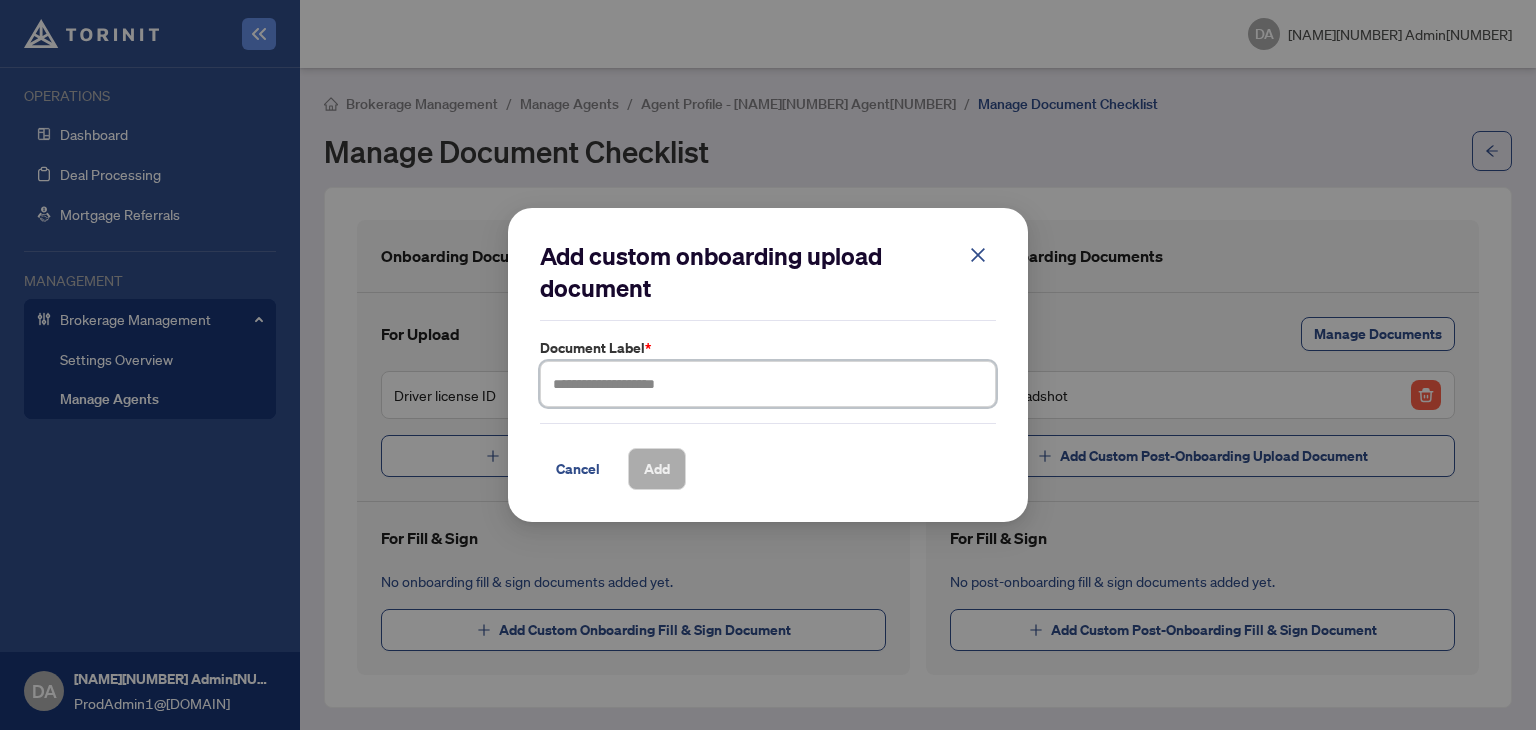 click at bounding box center (768, 384) 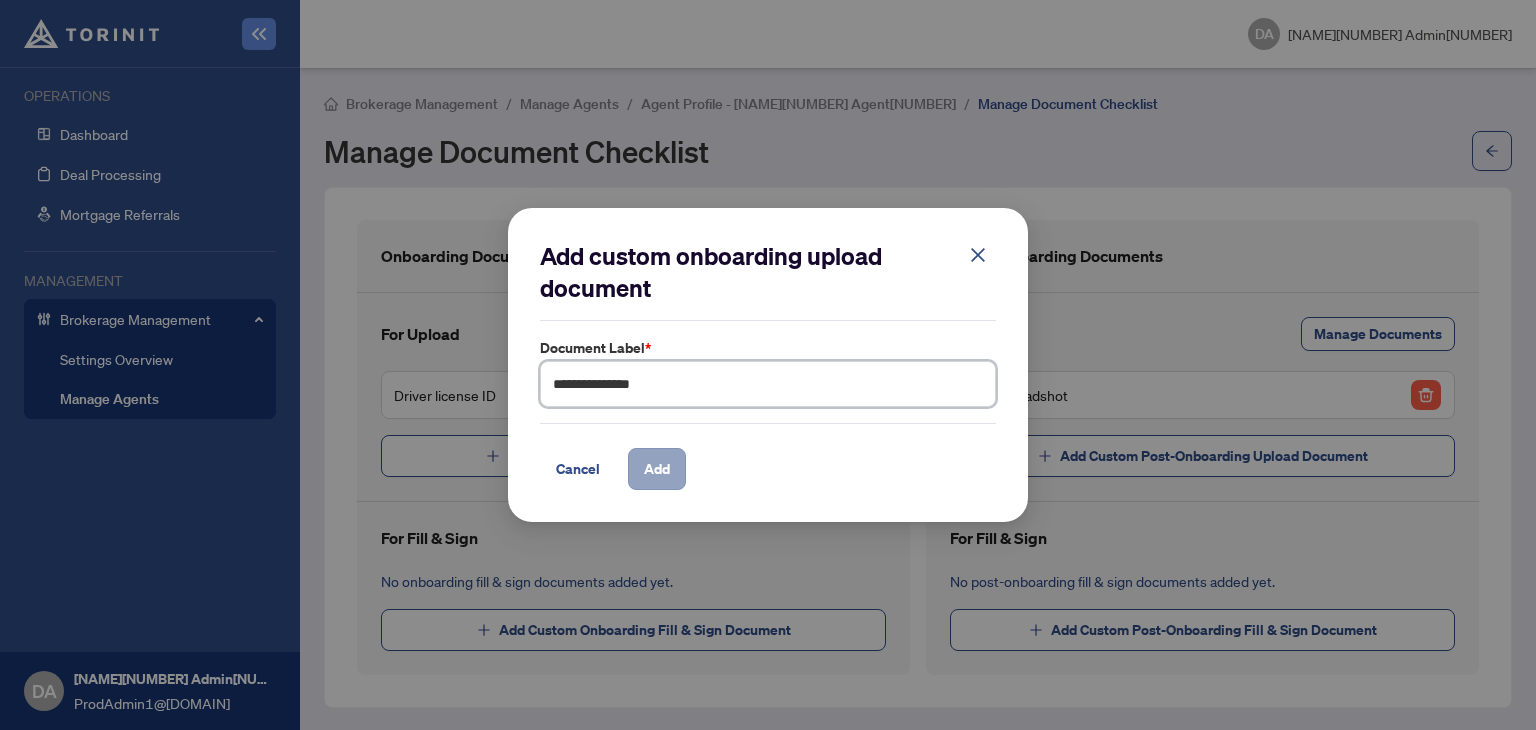 type on "**********" 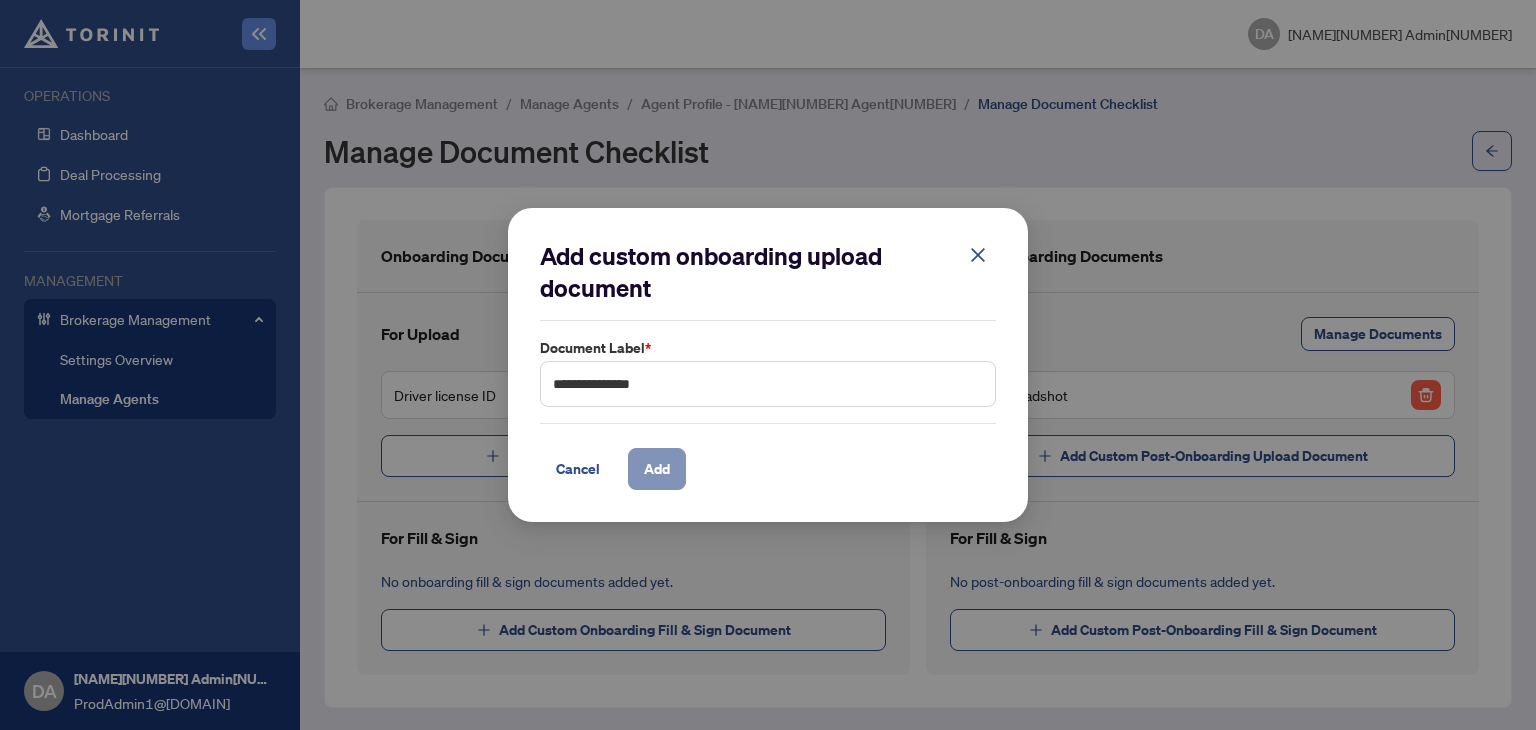 click on "Add" at bounding box center [657, 469] 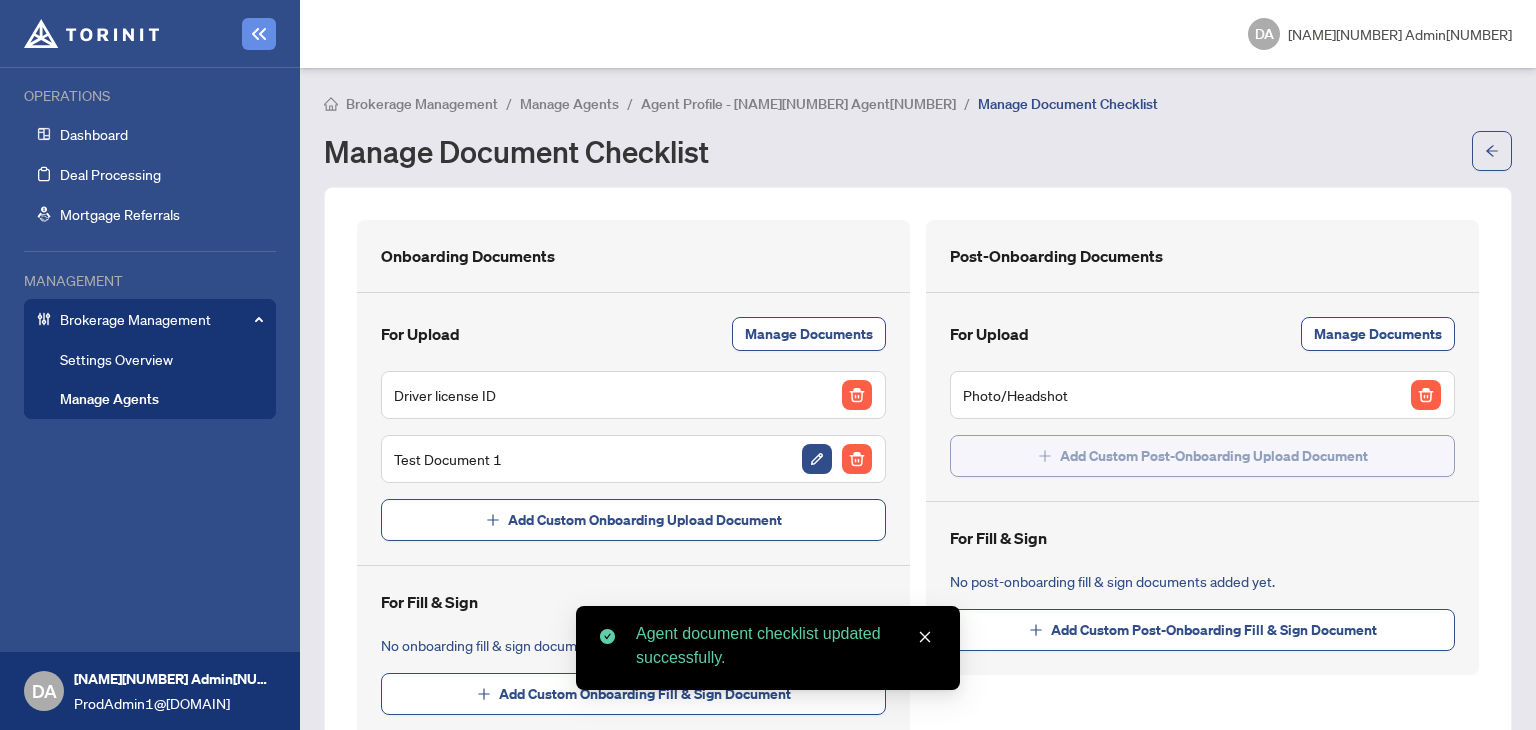 click on "Add Custom Post-Onboarding Upload Document" at bounding box center [1214, 456] 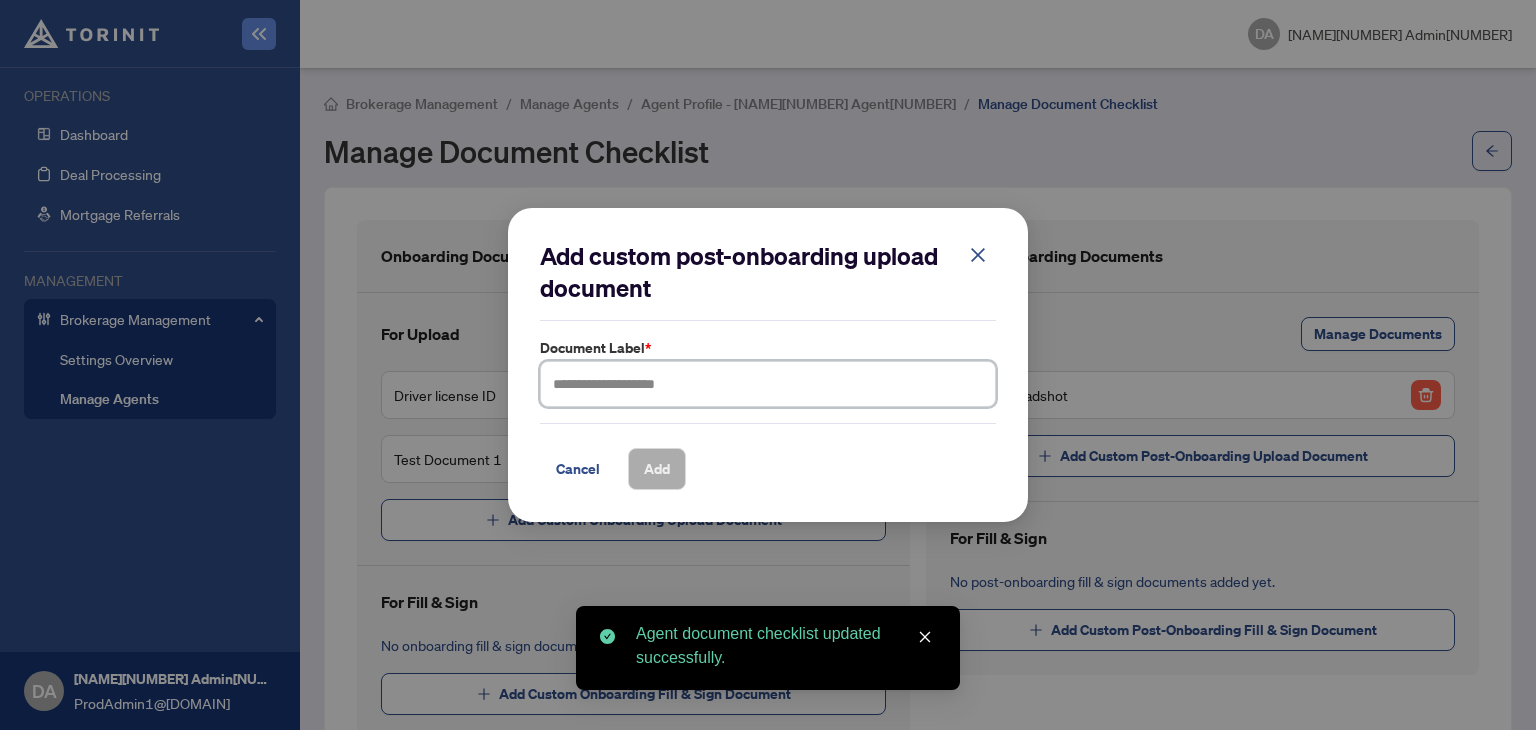 click at bounding box center [768, 384] 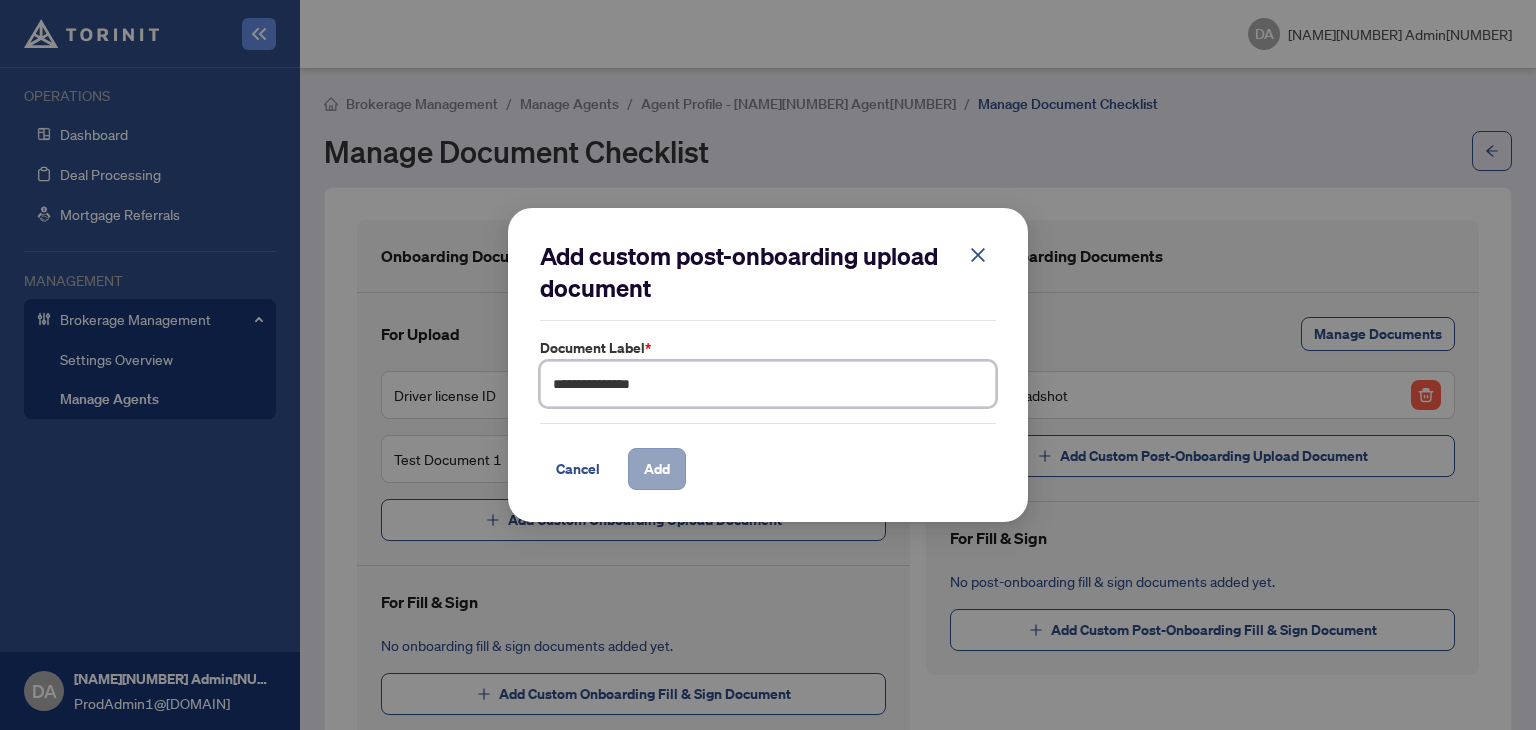 type on "**********" 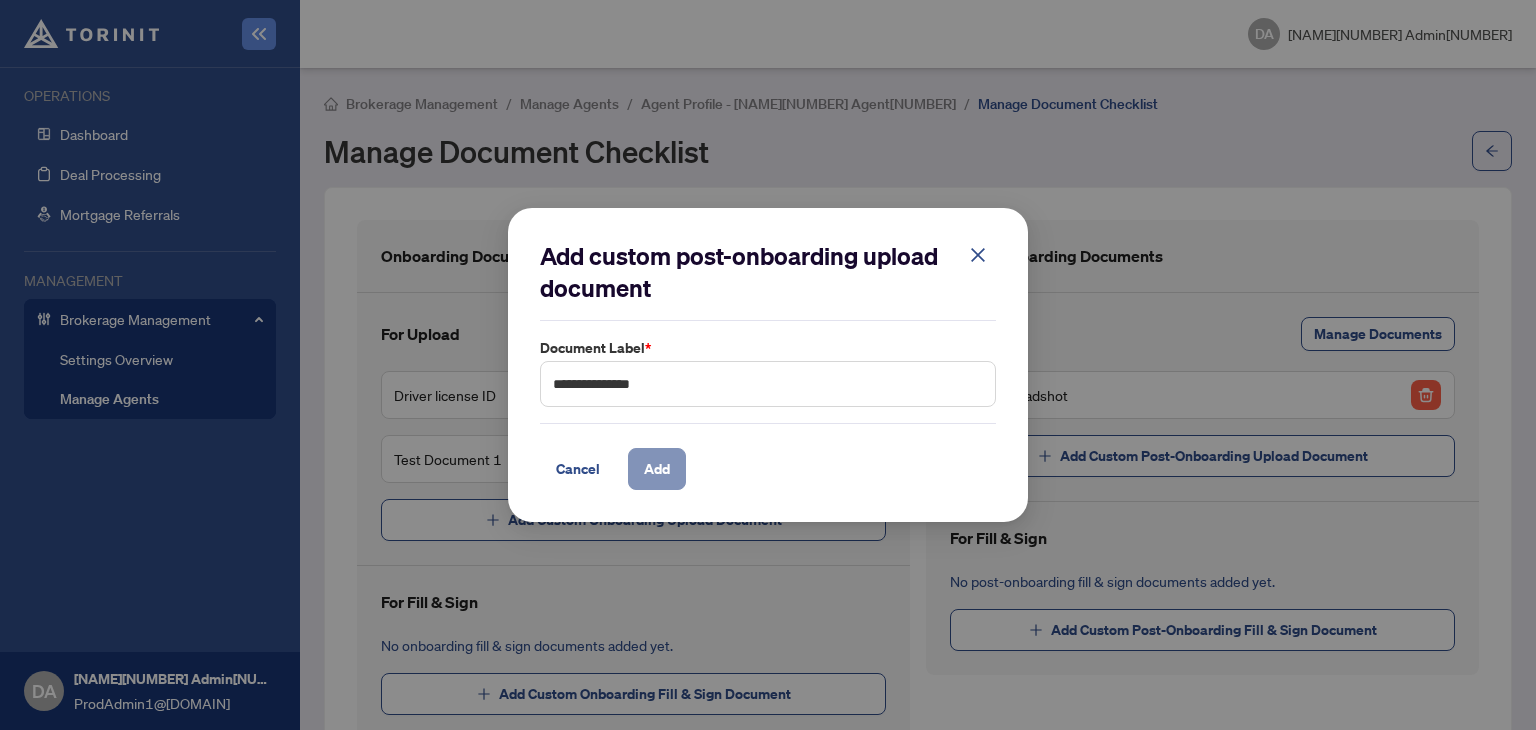 click on "Add" at bounding box center [657, 469] 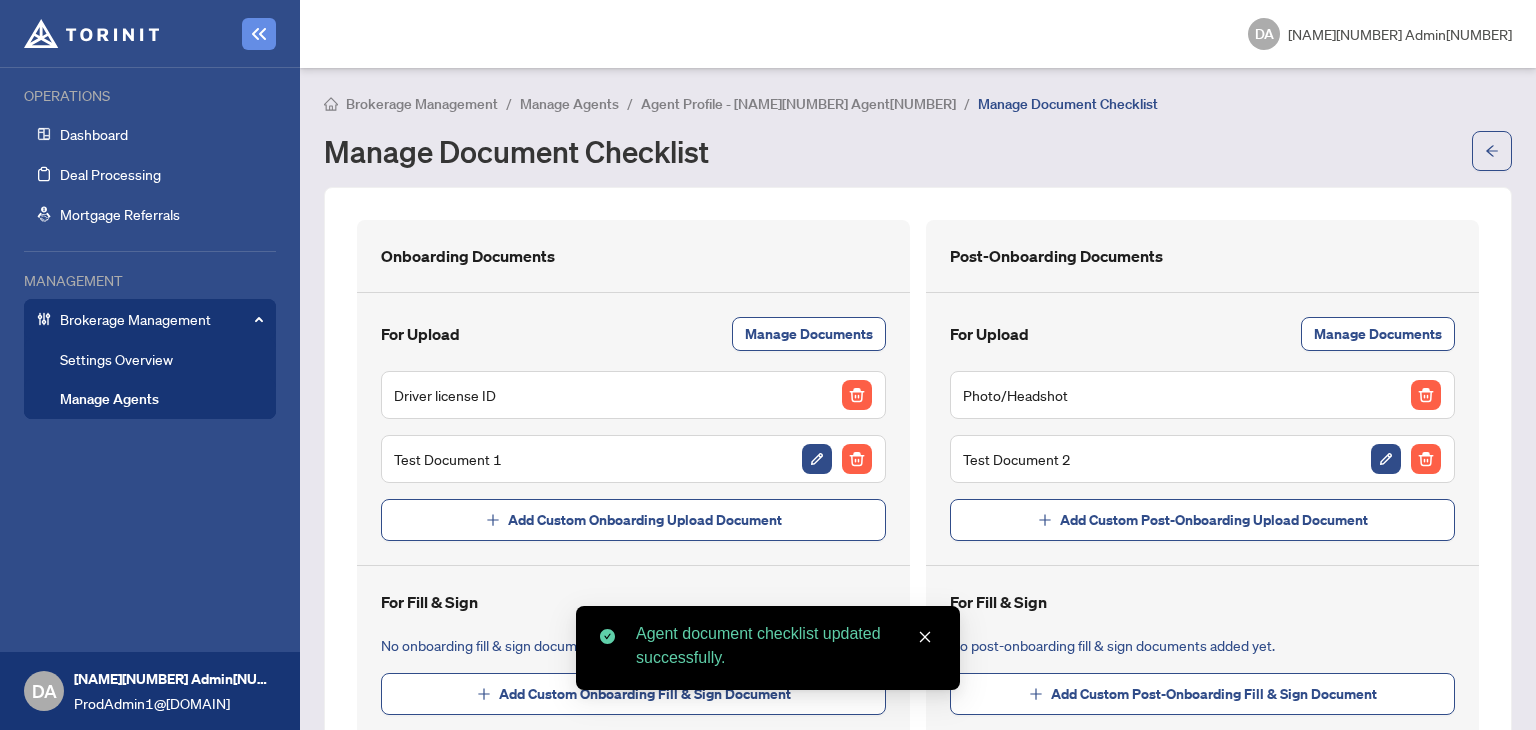 click on "Post-Onboarding Documents For Upload Manage Documents Photo/Headshot Test Document 2 Add Custom Post-Onboarding Upload Document For Fill & Sign No post-onboarding fill & sign documents added yet. Add Custom Post-Onboarding Fill & Sign Document" at bounding box center [1202, 479] 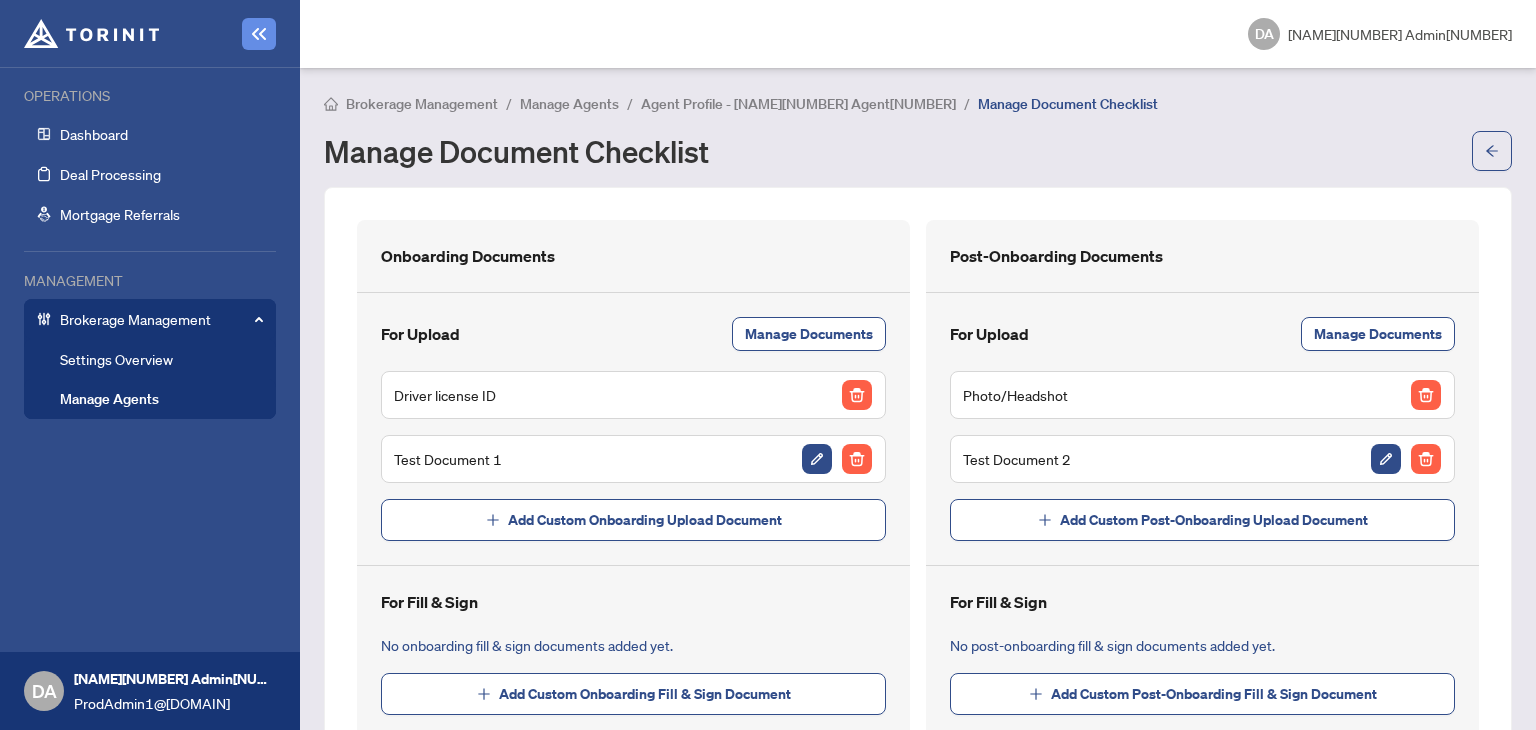 click on "Onboarding Documents For Upload Manage Documents Driver license ID Test Document 1 Add Custom Onboarding Upload Document For Fill & Sign No onboarding fill & sign documents added yet. Add Custom Onboarding Fill & Sign Document" at bounding box center (633, 479) 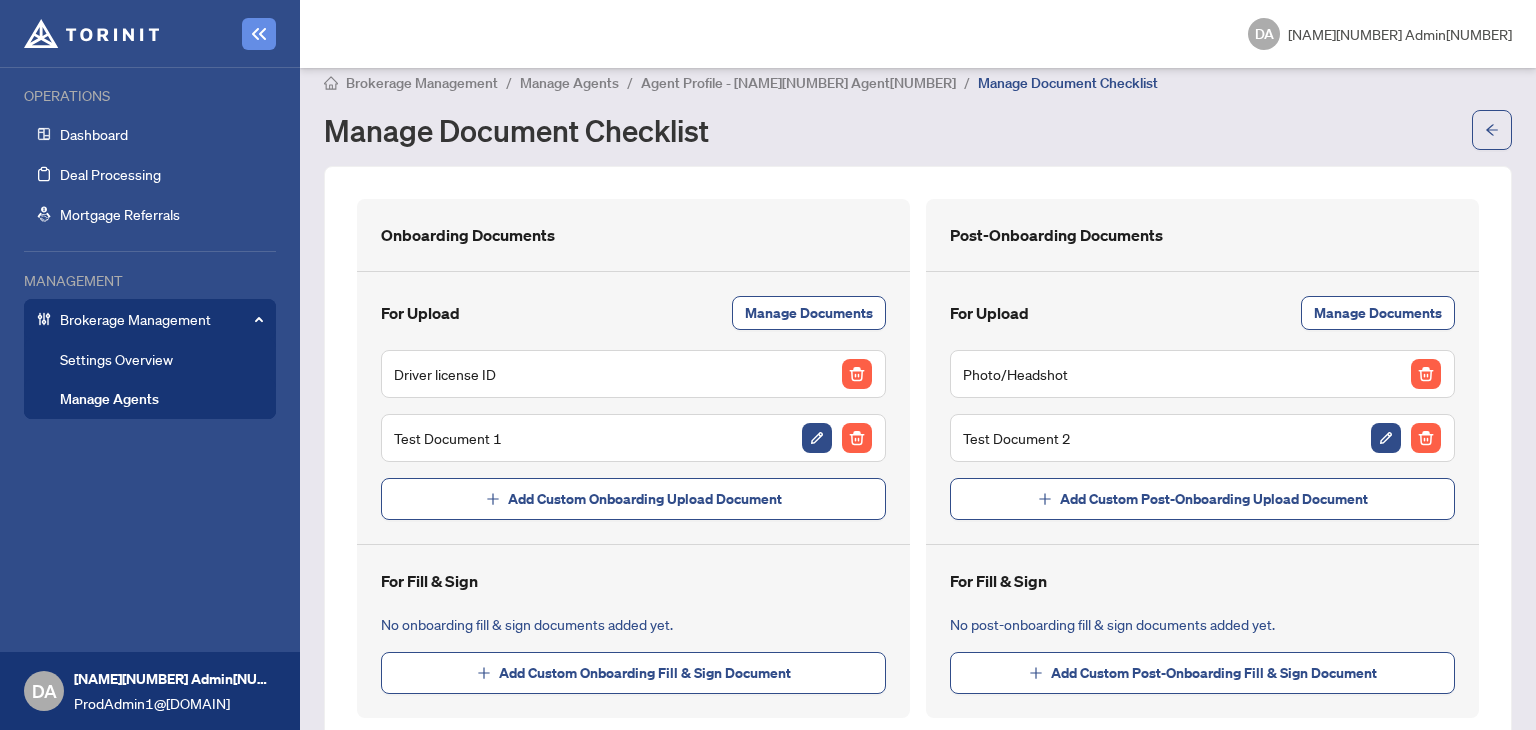 scroll, scrollTop: 0, scrollLeft: 0, axis: both 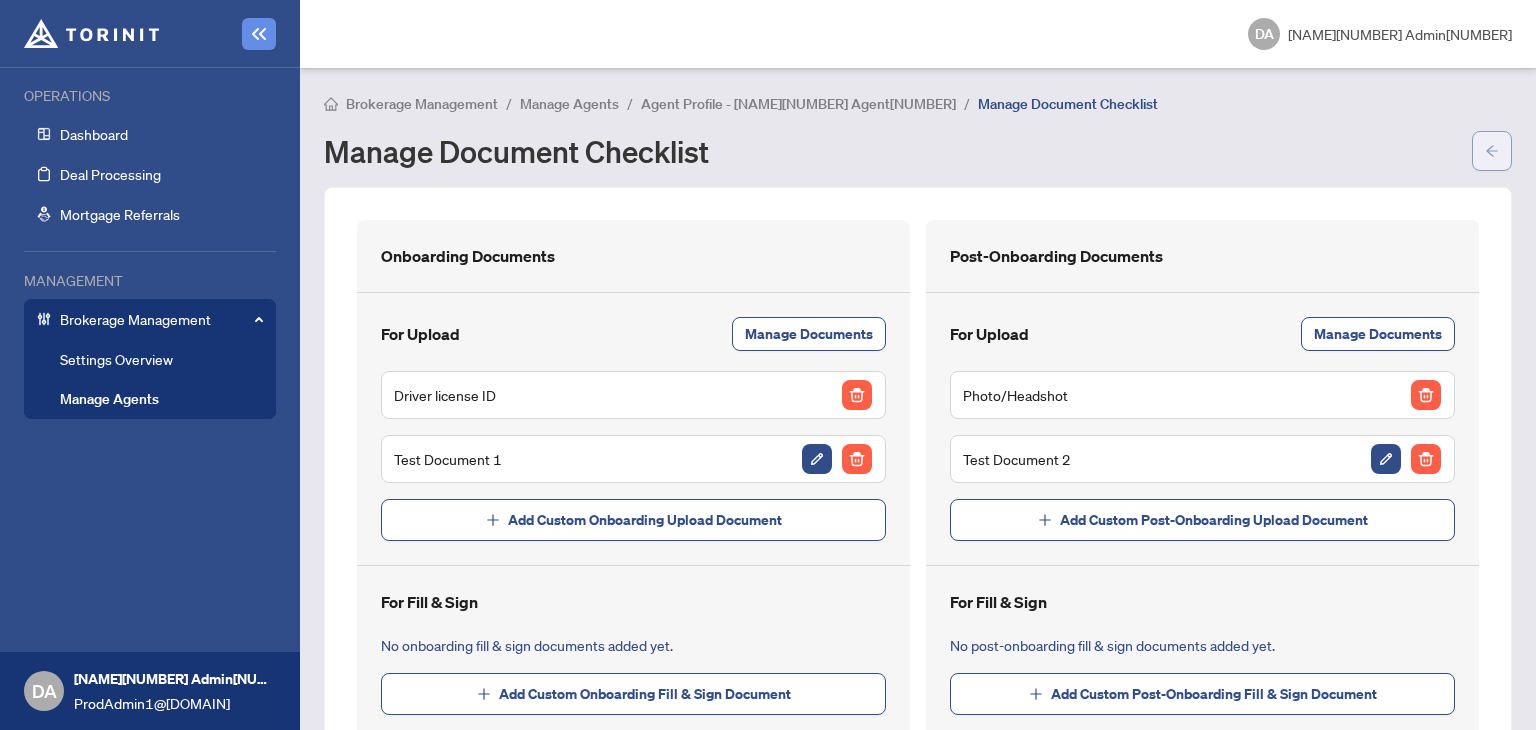 click at bounding box center [1492, 151] 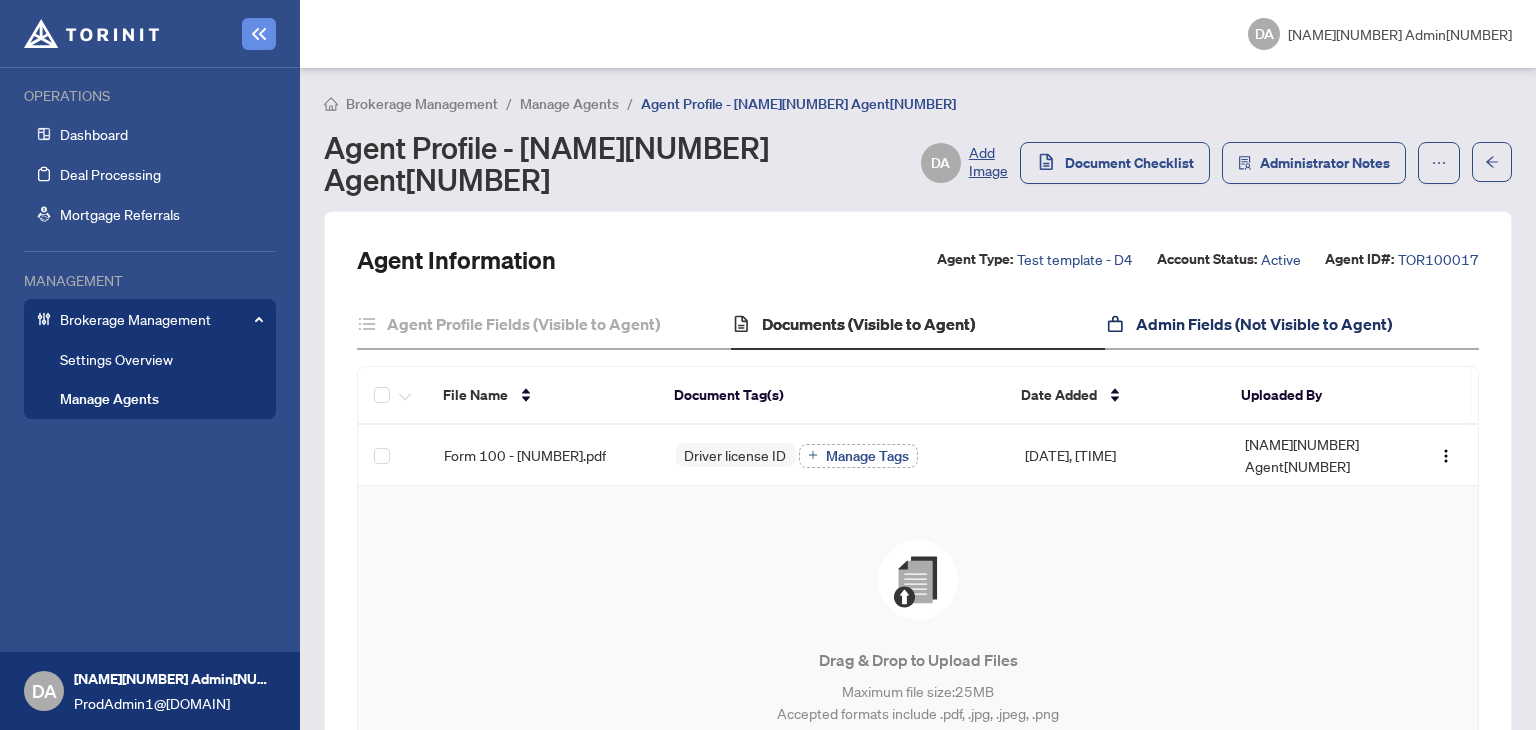 click on "Admin Fields (Not Visible to Agent)" at bounding box center (1264, 324) 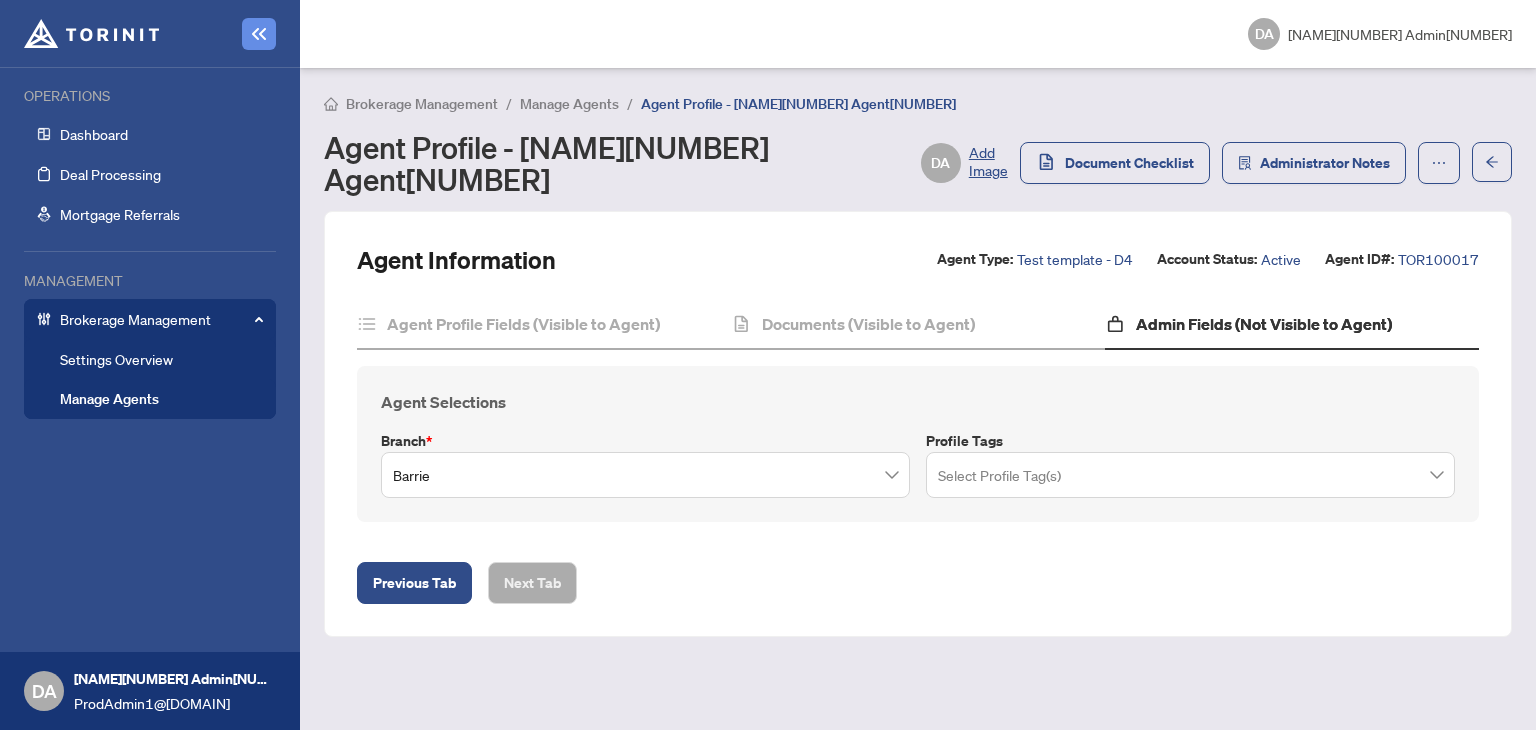 click at bounding box center (1190, 474) 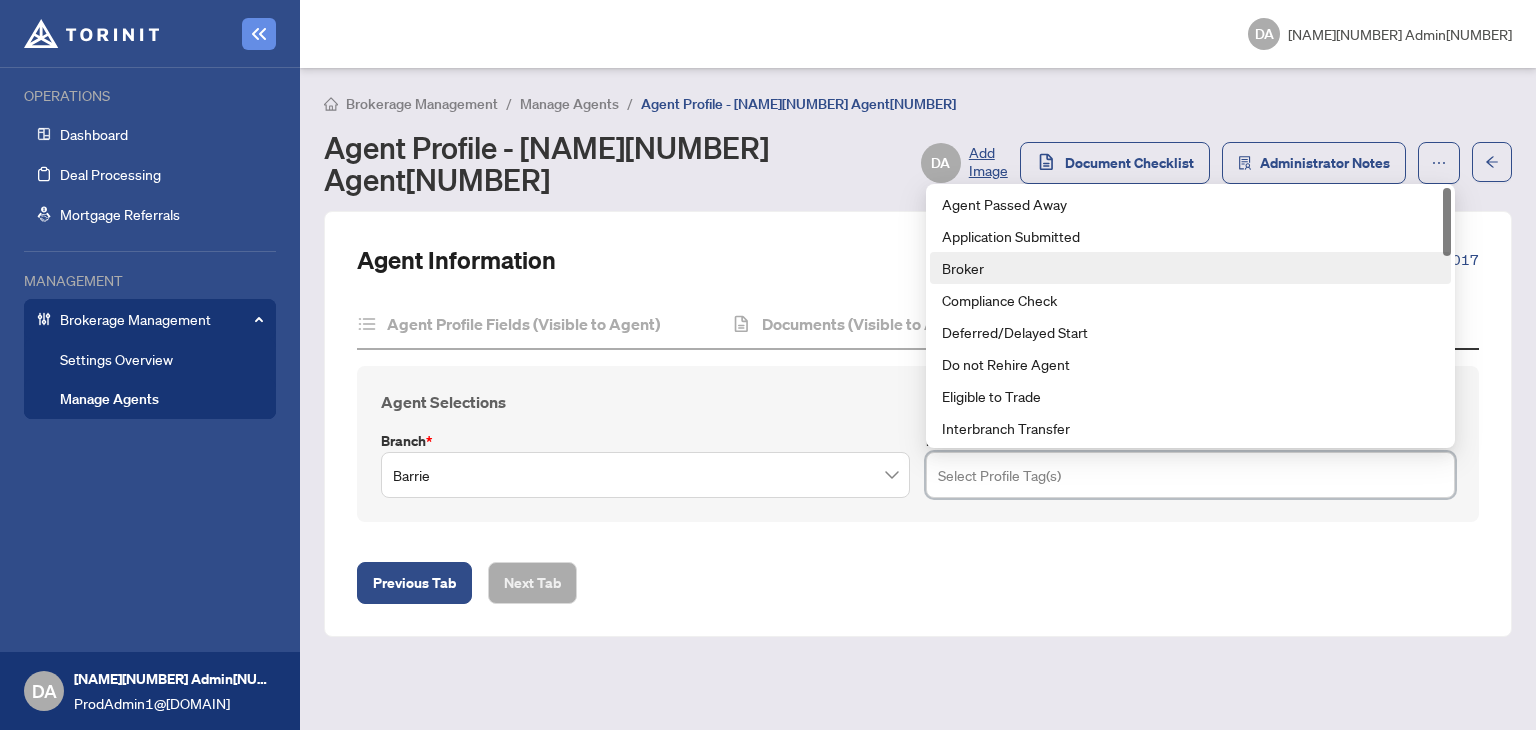 click on "Broker" at bounding box center [1190, 268] 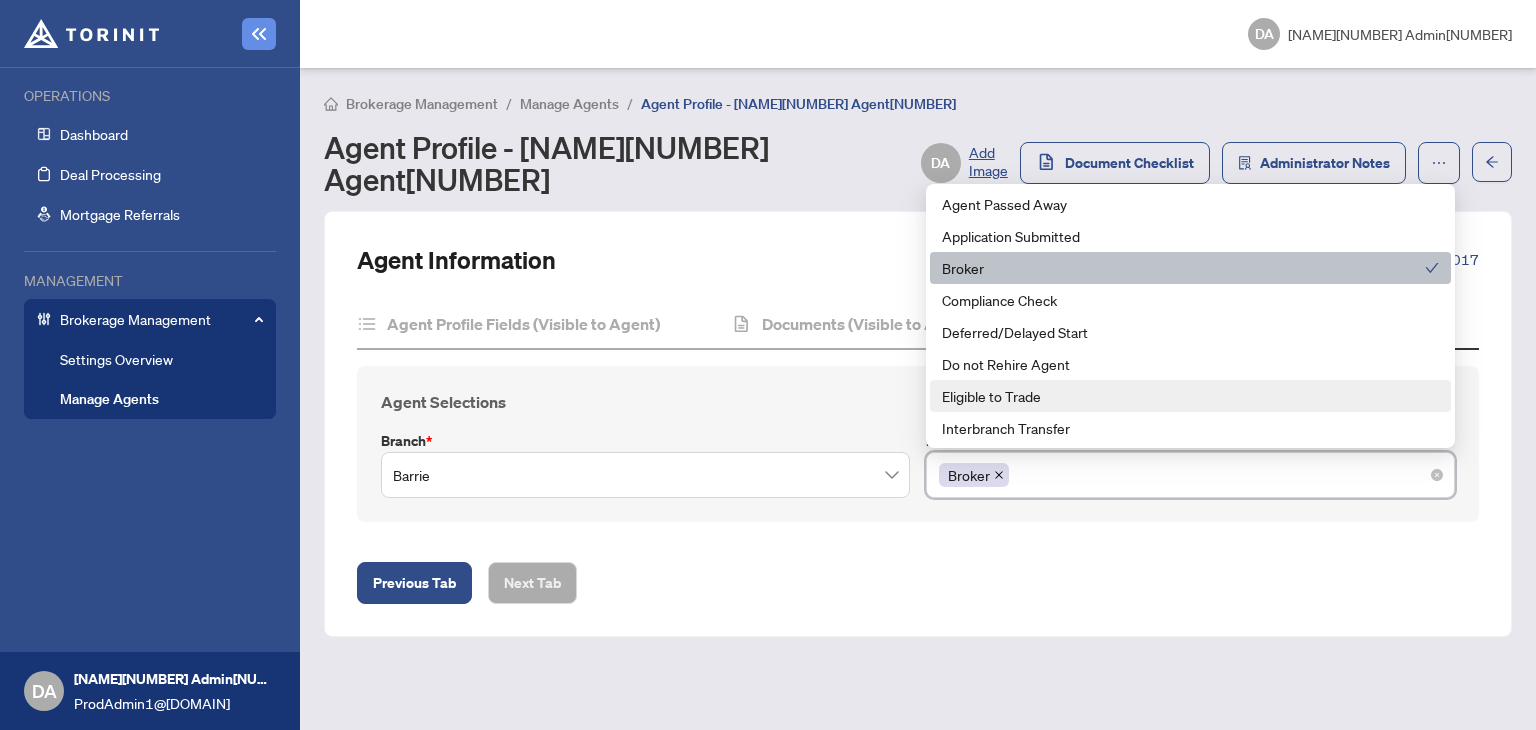 click on "Eligible to Trade" at bounding box center (1190, 396) 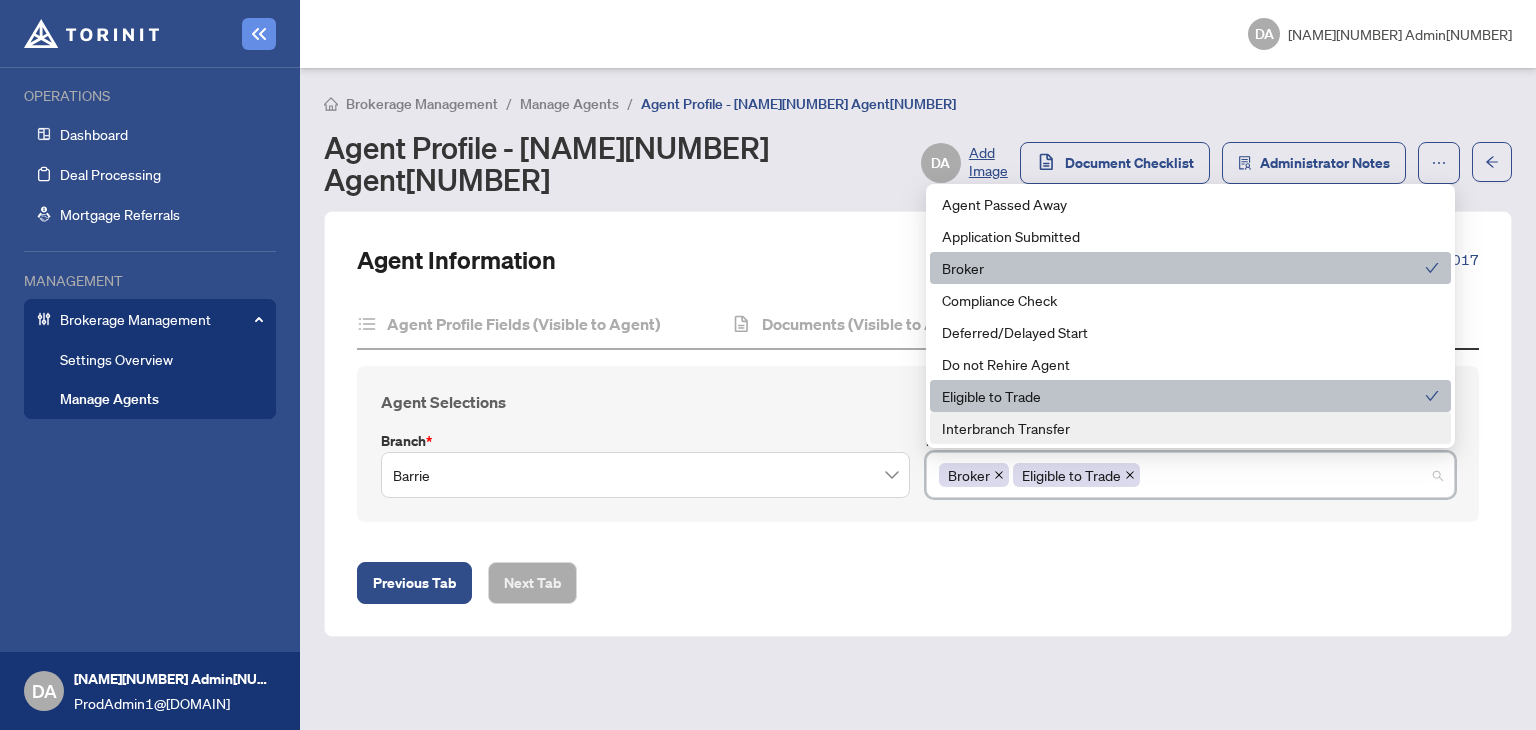 click on "Agent Information Agent Type: Test template - D4 Account Status: Active Agent ID#: [NUMBER] Agent Profile Fields (Visible to Agent) Documents (Visible to Agent) Admin Fields (Not Visible to Agent) Agent Selections Branch * Barrie Profile Tags Broker Eligible to Trade [NUMBER] [NUMBER] [NUMBER] Agent Passed Away Application Submitted Broker Compliance Check Deferred/Delayed Start Do not Rehire Agent Eligible to Trade Interbranch Transfer New Hired New Hired - Recruited by Mgt Previous Tab Next Tab" at bounding box center (918, 424) 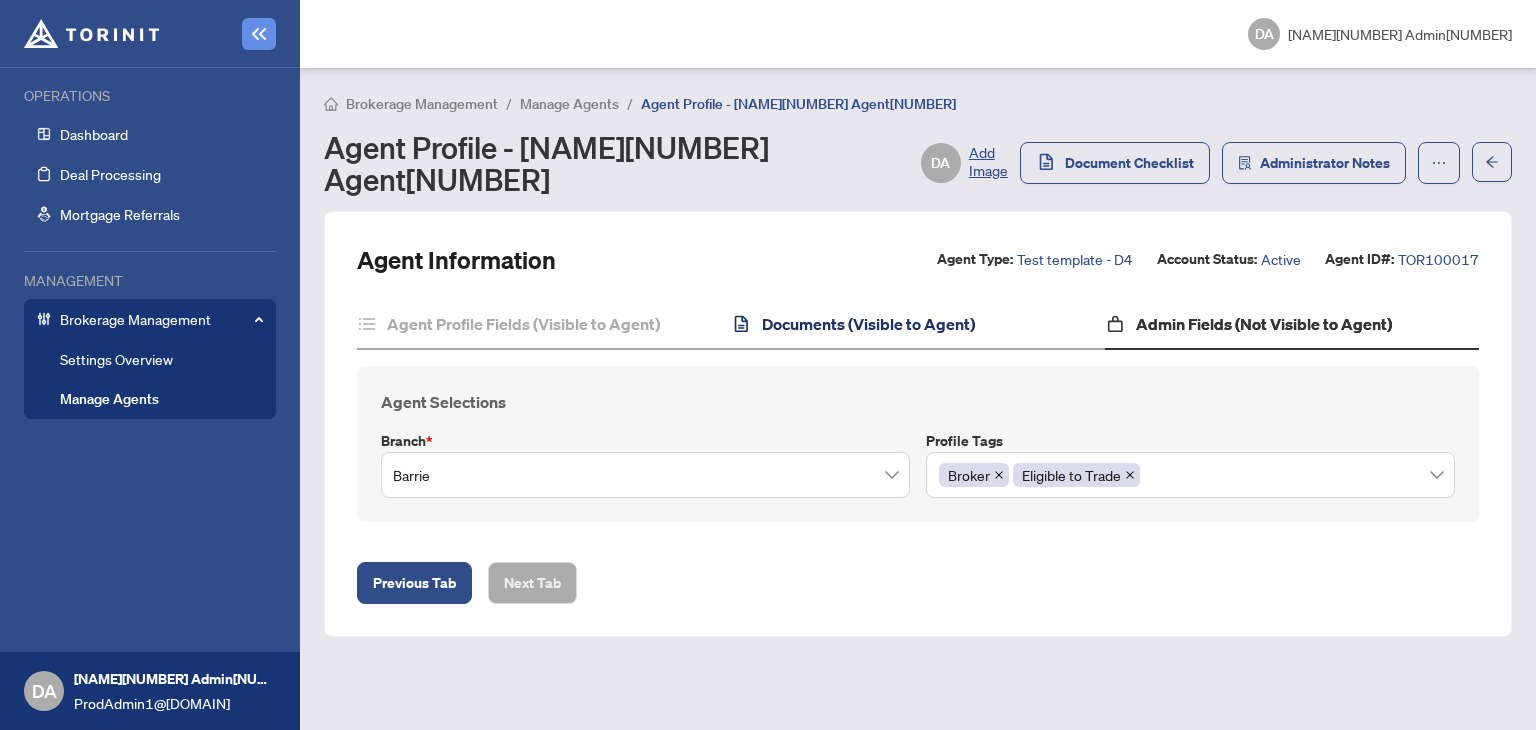 click on "Documents (Visible to Agent)" at bounding box center [868, 324] 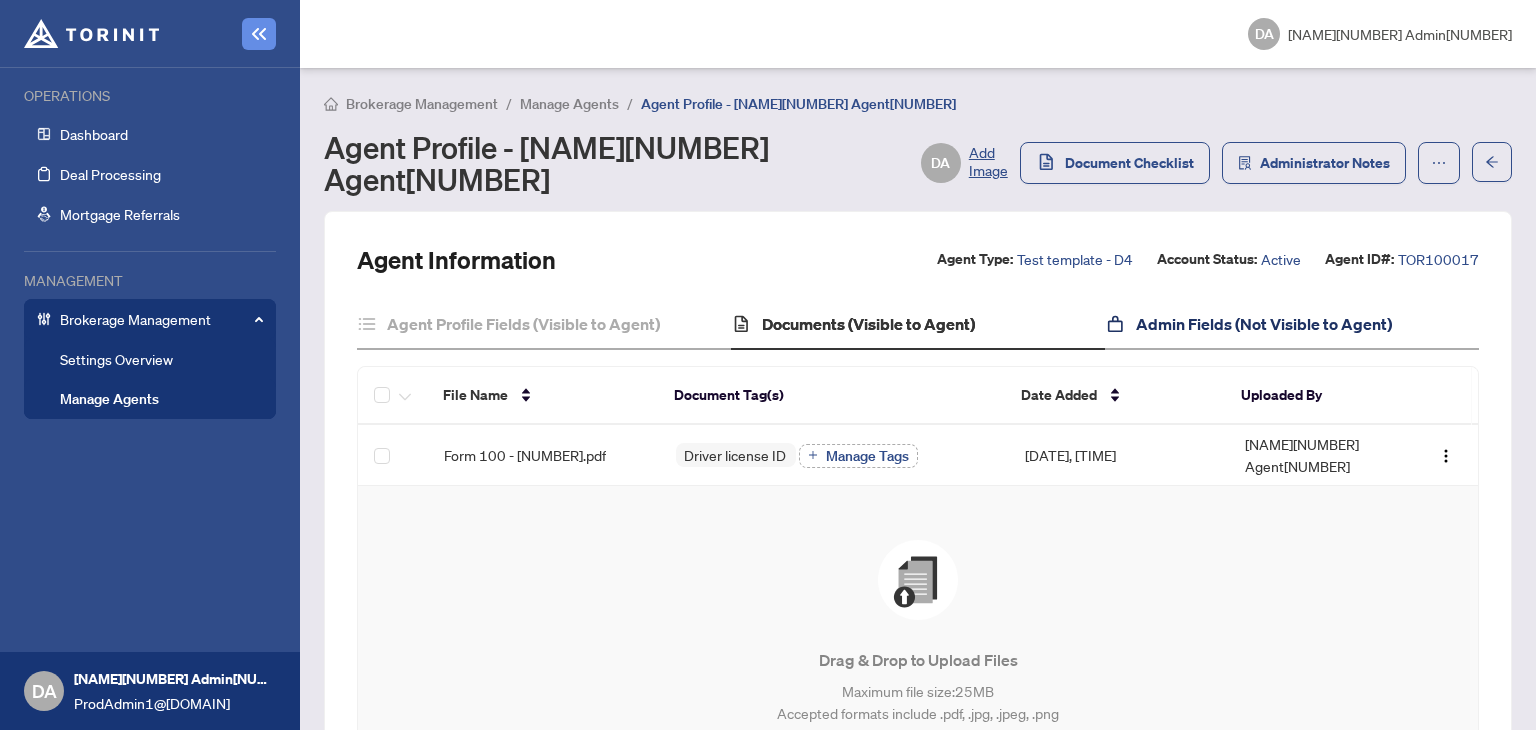 click on "Admin Fields (Not Visible to Agent)" at bounding box center (1264, 324) 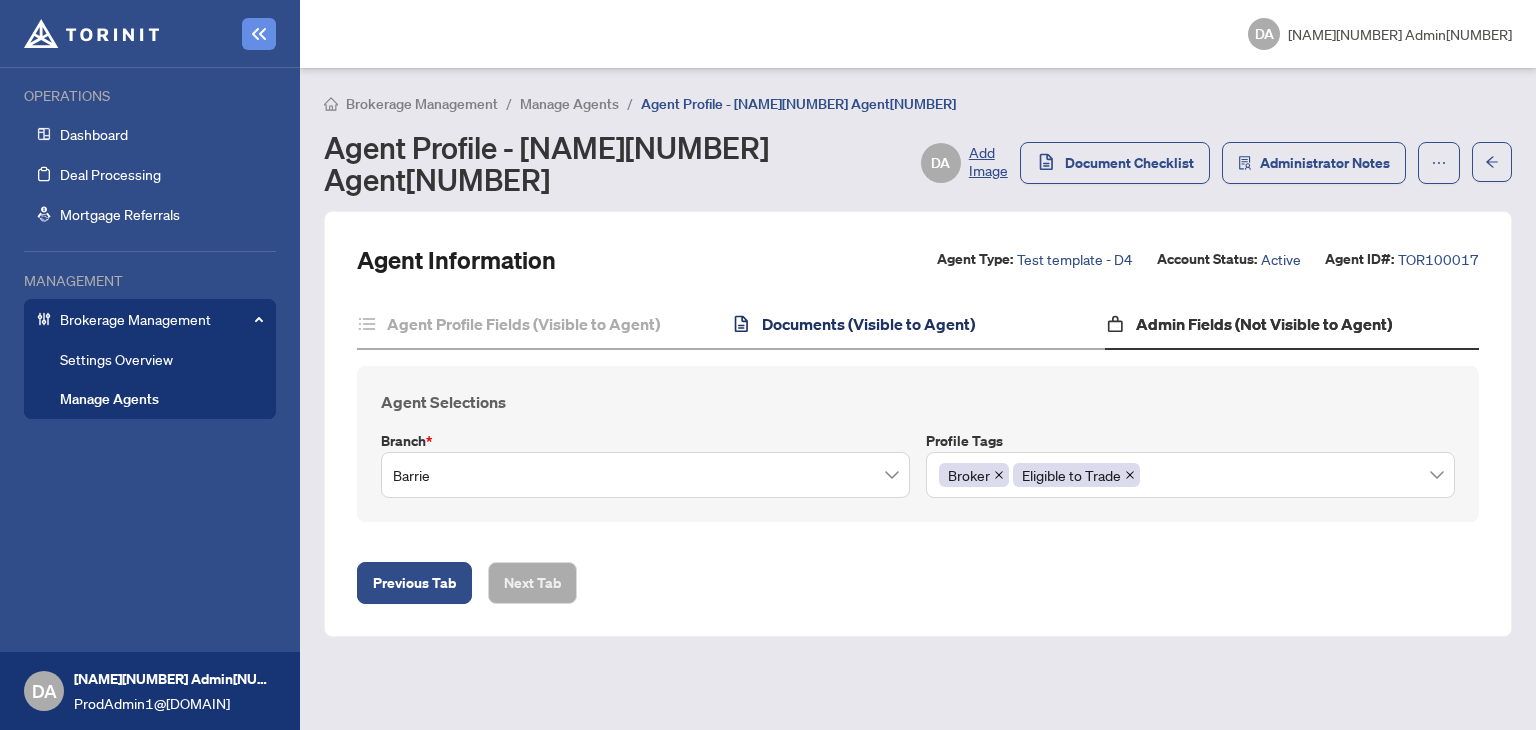 click on "Documents (Visible to Agent)" at bounding box center [868, 324] 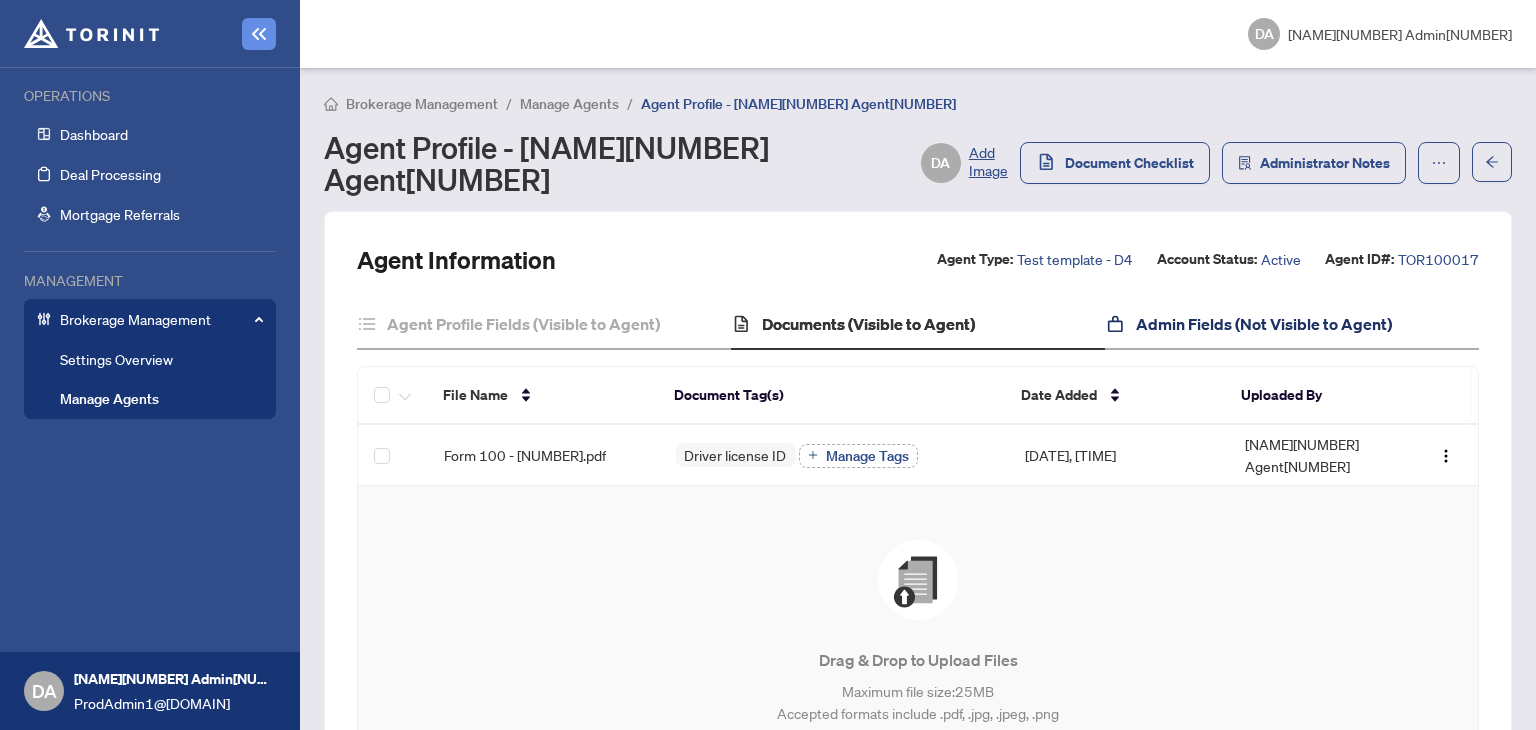click on "Admin Fields (Not Visible to Agent)" at bounding box center (1264, 324) 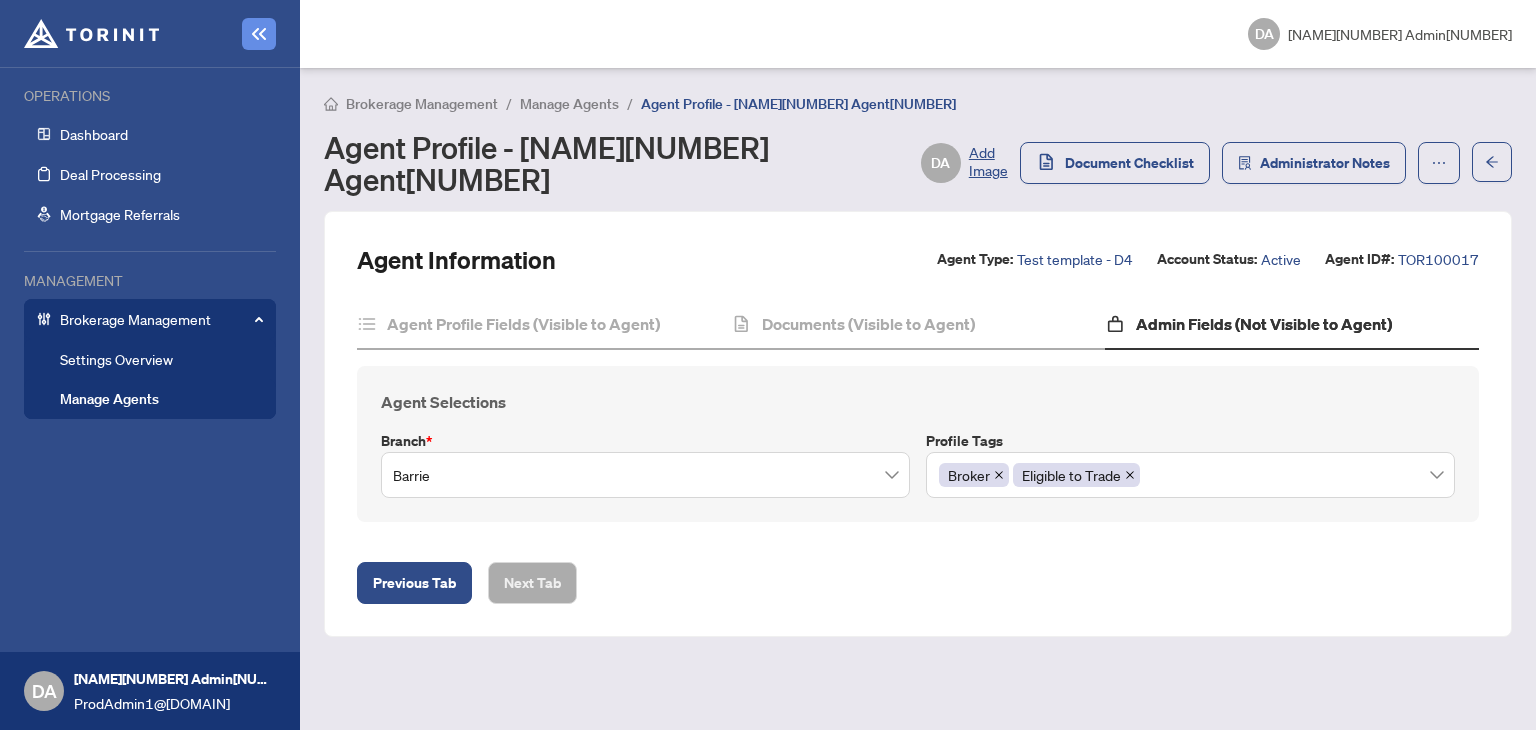 click on "Previous Tab Next Tab" at bounding box center (918, 583) 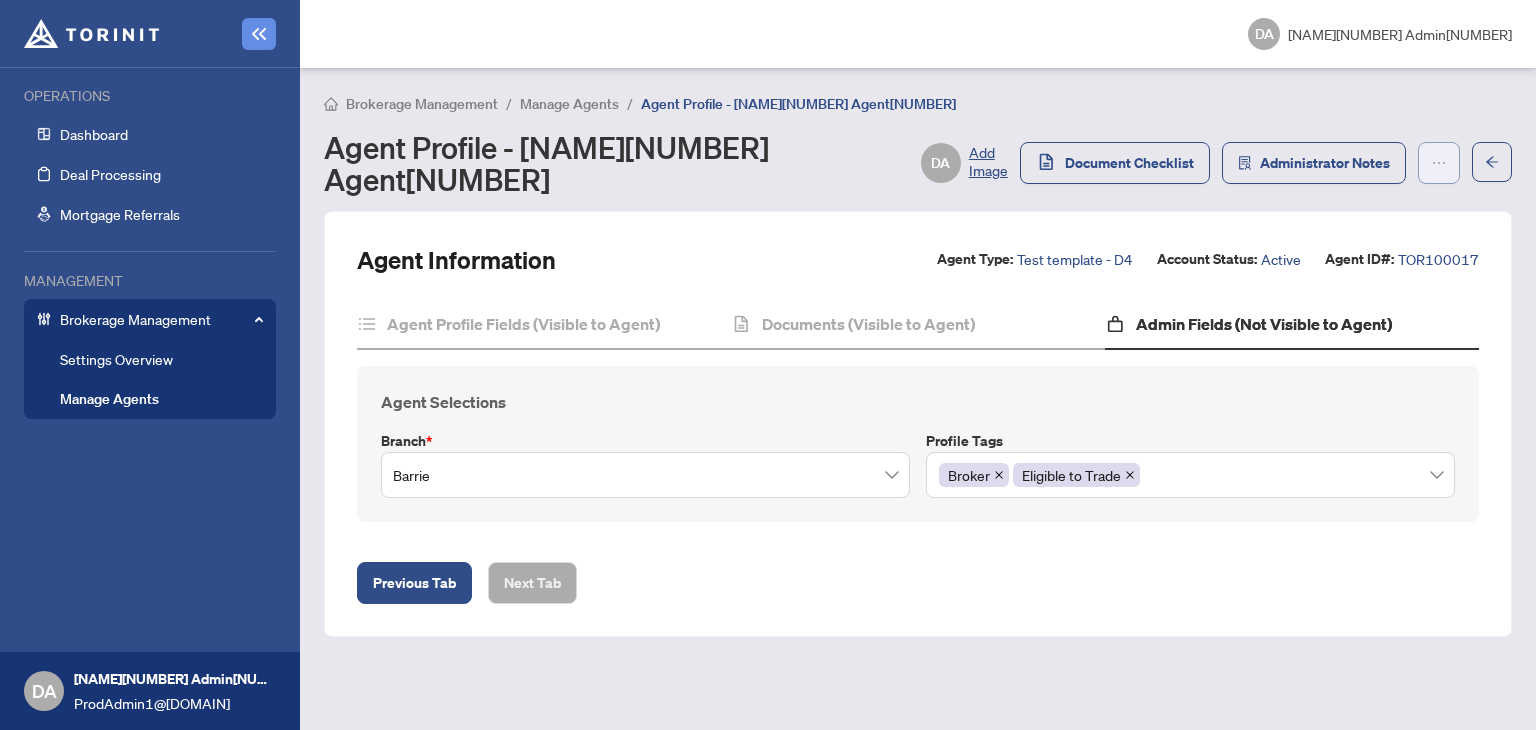 click 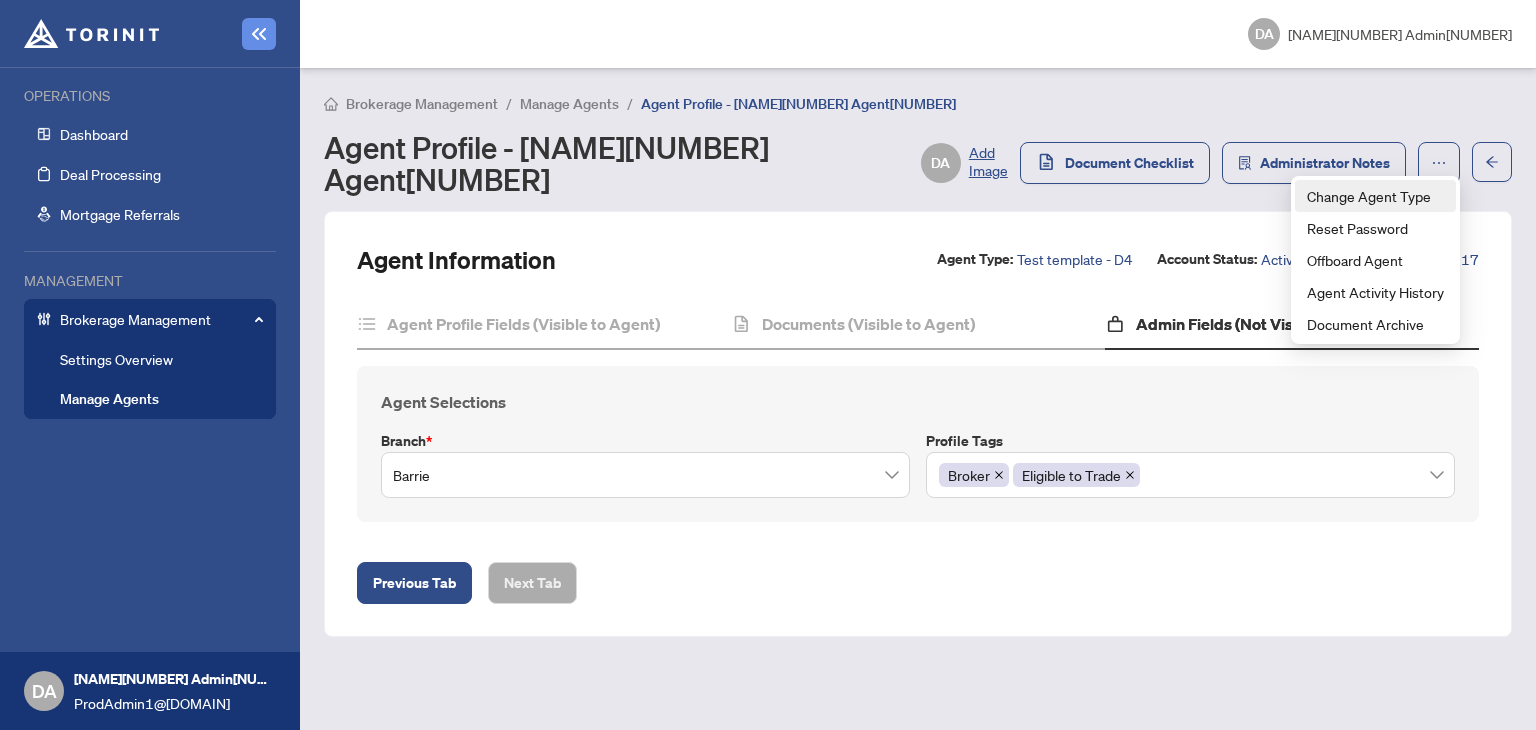 click on "Change Agent Type" at bounding box center [1375, 196] 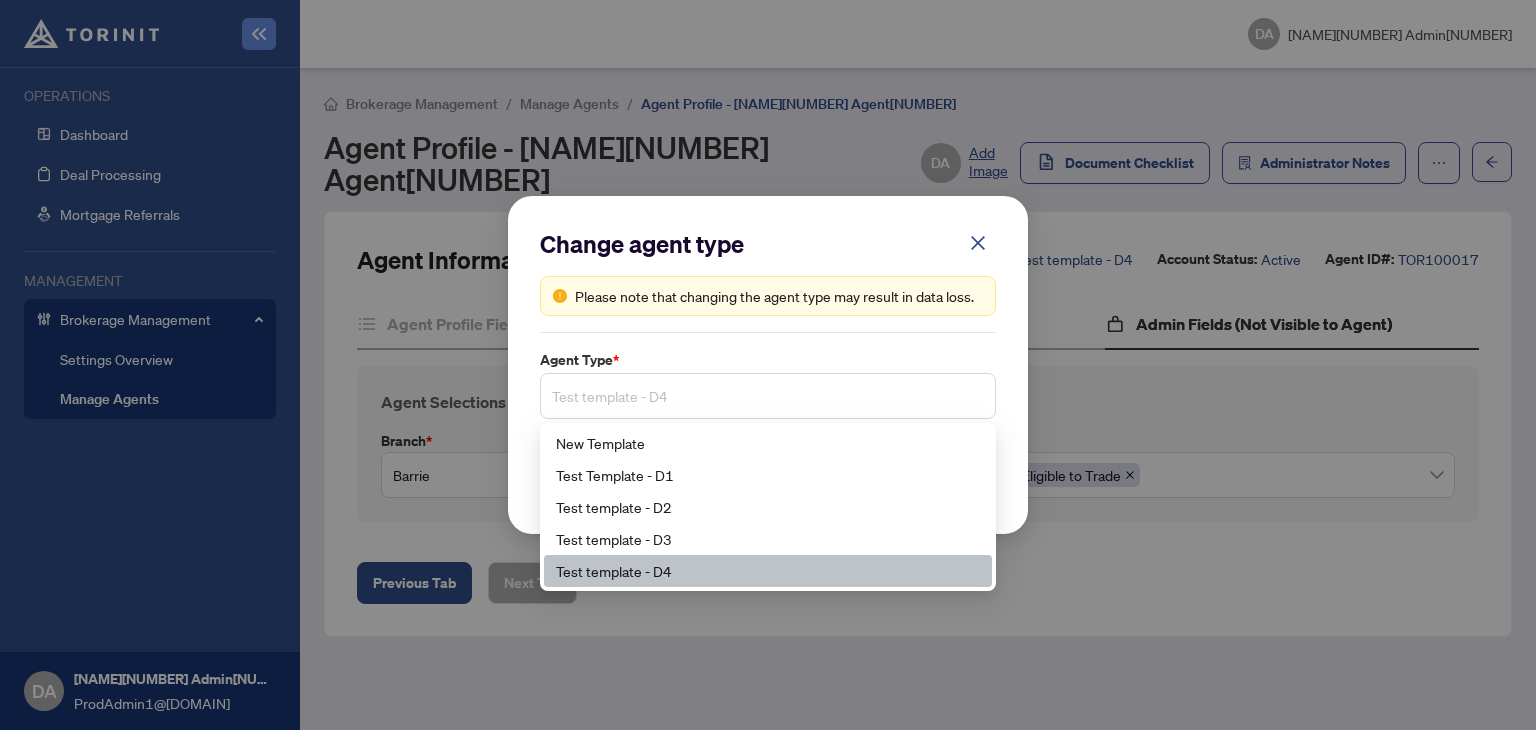 click on "Test template - D4" at bounding box center [768, 396] 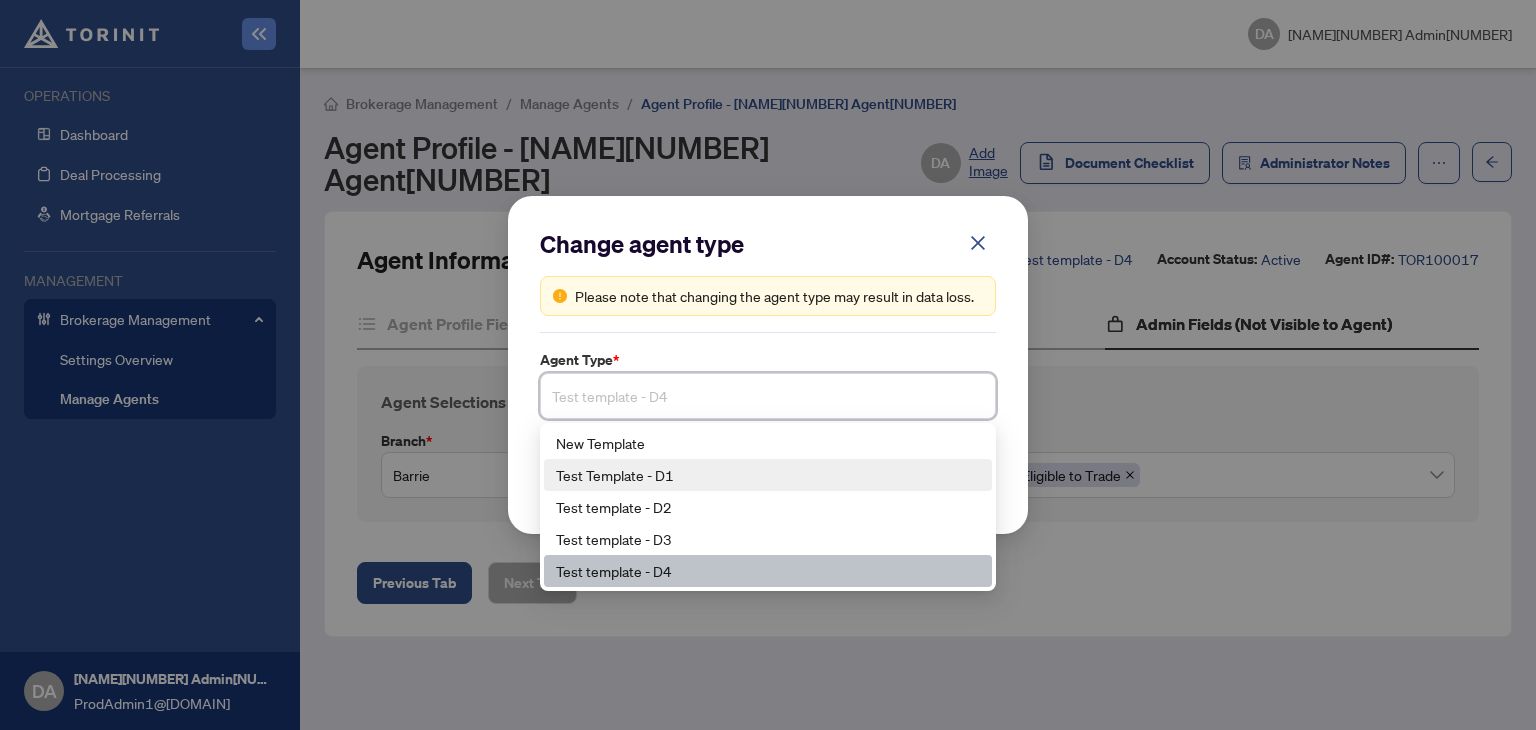 click on "Test Template - D1" at bounding box center [768, 475] 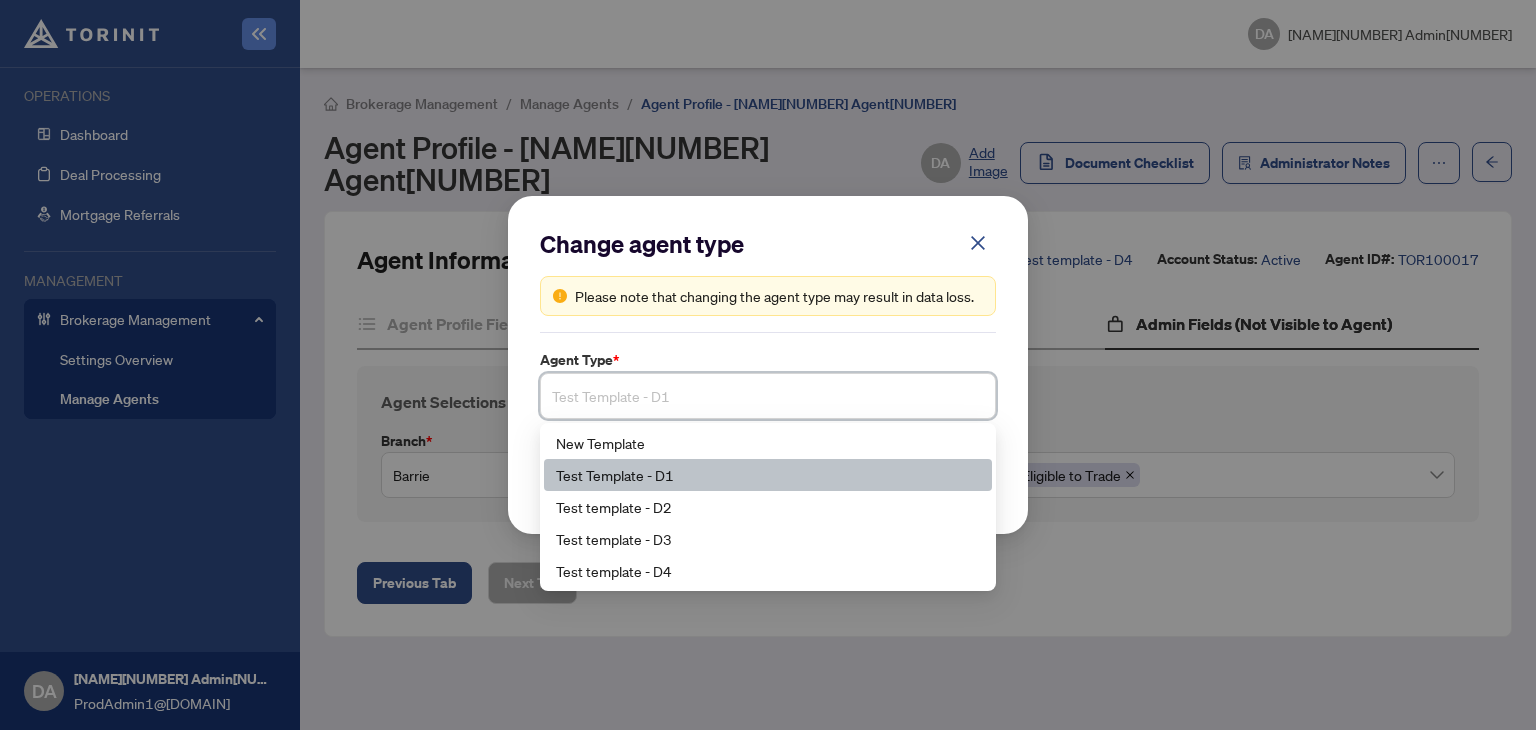 click on "Test Template - D1" at bounding box center (768, 396) 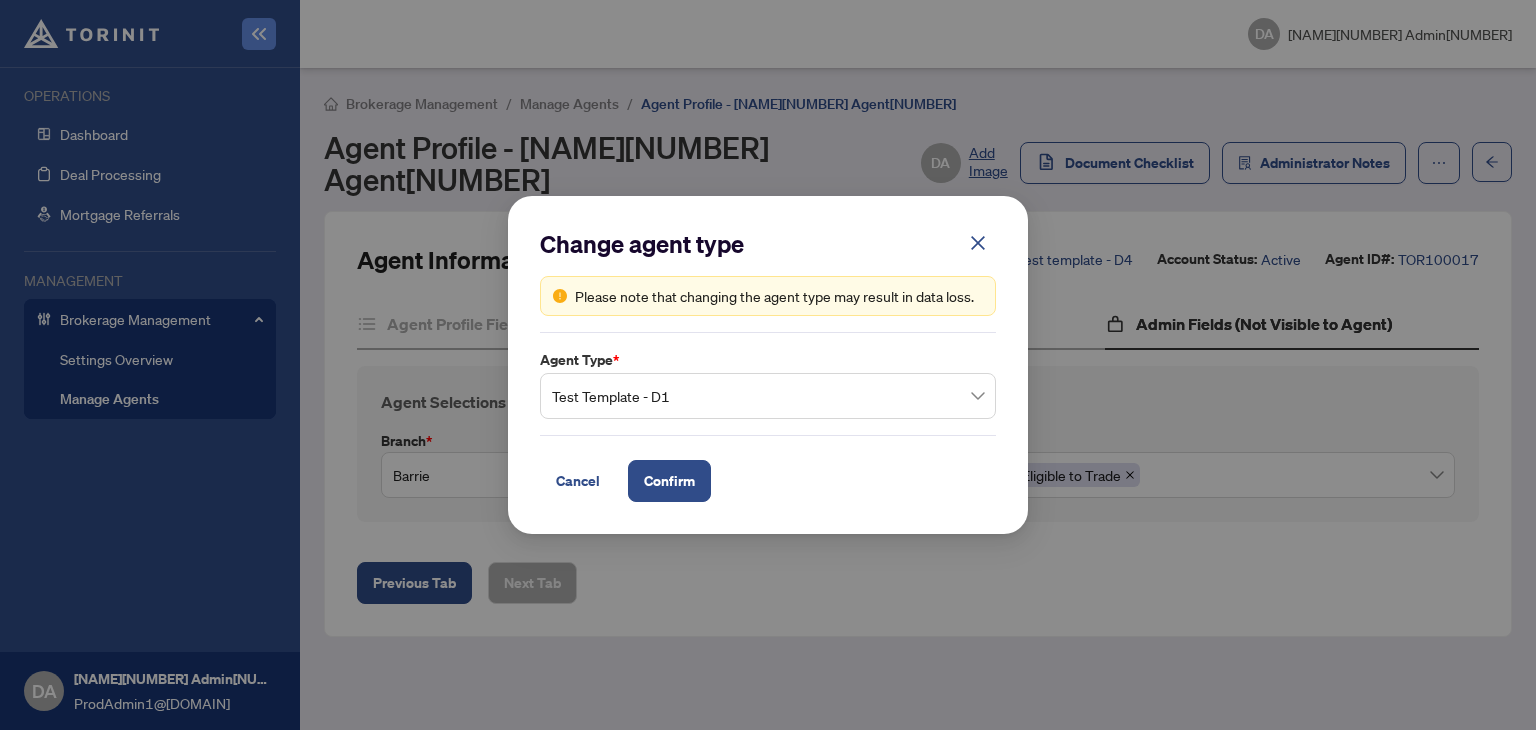 click on "Change agent type Please note that changing the agent type may result in data loss. Agent Type * Test Template - D1 [NUMBER] [NUMBER] [NUMBER] New Template Test Template - D1 Test template - D2 Test template - D3 Test template - D4 Cancel Confirm Cancel OK" at bounding box center [768, 365] 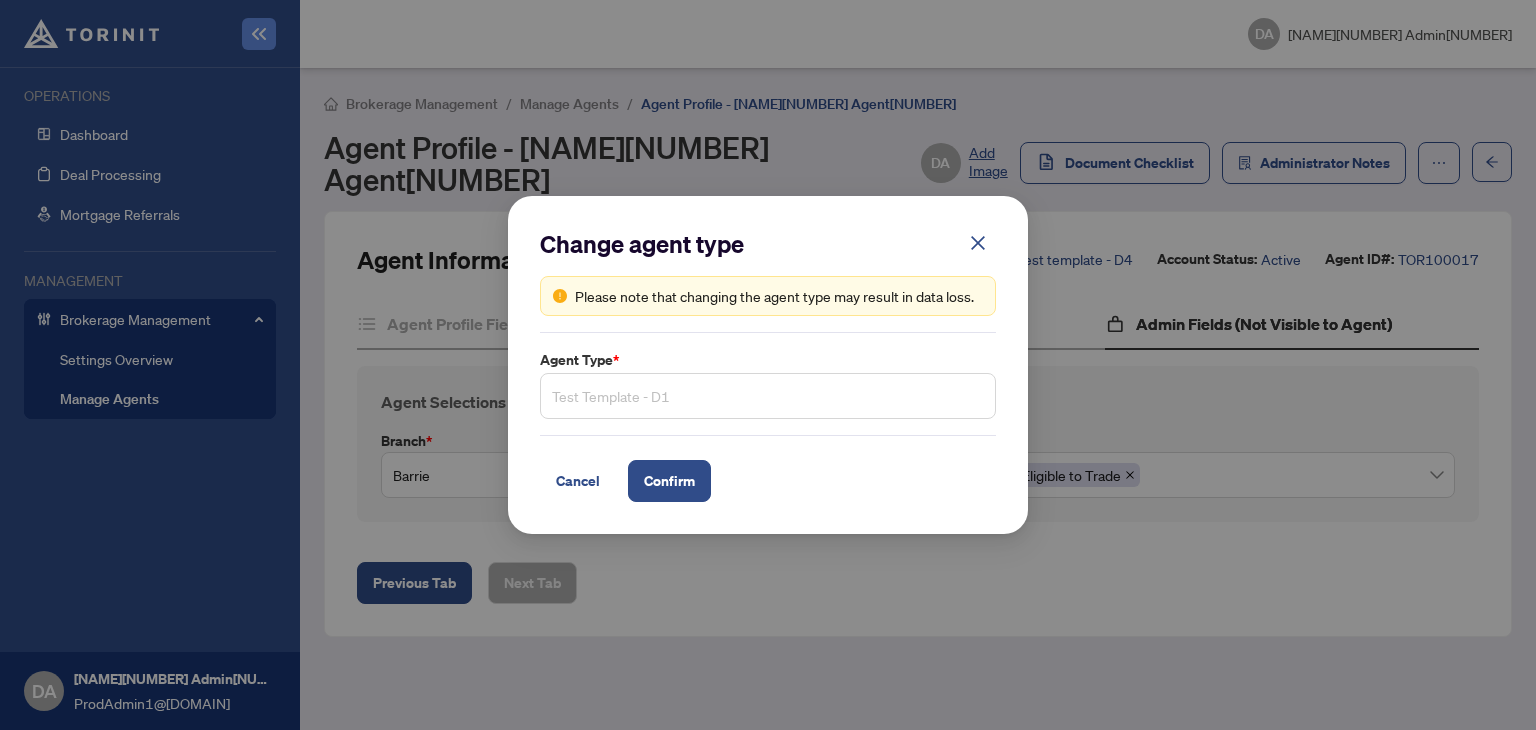 click at bounding box center [768, 396] 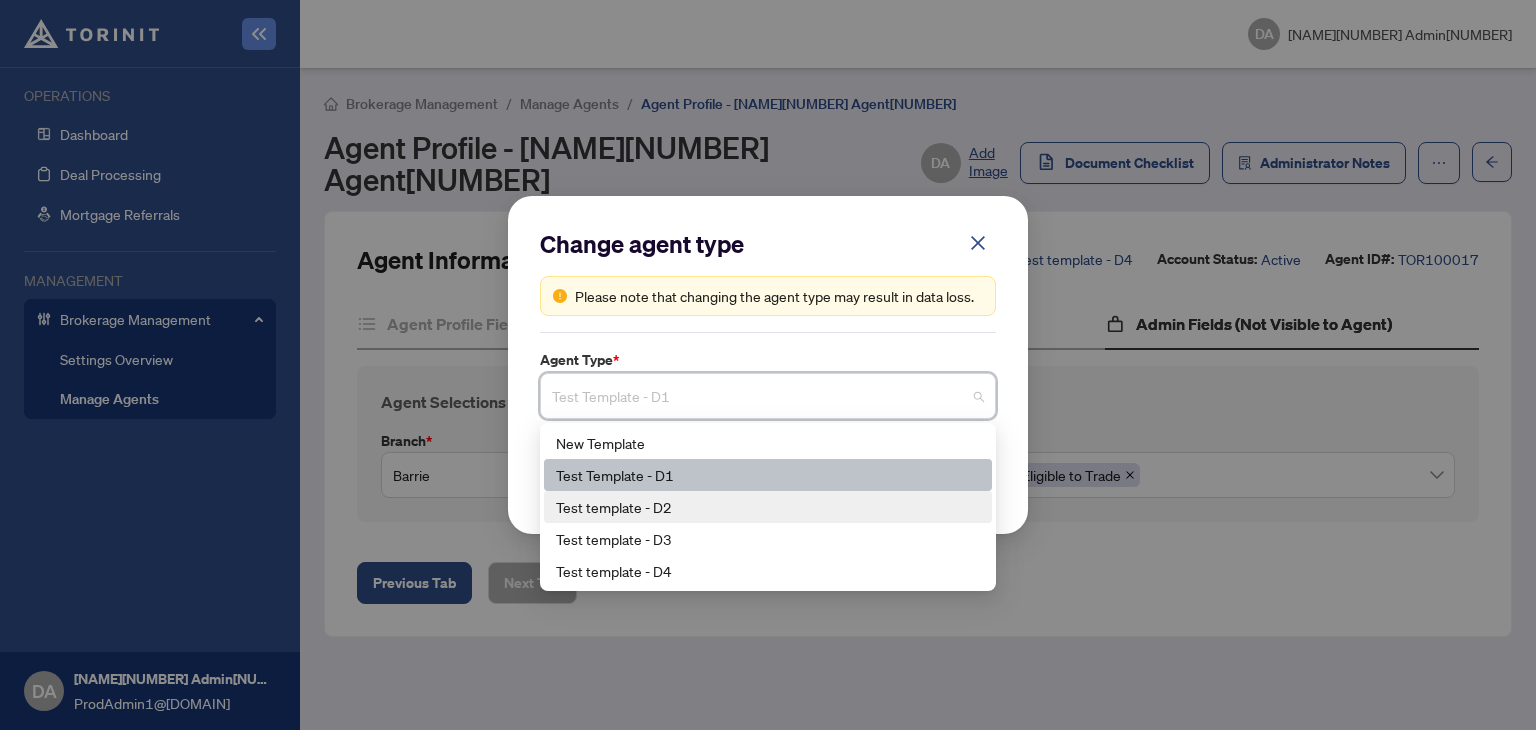click on "Change agent type Please note that changing the agent type may result in data loss. Agent Type * Test Template - D1 [NUMBER] [NUMBER] [NUMBER] New Template Test Template - D1 Test template - D2 Test template - D3 Test template - D4 Cancel Confirm Cancel OK" at bounding box center (768, 365) 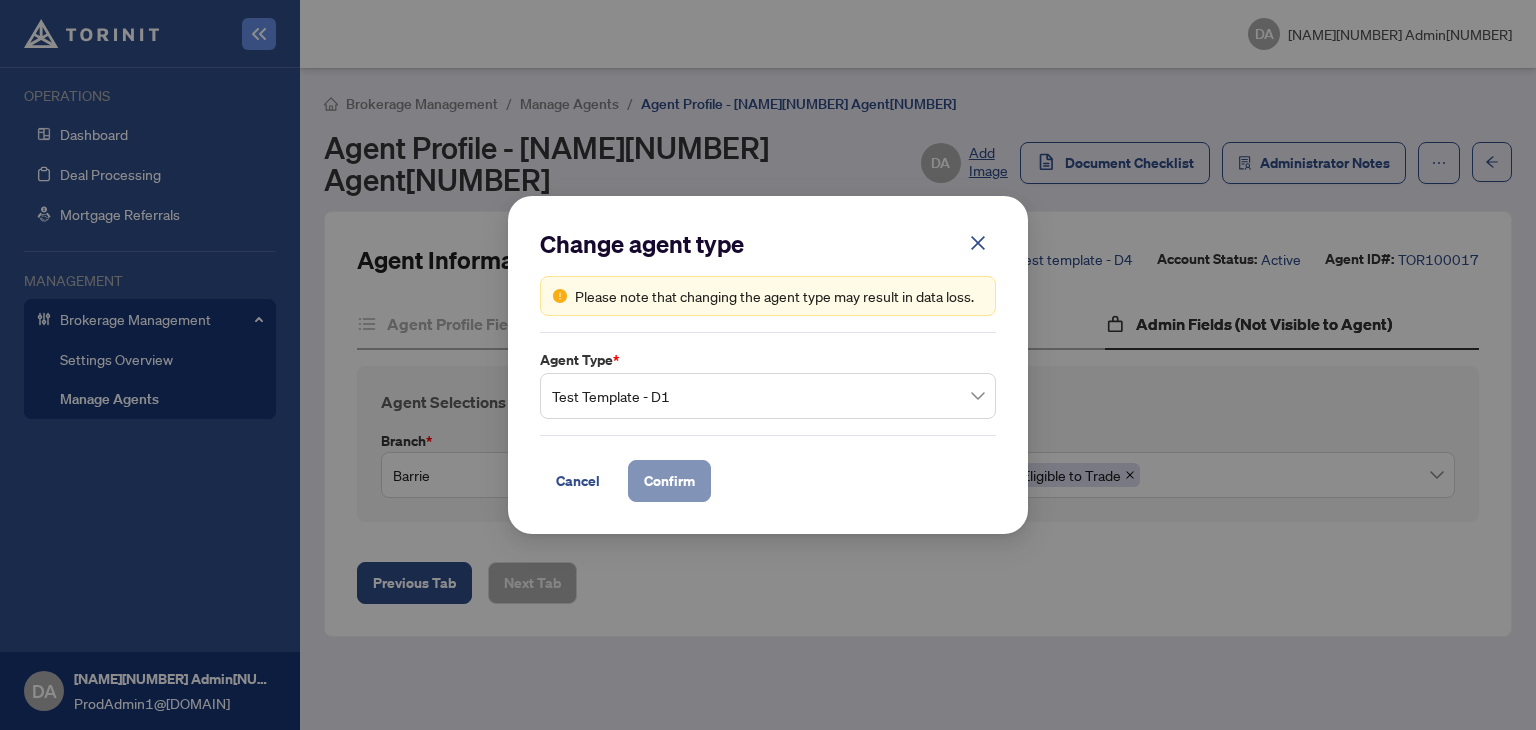 click on "Confirm" at bounding box center (669, 481) 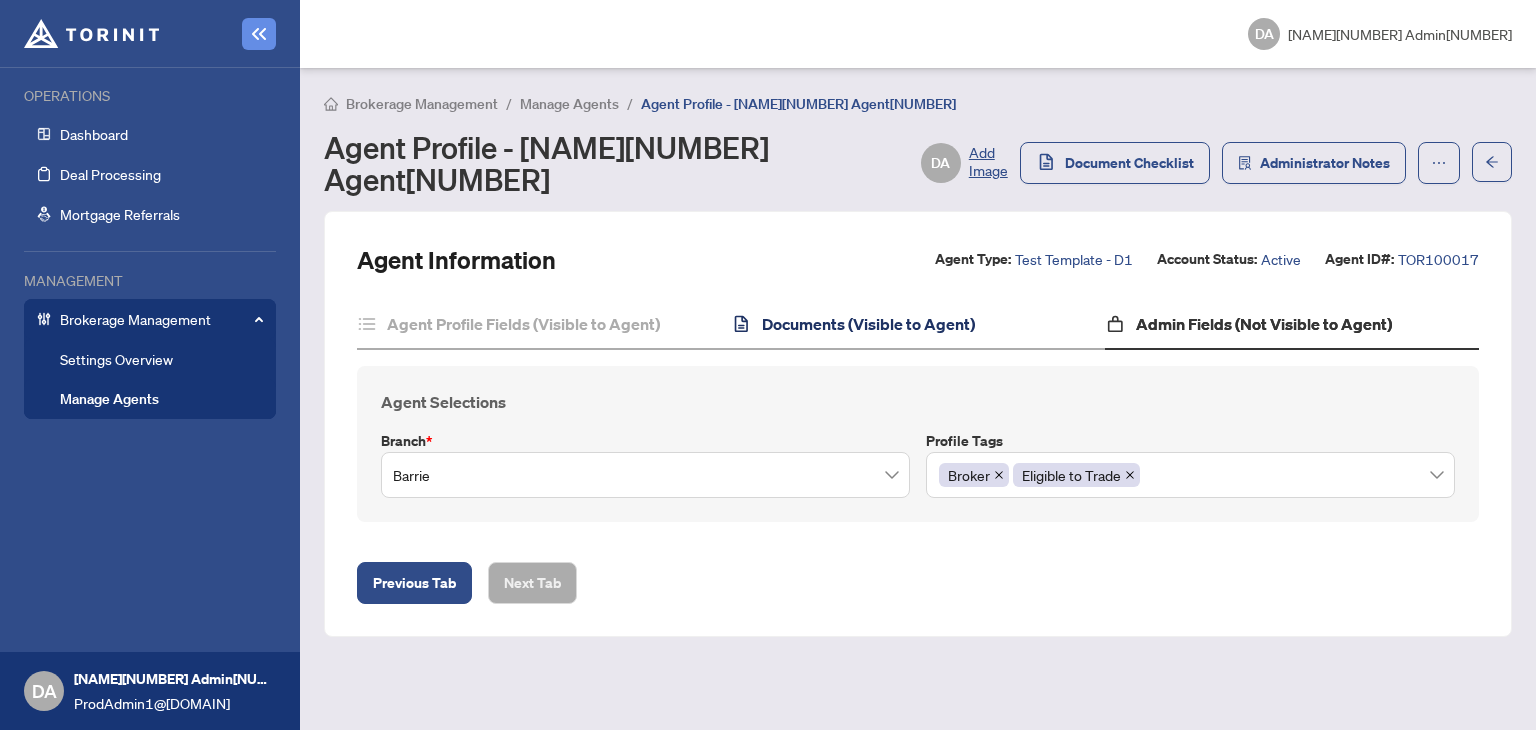 click on "Documents (Visible to Agent)" at bounding box center (868, 324) 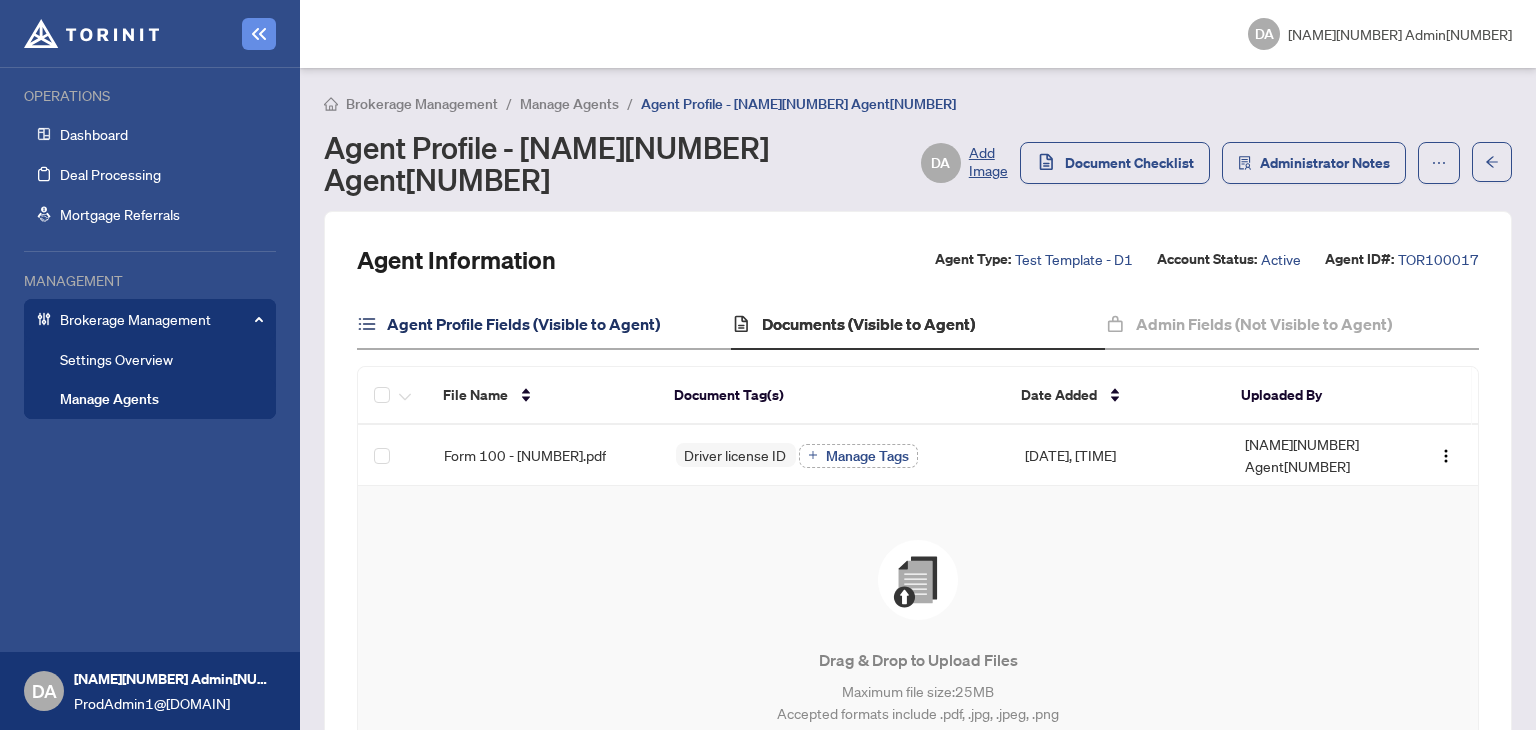 click on "Agent Profile Fields (Visible to Agent)" at bounding box center [523, 324] 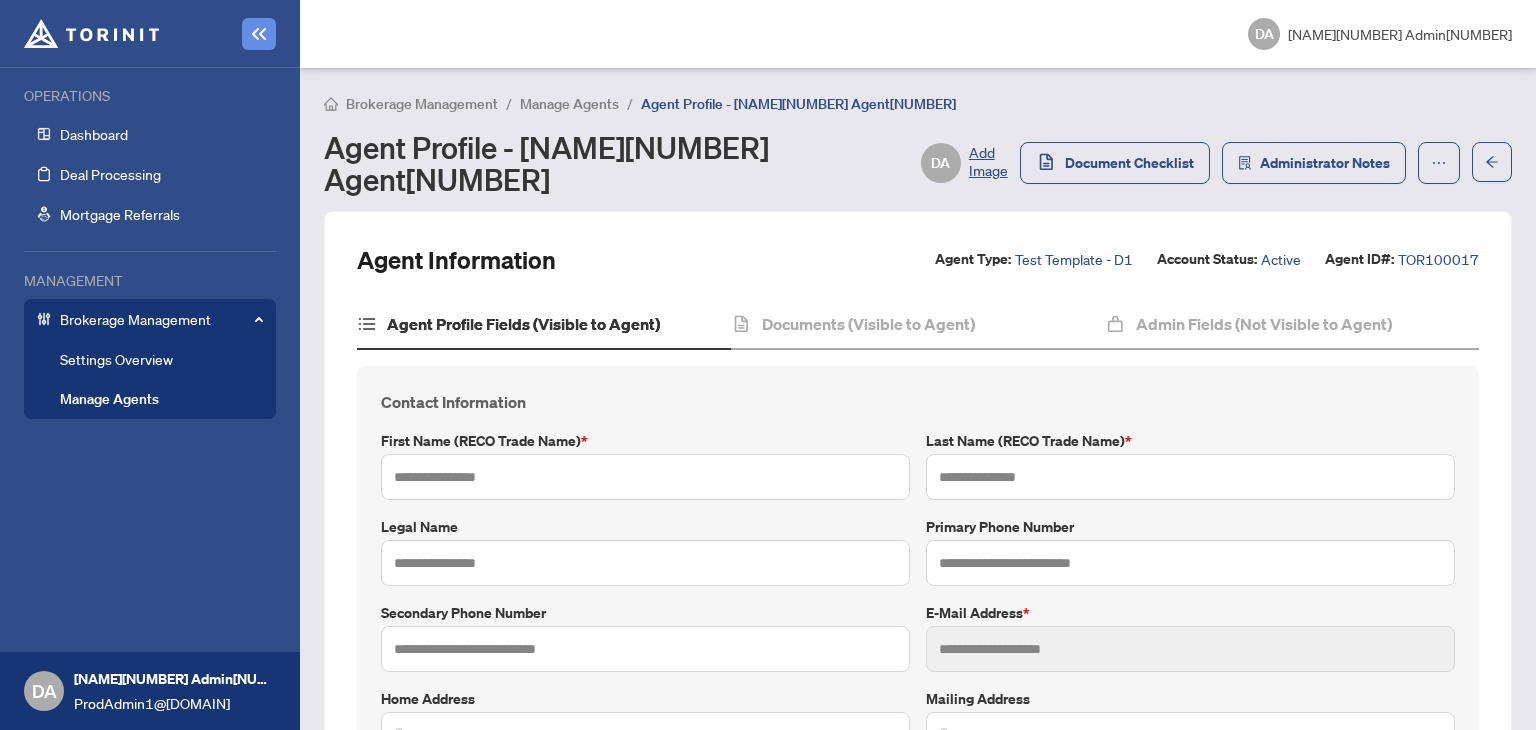 type on "*********" 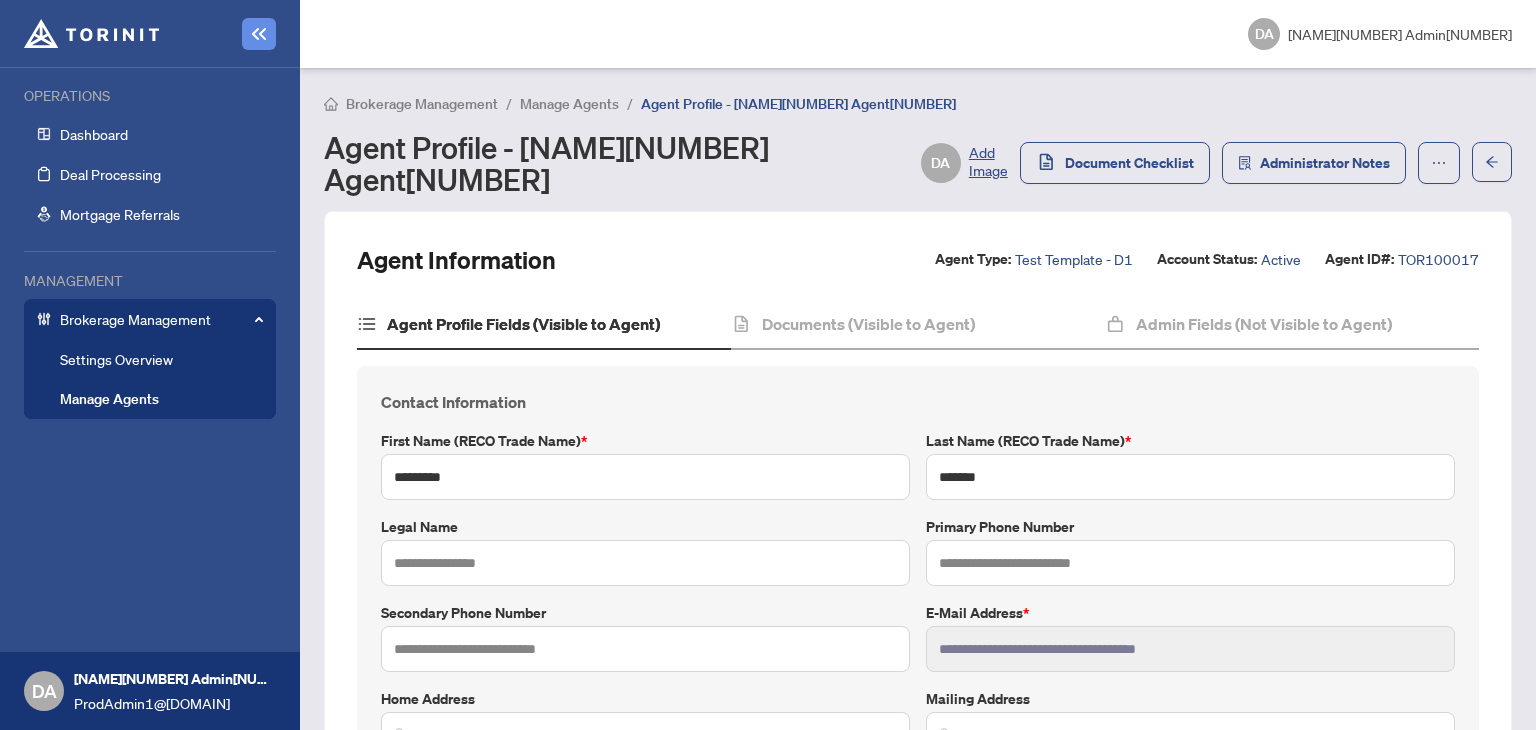 type on "****" 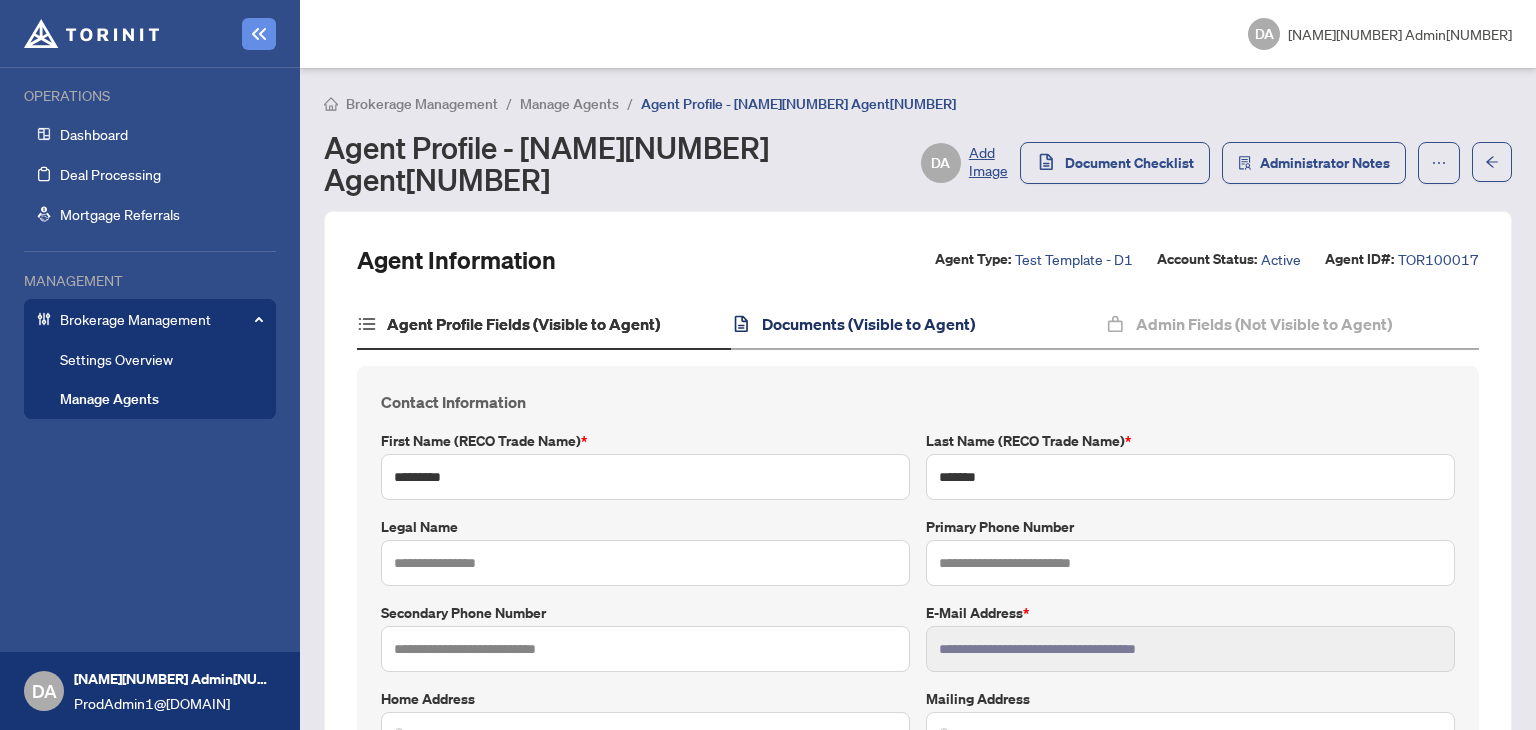 click on "Documents (Visible to Agent)" at bounding box center (868, 324) 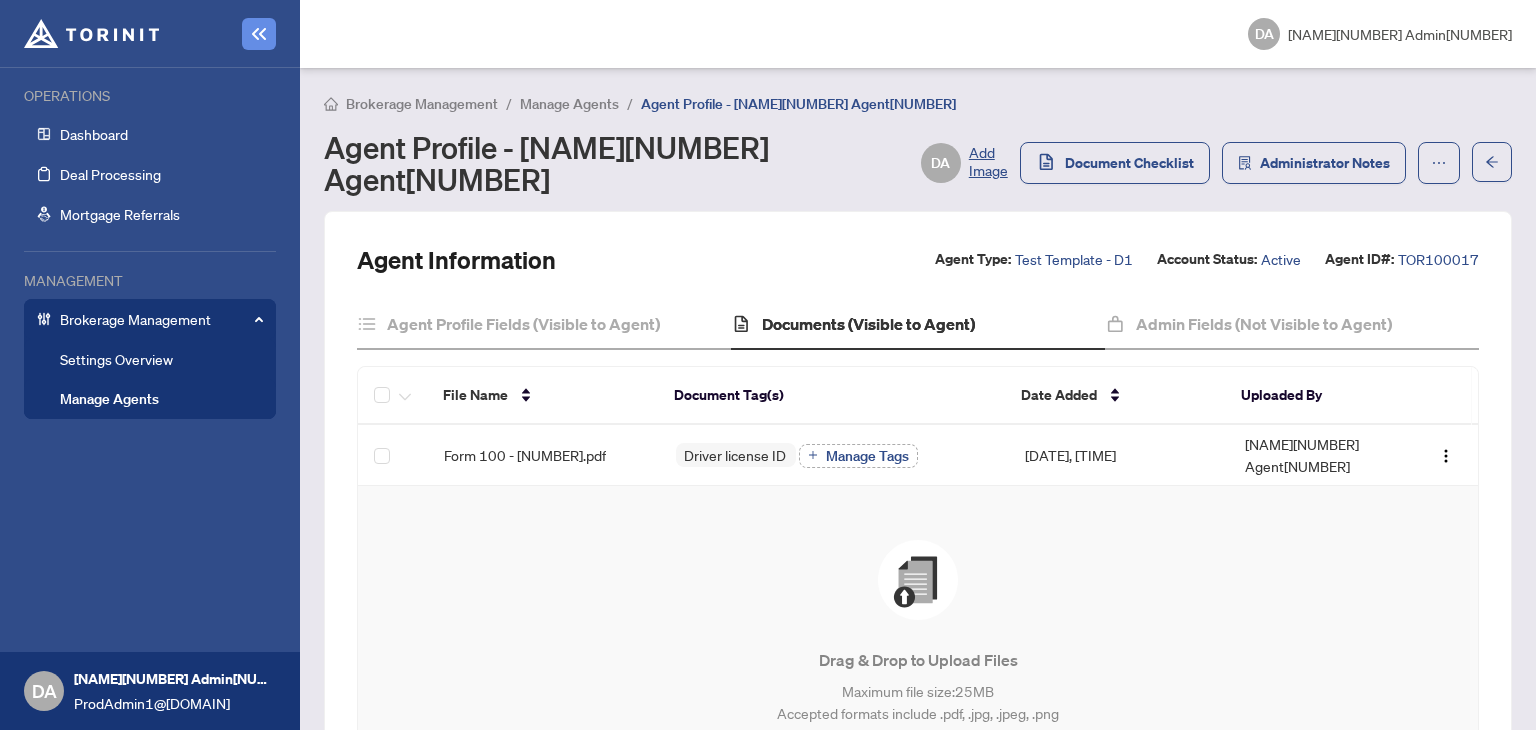 click on "Drag & Drop to Upload Files Maximum file size:  25  MB  Accepted formats include   .pdf, .jpg, .jpeg, .png Upload Files Manage Document Checklist" at bounding box center [918, 660] 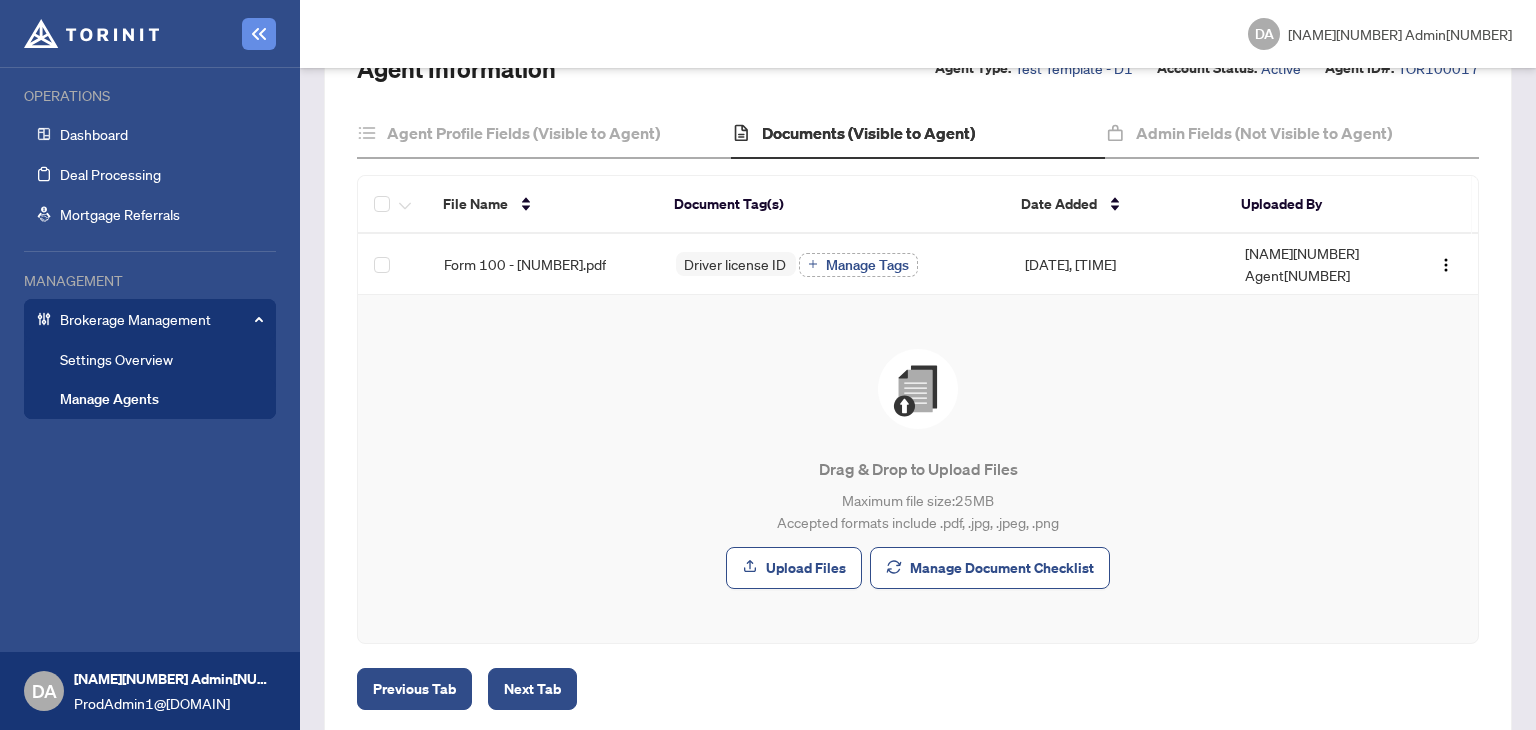 scroll, scrollTop: 0, scrollLeft: 0, axis: both 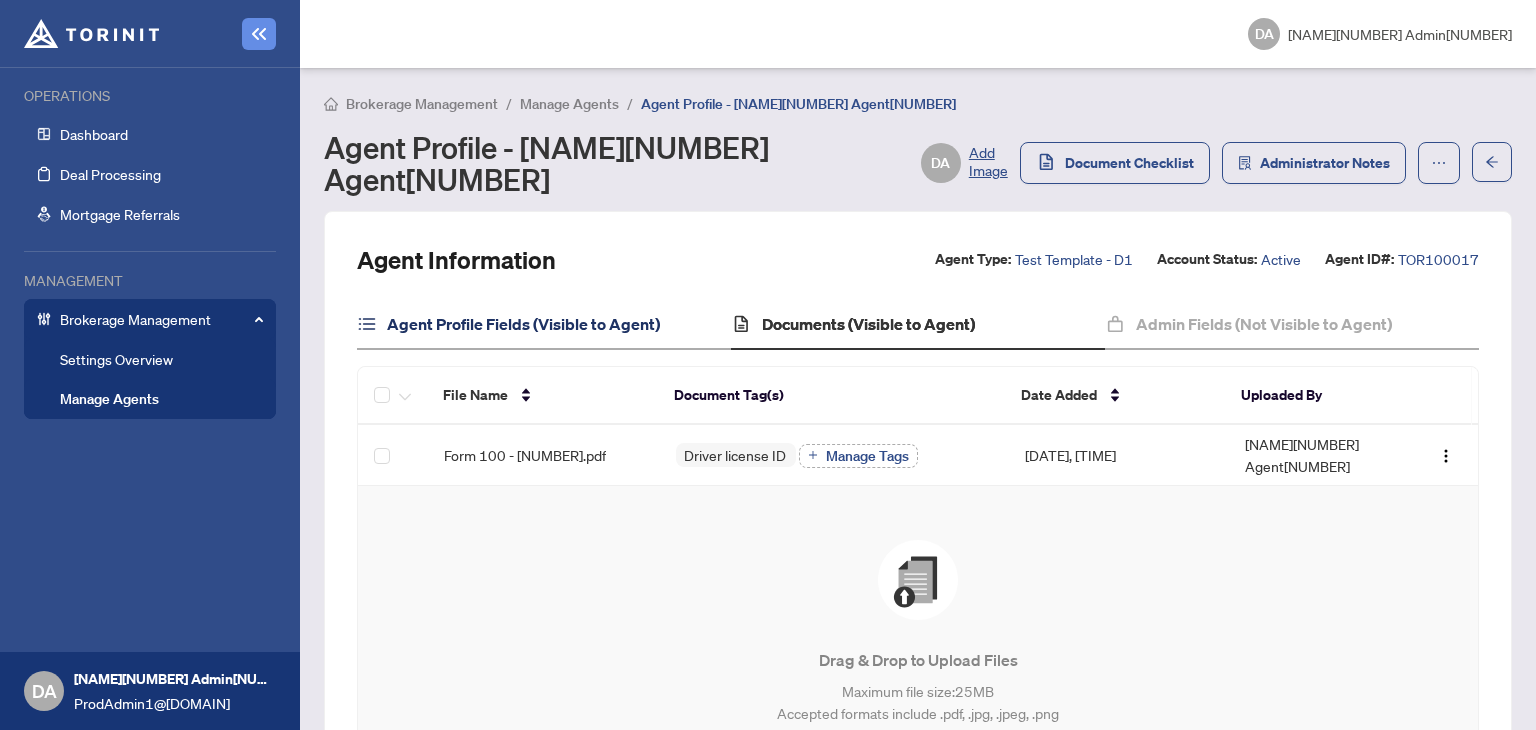 click on "Agent Profile Fields (Visible to Agent)" at bounding box center [523, 324] 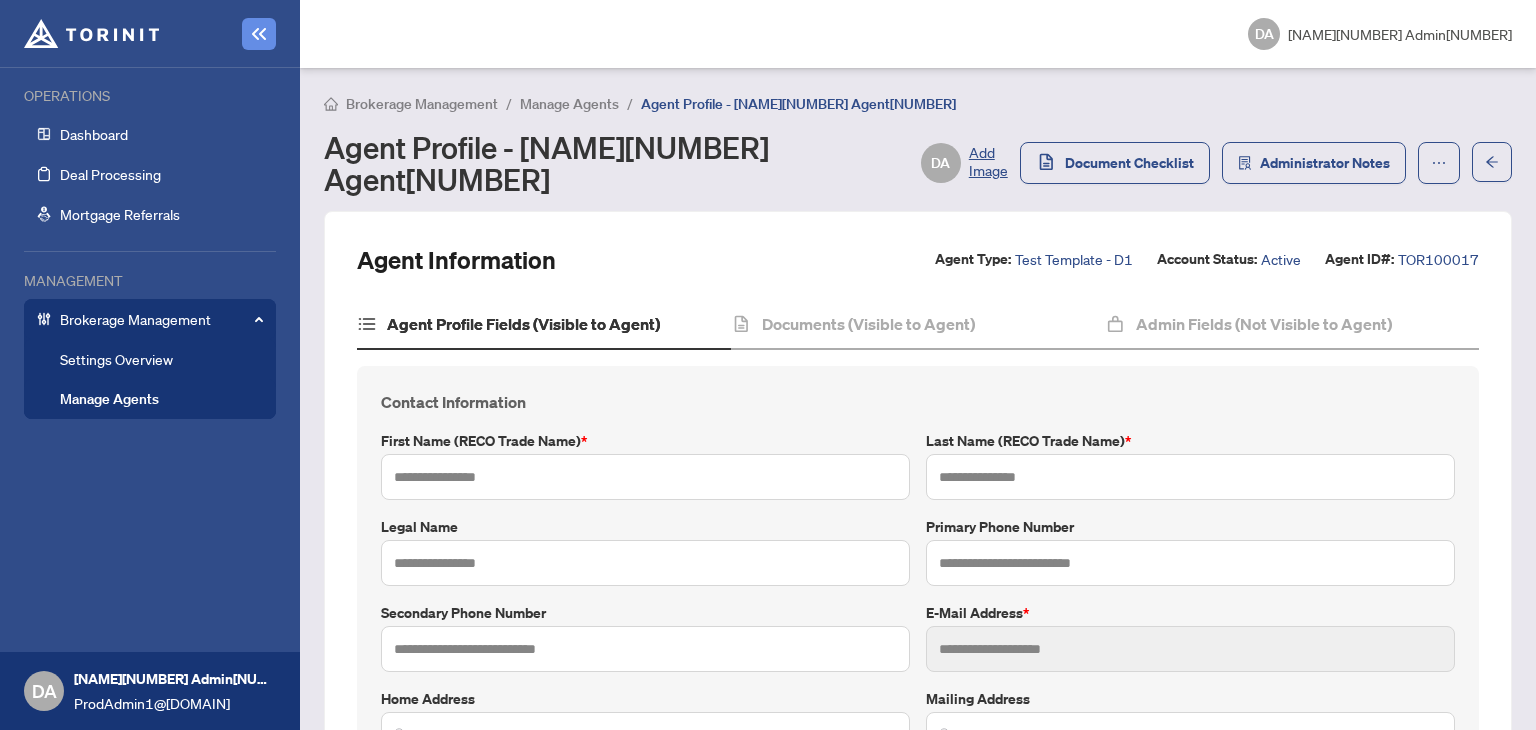 type on "*********" 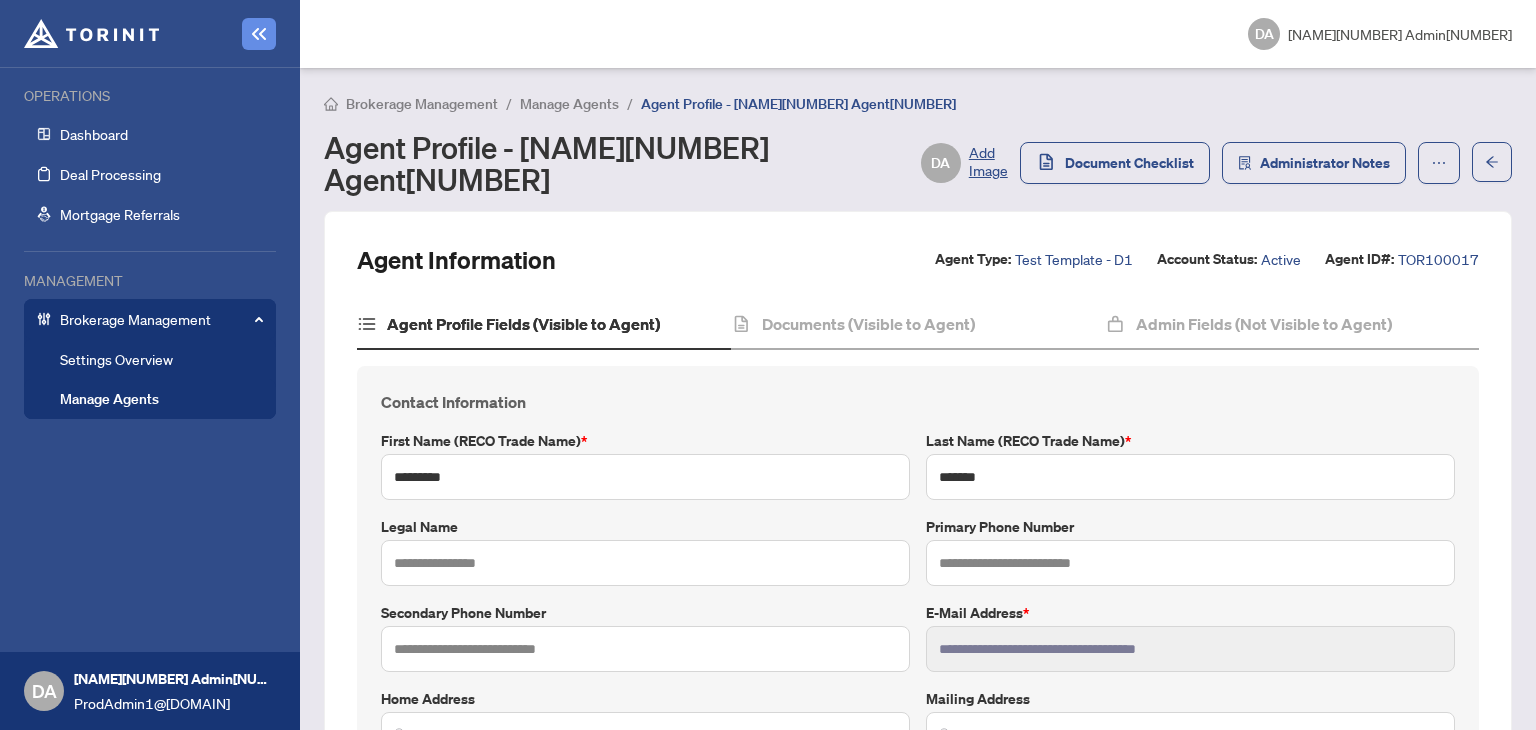 type on "****" 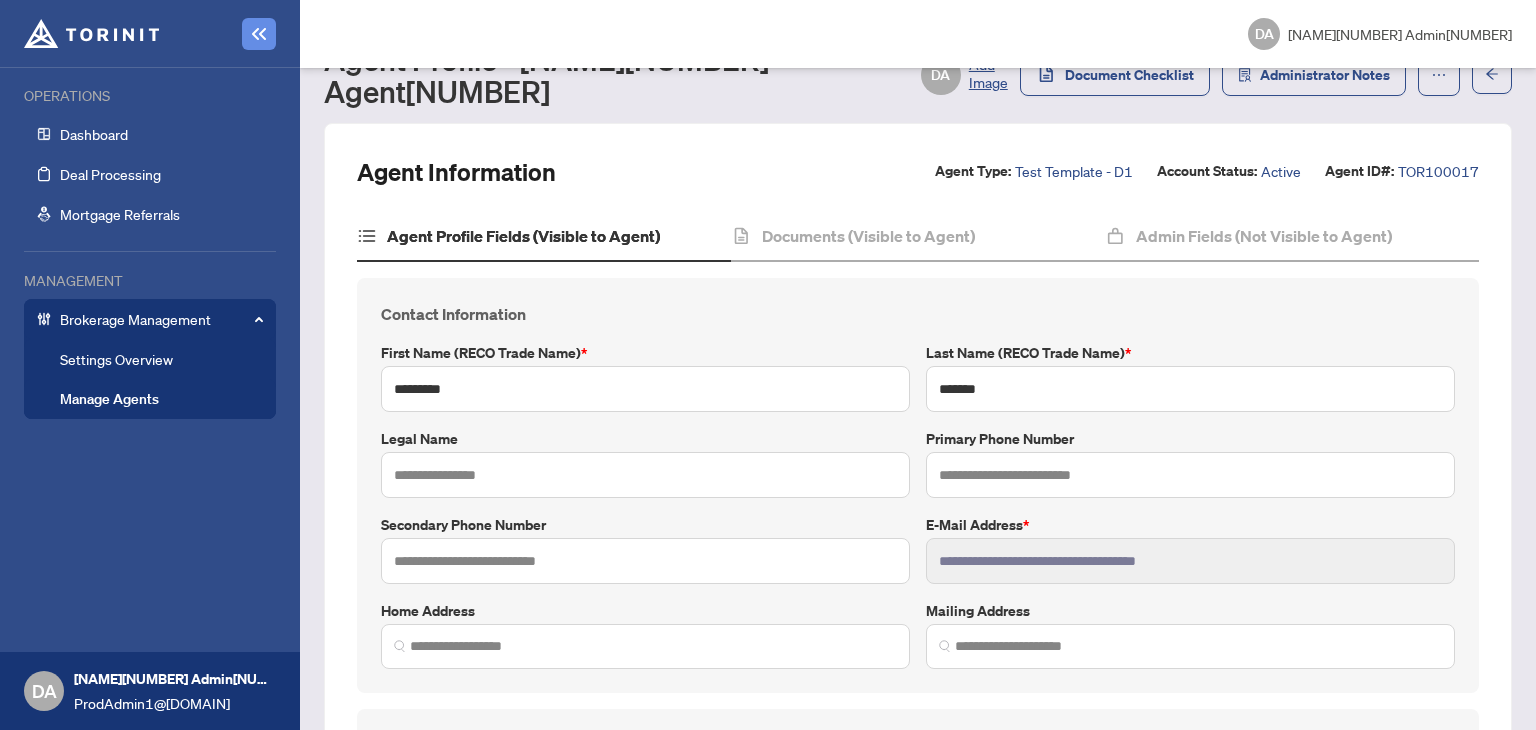 scroll, scrollTop: 0, scrollLeft: 0, axis: both 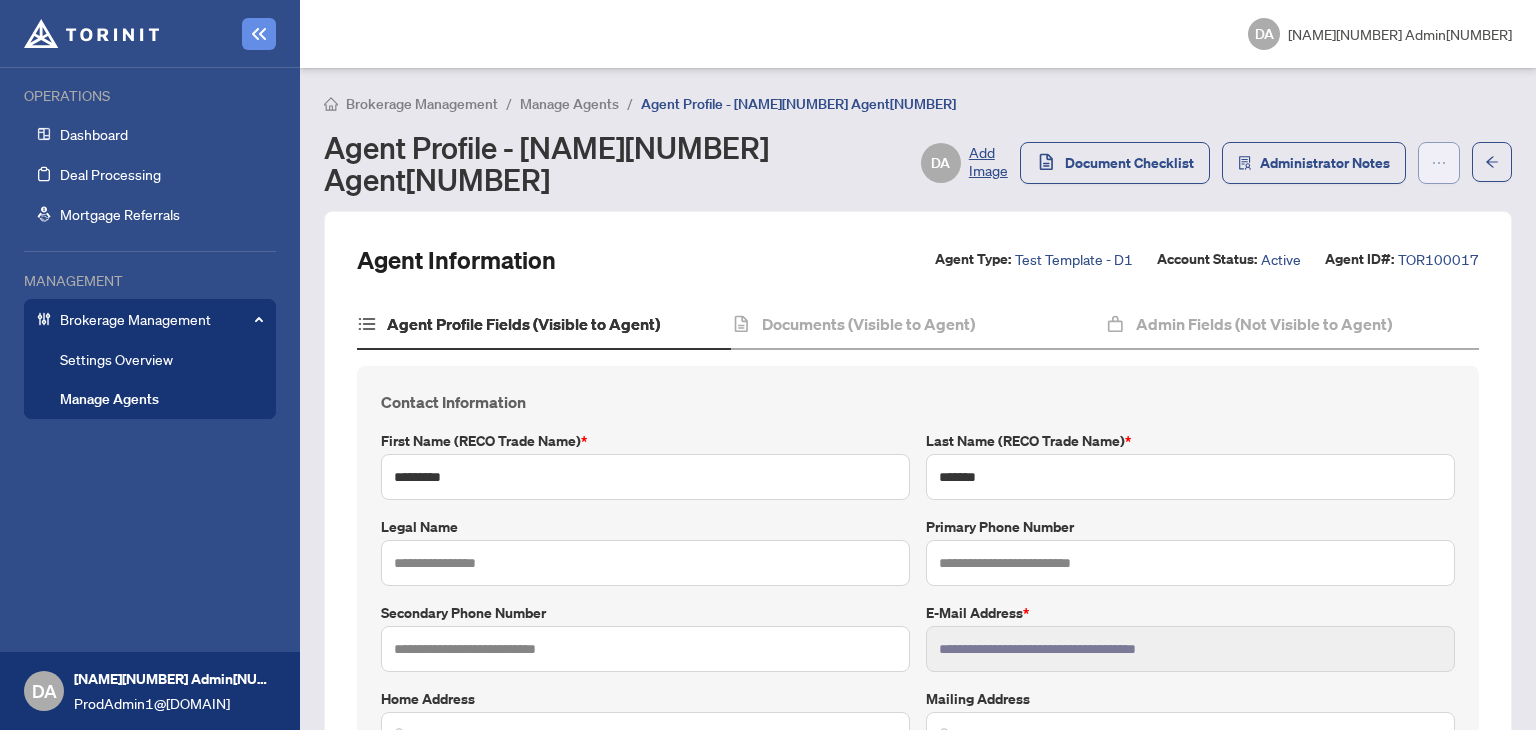 click at bounding box center (1439, 163) 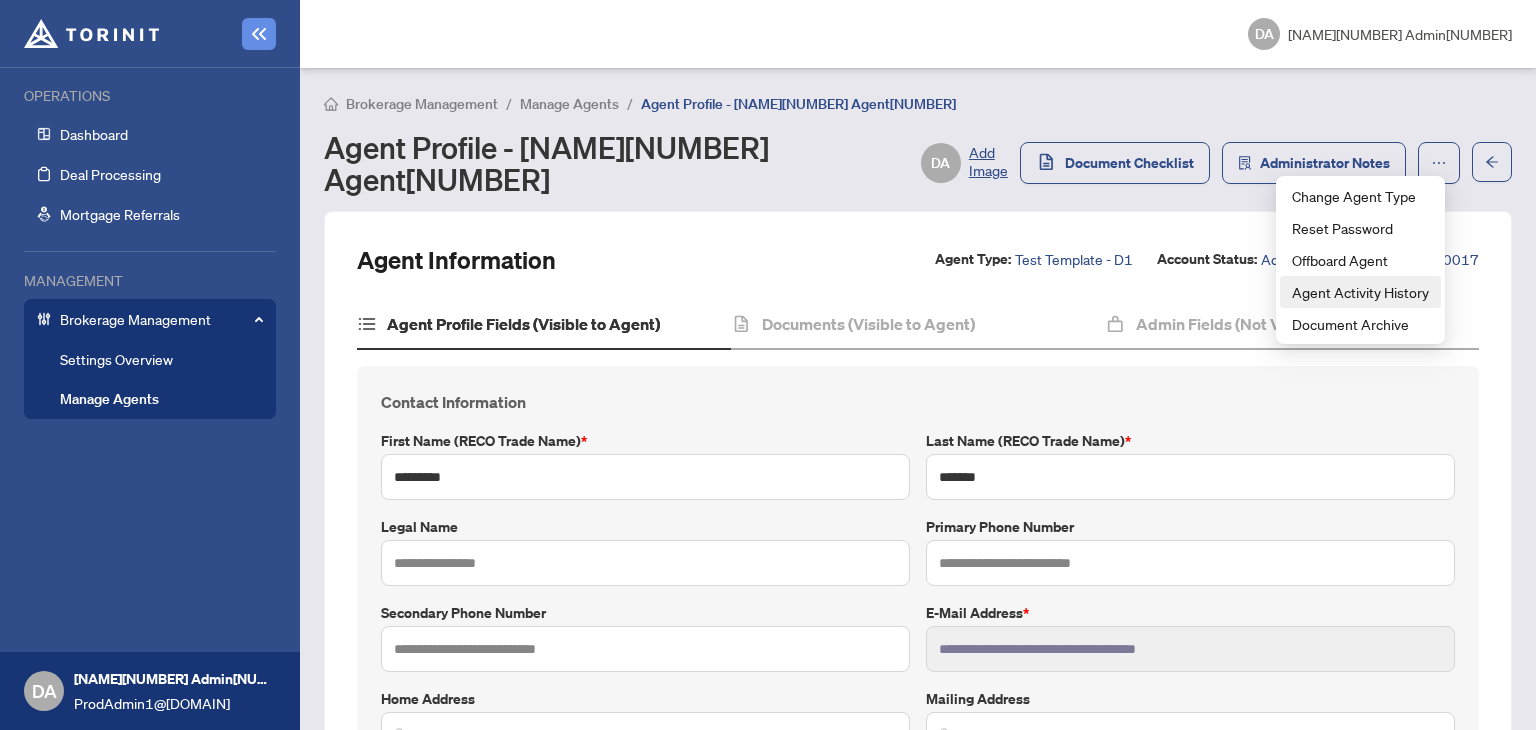 click on "Agent Activity History" at bounding box center [1360, 292] 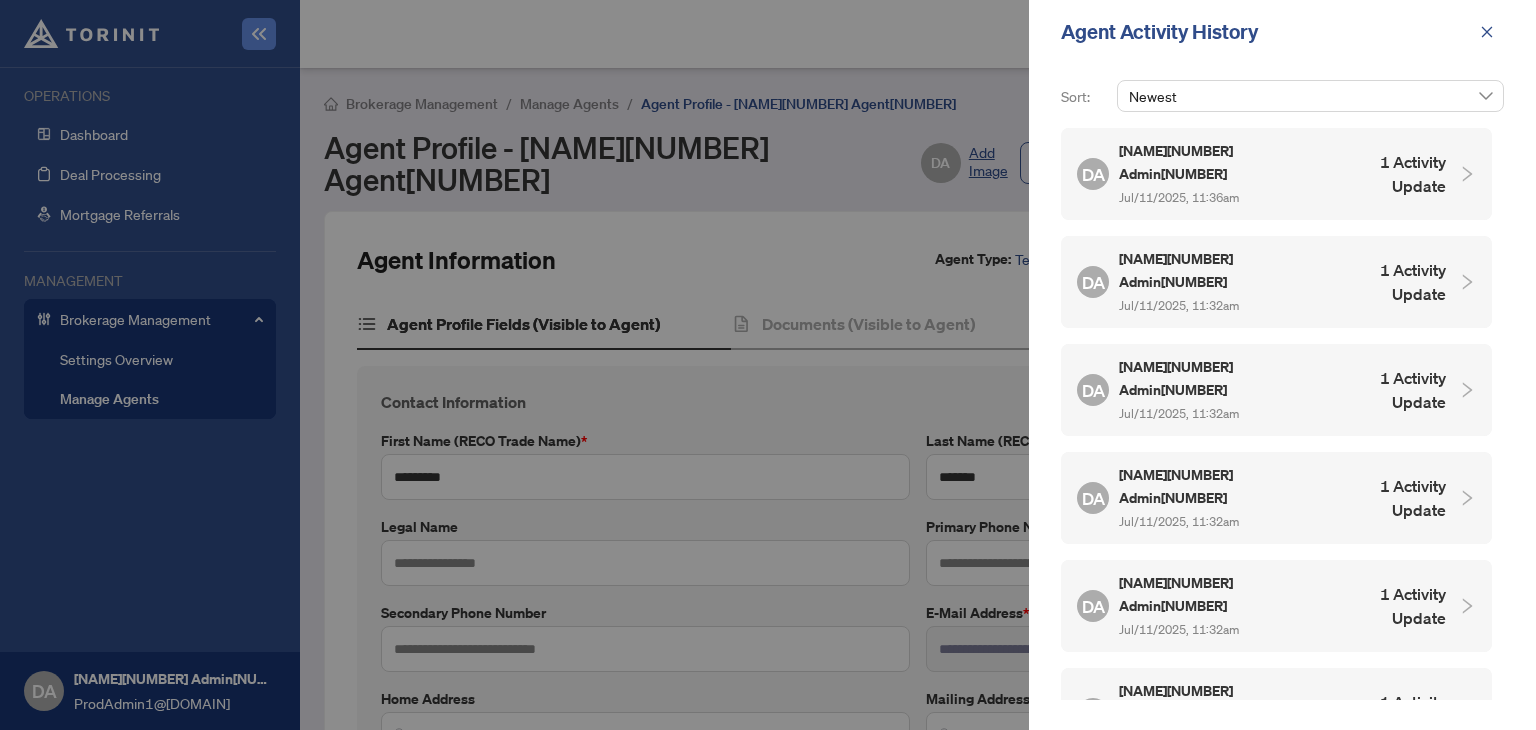 click on "DA [NAME][NUMBER] Admin[NUMBER] [DATE], [TIME] [NUMBER] Activity Update" at bounding box center [1261, 174] 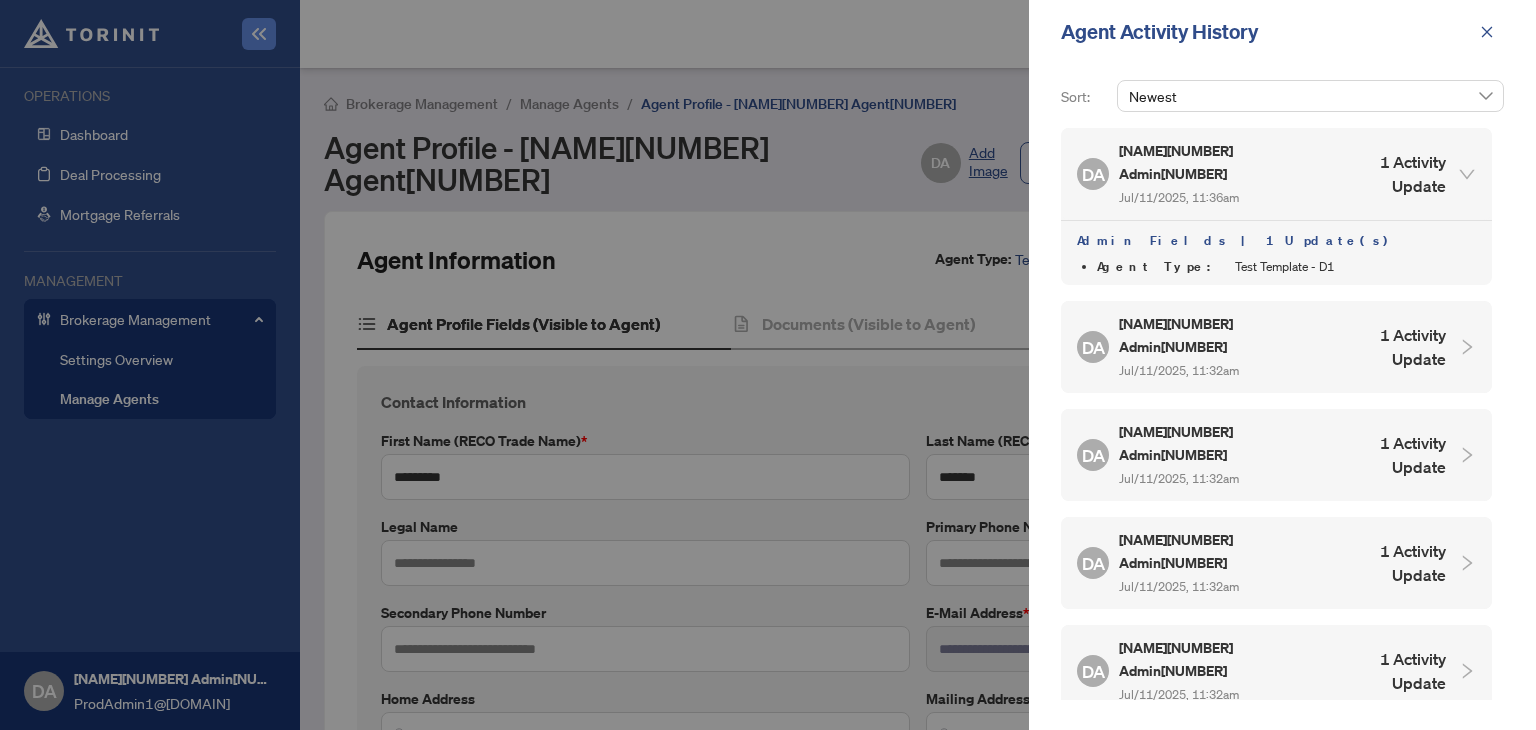 click on "DA [NAME][NUMBER] Admin[NUMBER] [DATE], [TIME] [NUMBER] Activity Update" at bounding box center [1261, 347] 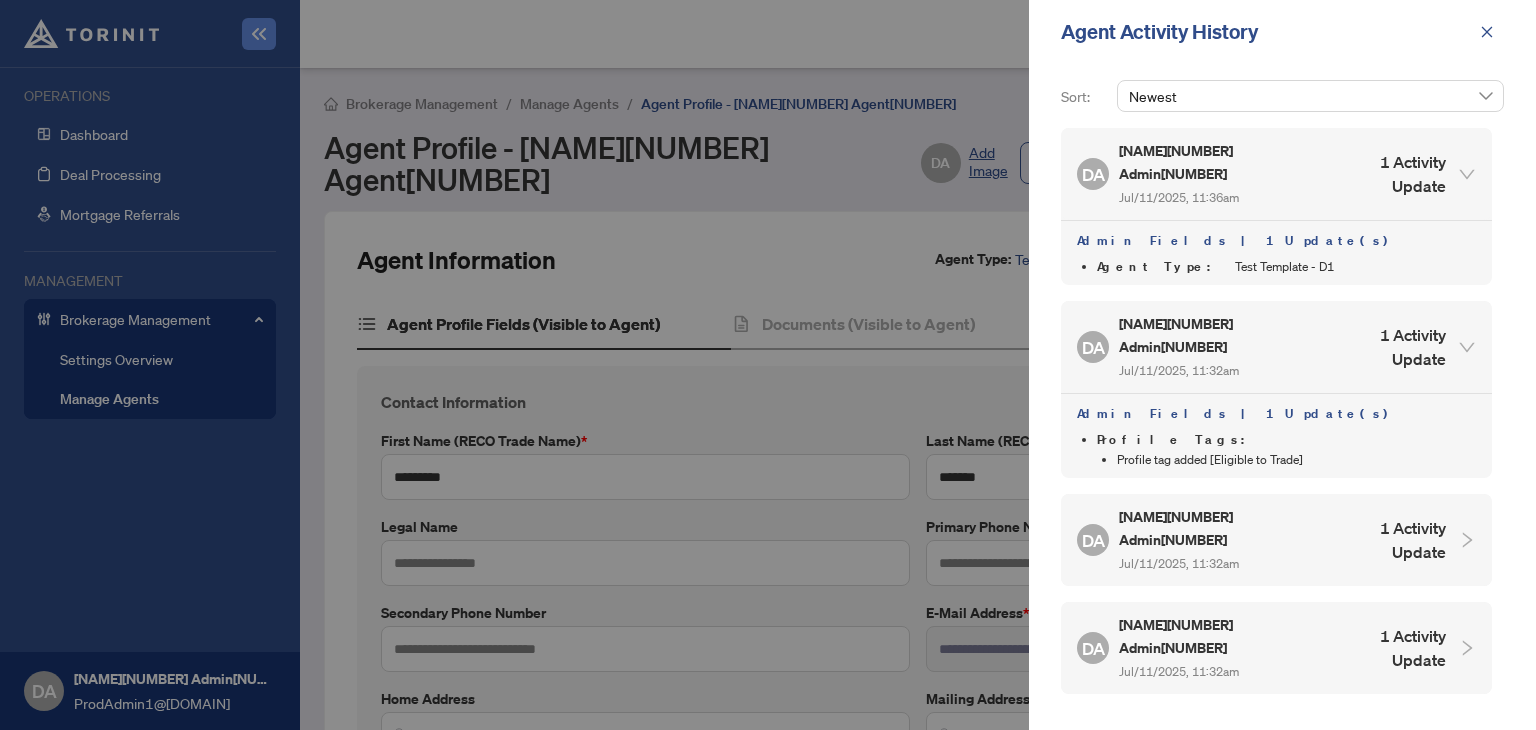 click on "DA [NAME][NUMBER] Admin[NUMBER] [DATE], [TIME] [NUMBER] Activity Update" at bounding box center (1261, 540) 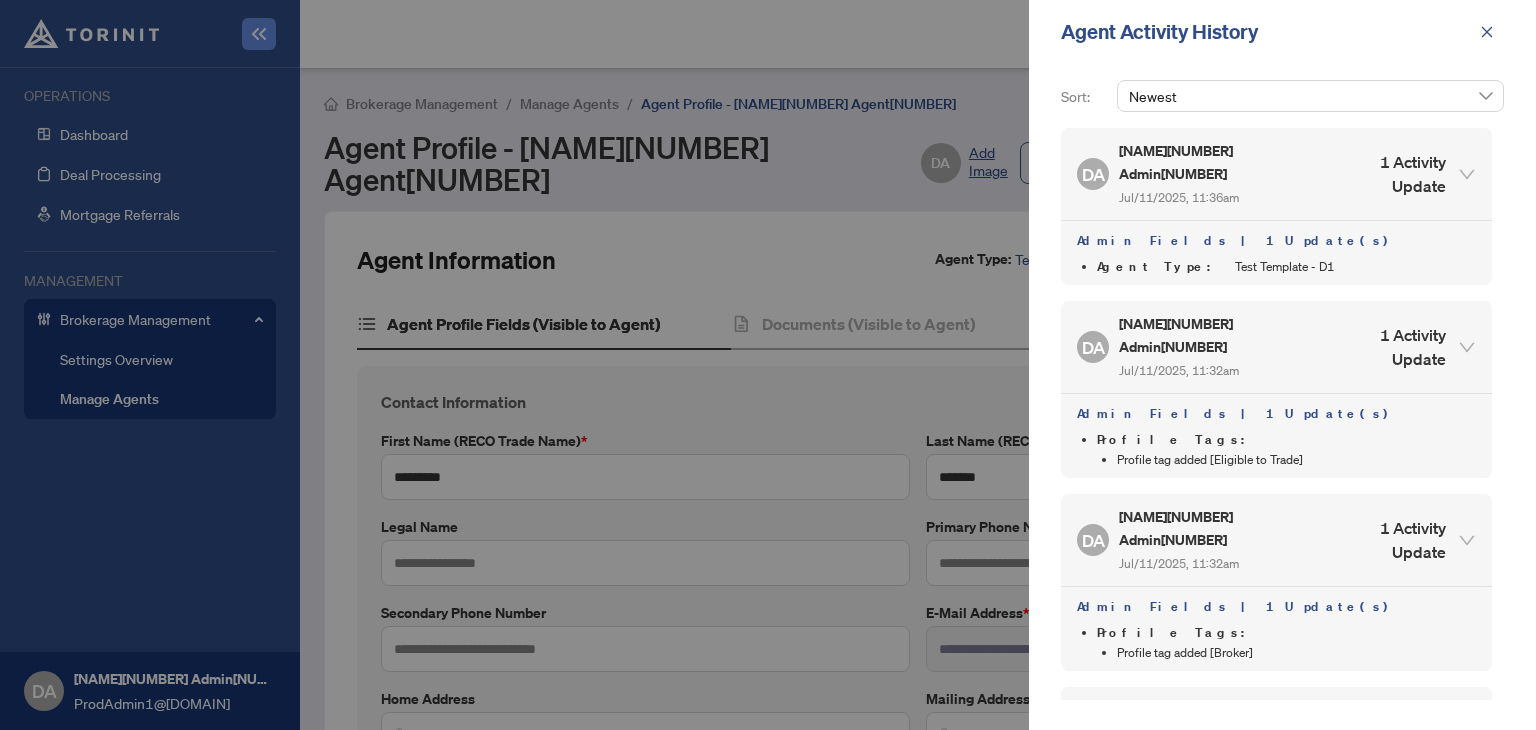 click on "DA [NAME][NUMBER] Admin[NUMBER] [DATE], [TIME] [NUMBER] Activity Update" at bounding box center (1261, 733) 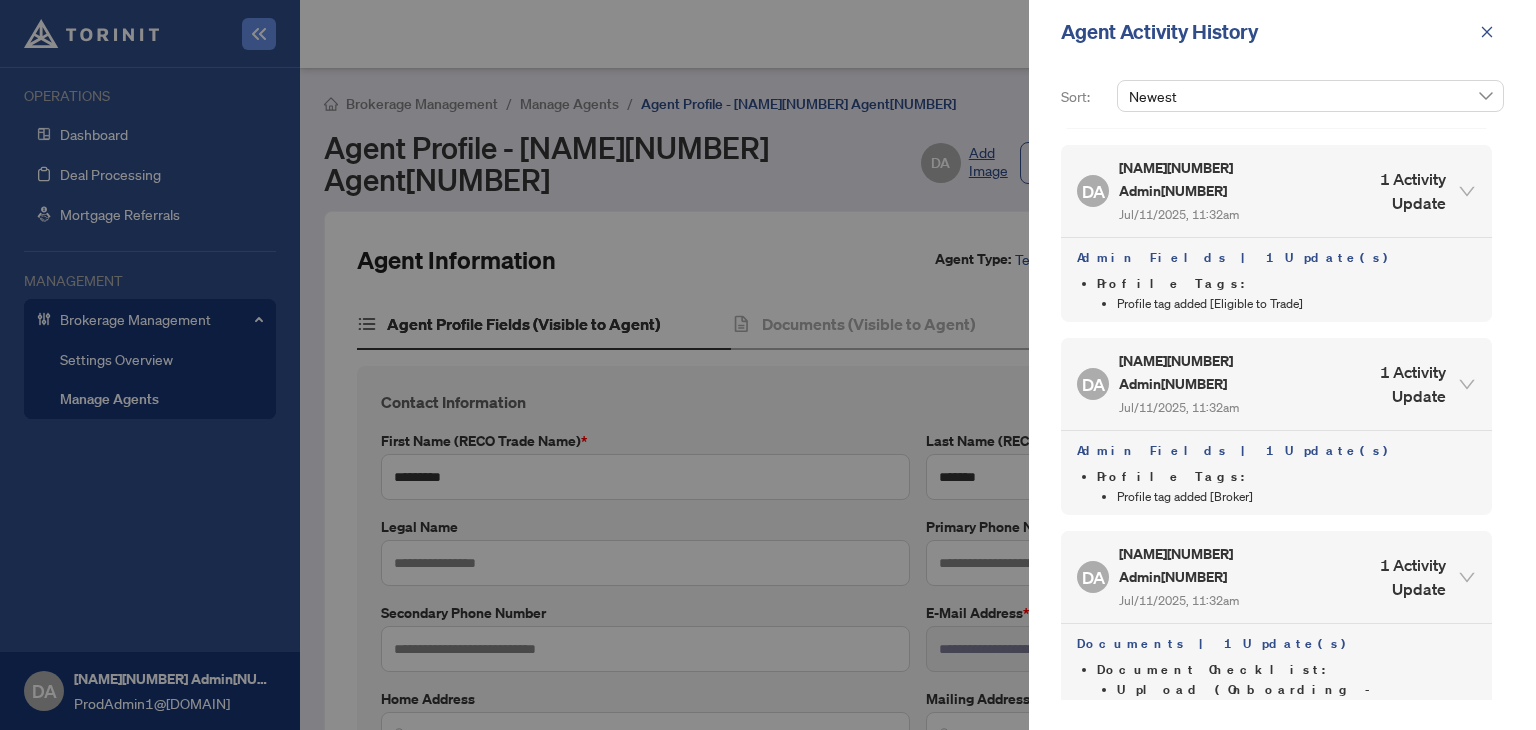 scroll, scrollTop: 151, scrollLeft: 0, axis: vertical 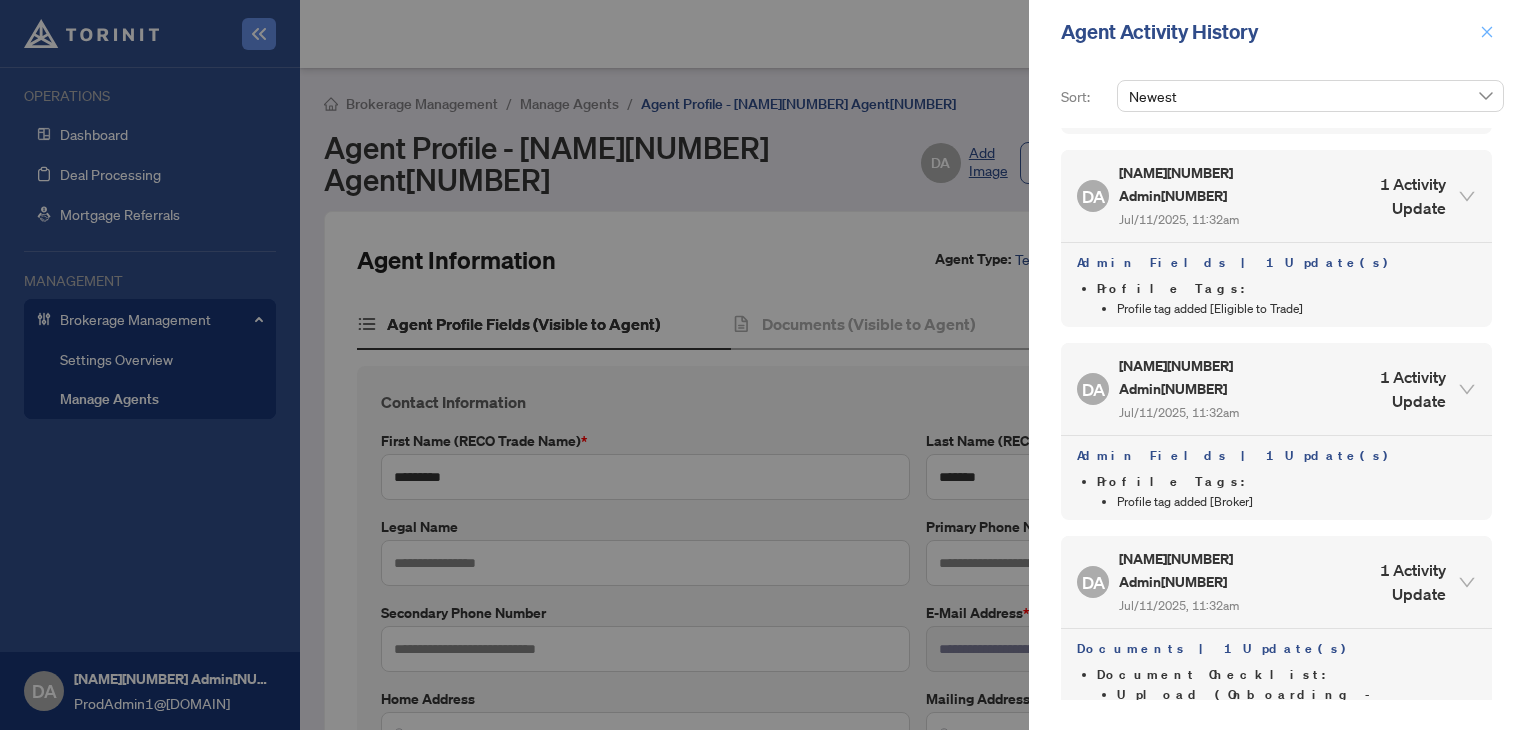 click at bounding box center [1487, 32] 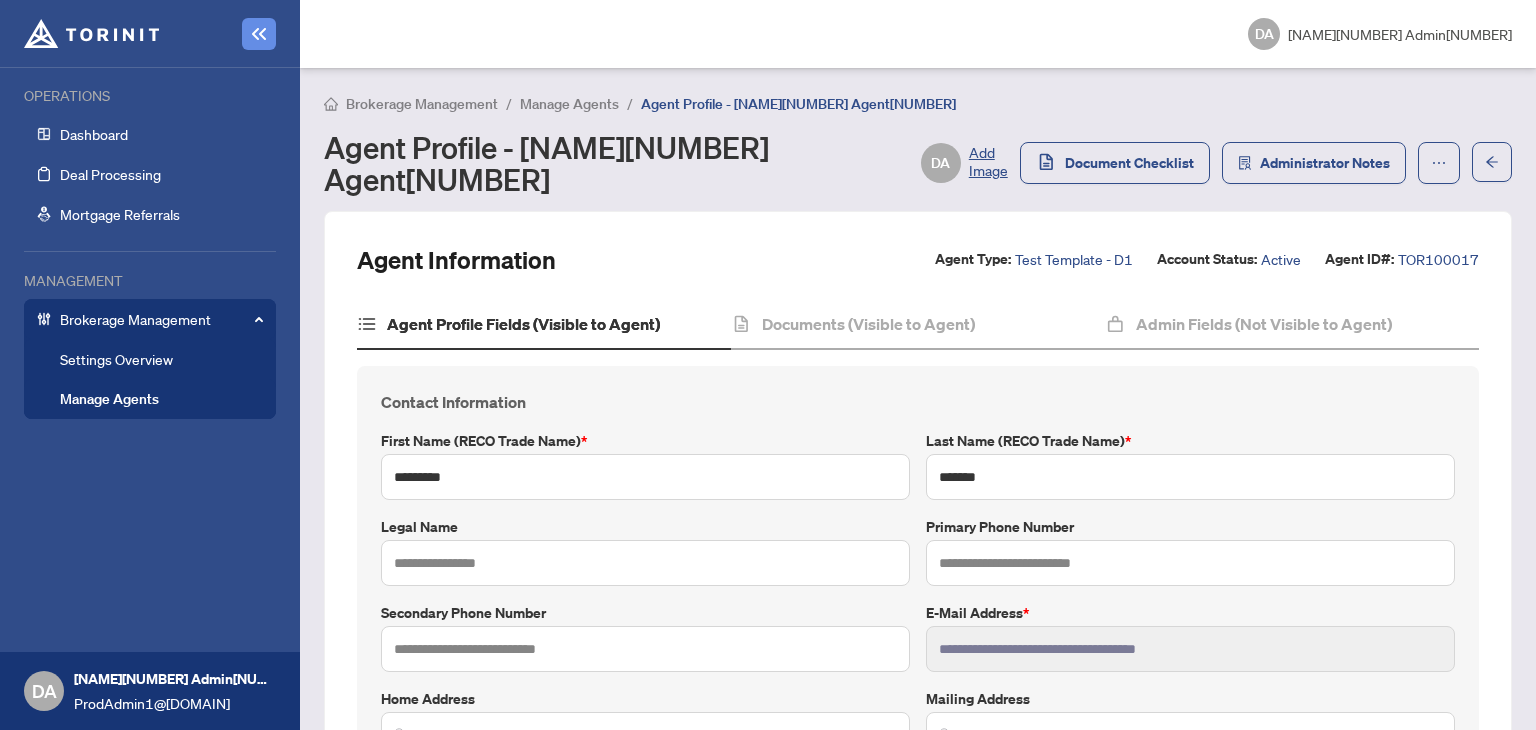 click on "Manage Agents" at bounding box center [109, 399] 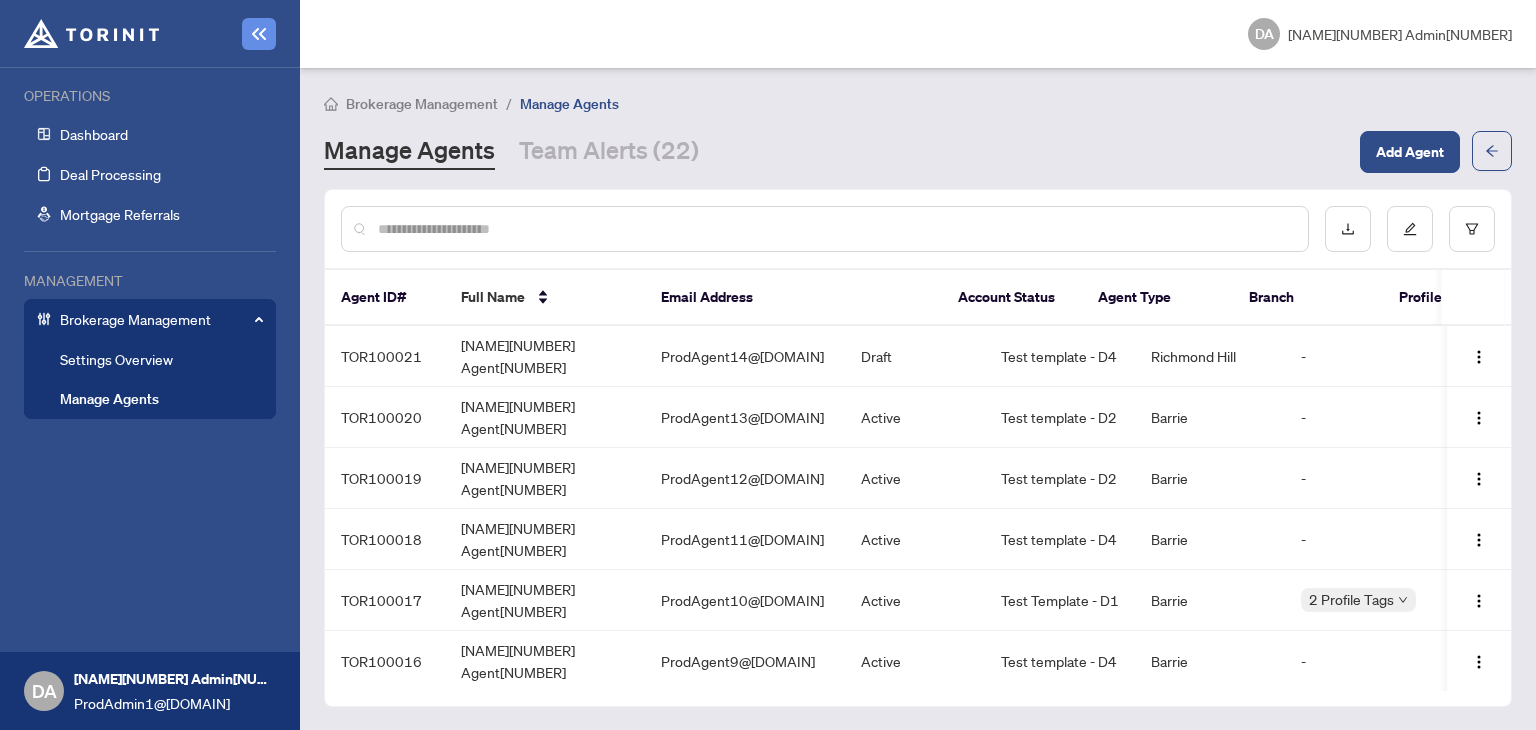 click on "OPERATIONS Dashboard Deal Processing Mortgage Referrals MANAGEMENT Brokerage Management Settings Overview Manage Agents" at bounding box center (150, 360) 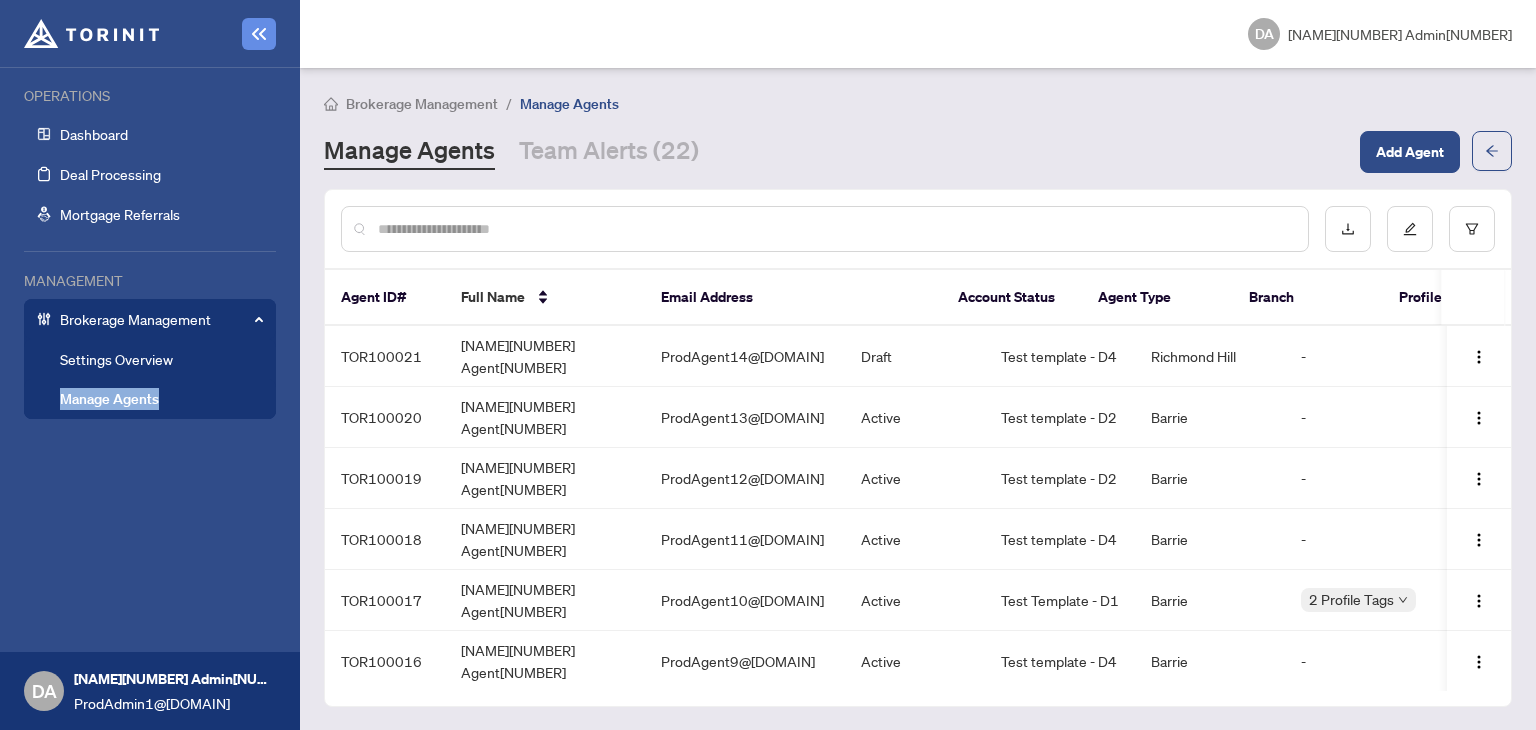 click on "OPERATIONS Dashboard Deal Processing Mortgage Referrals MANAGEMENT Brokerage Management Settings Overview Manage Agents" at bounding box center [150, 360] 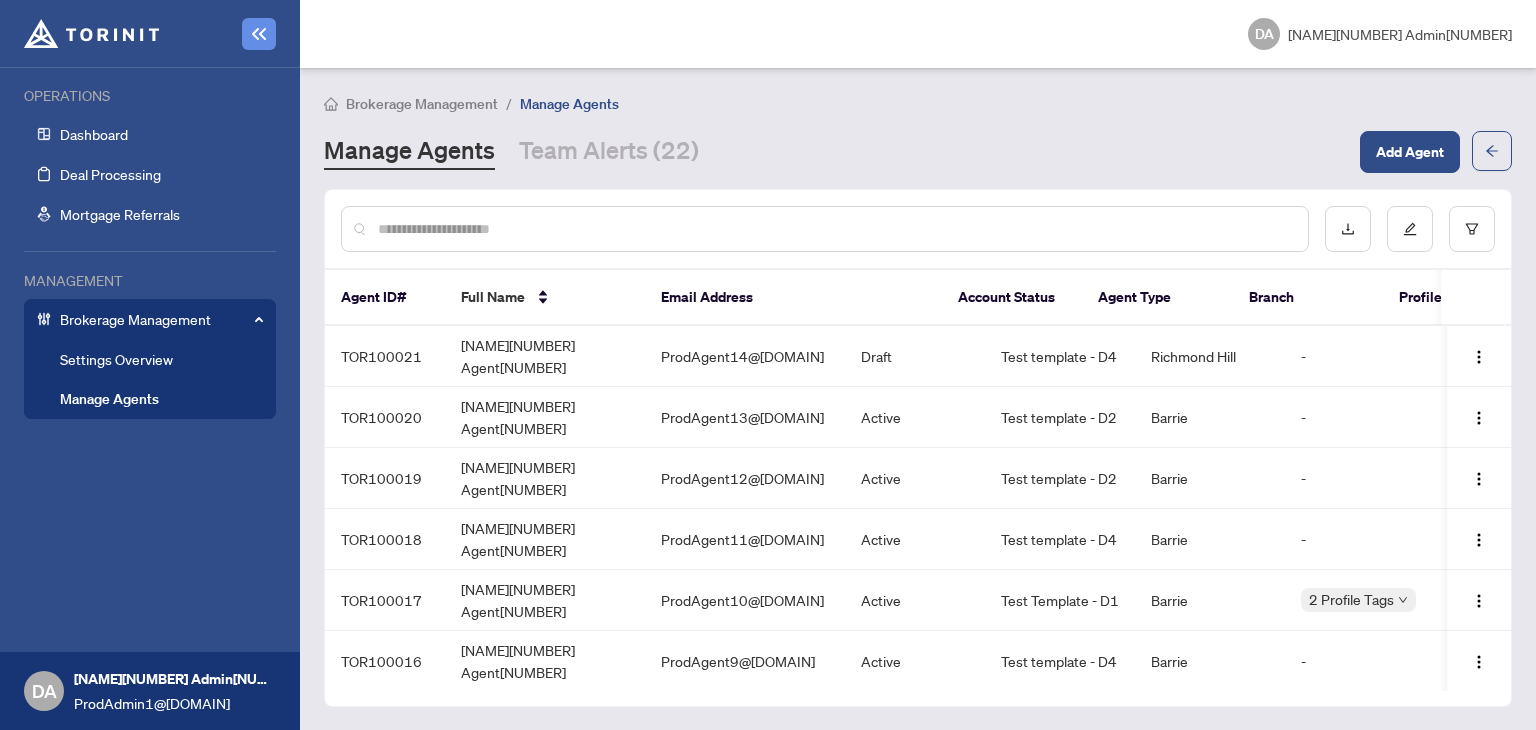 click on "Manage Agents Team Alerts   (22)" at bounding box center [836, 152] 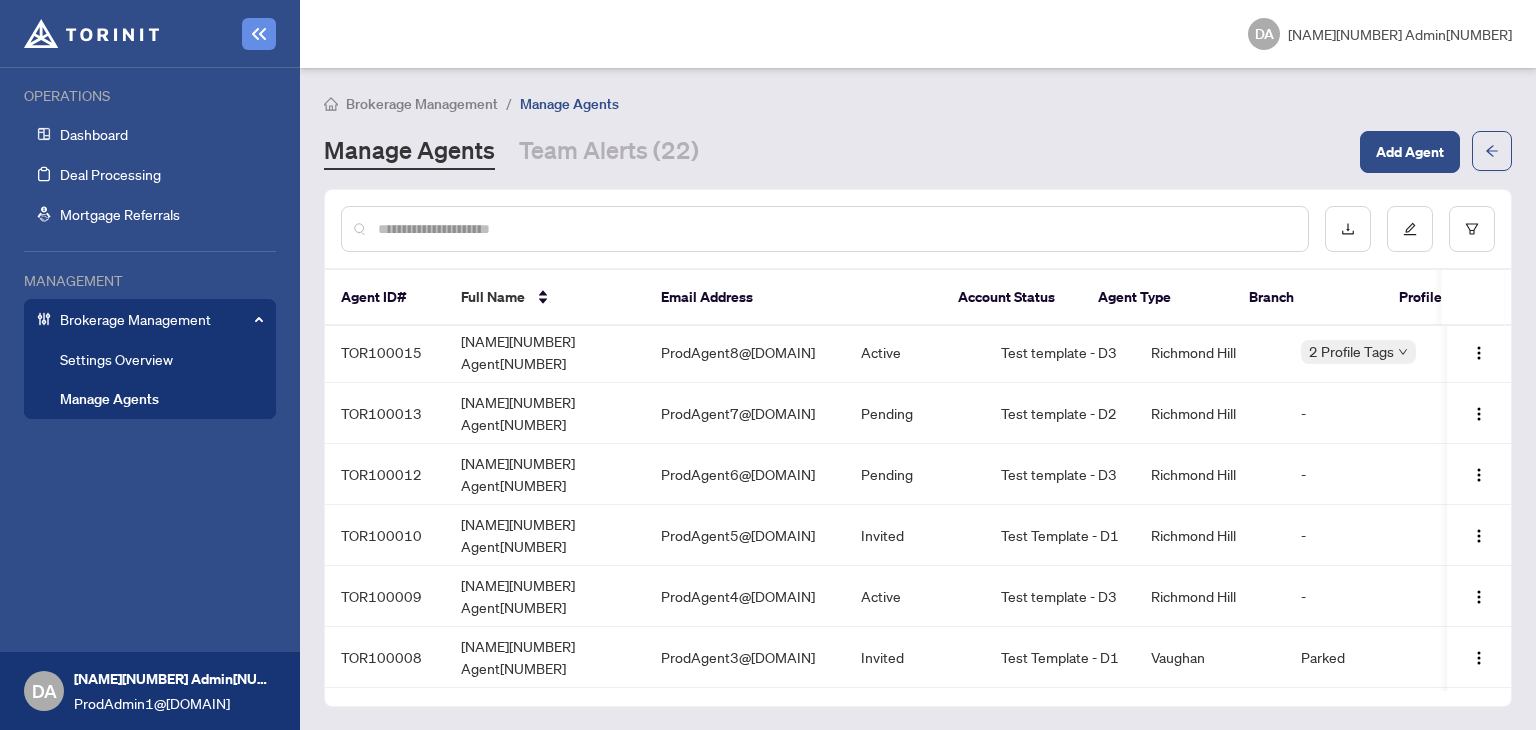scroll, scrollTop: 371, scrollLeft: 0, axis: vertical 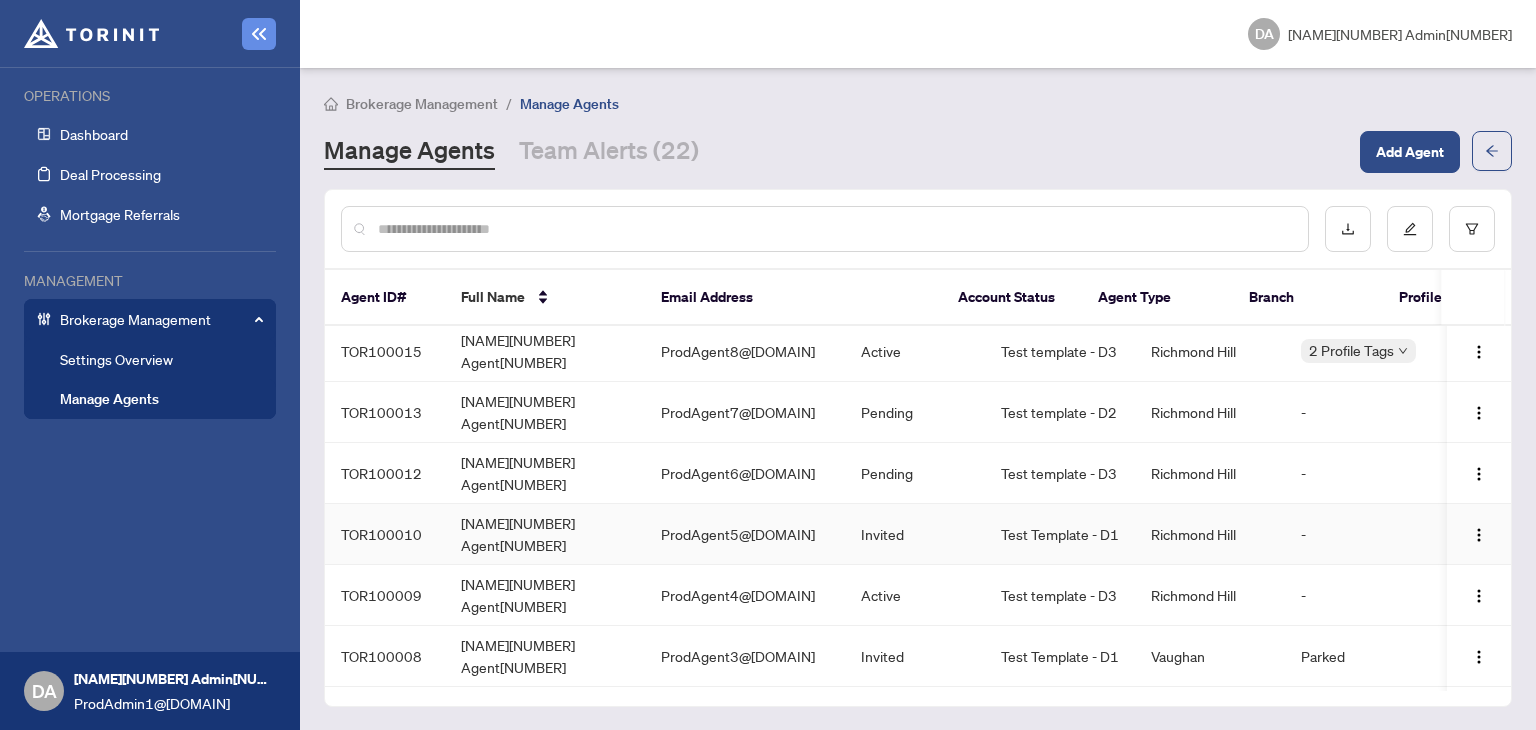 click on "ProdAgent5@[DOMAIN]" at bounding box center (745, 534) 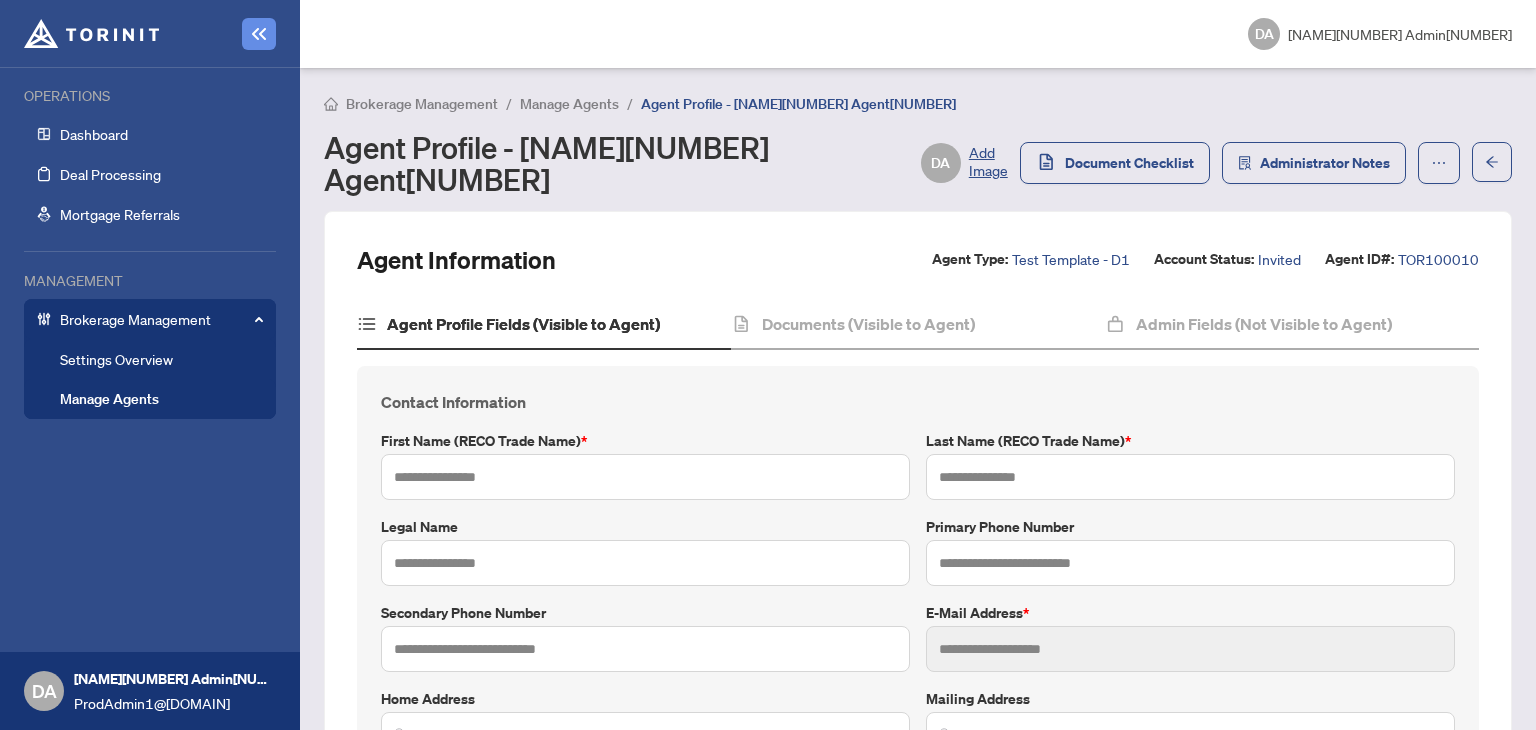 type on "********" 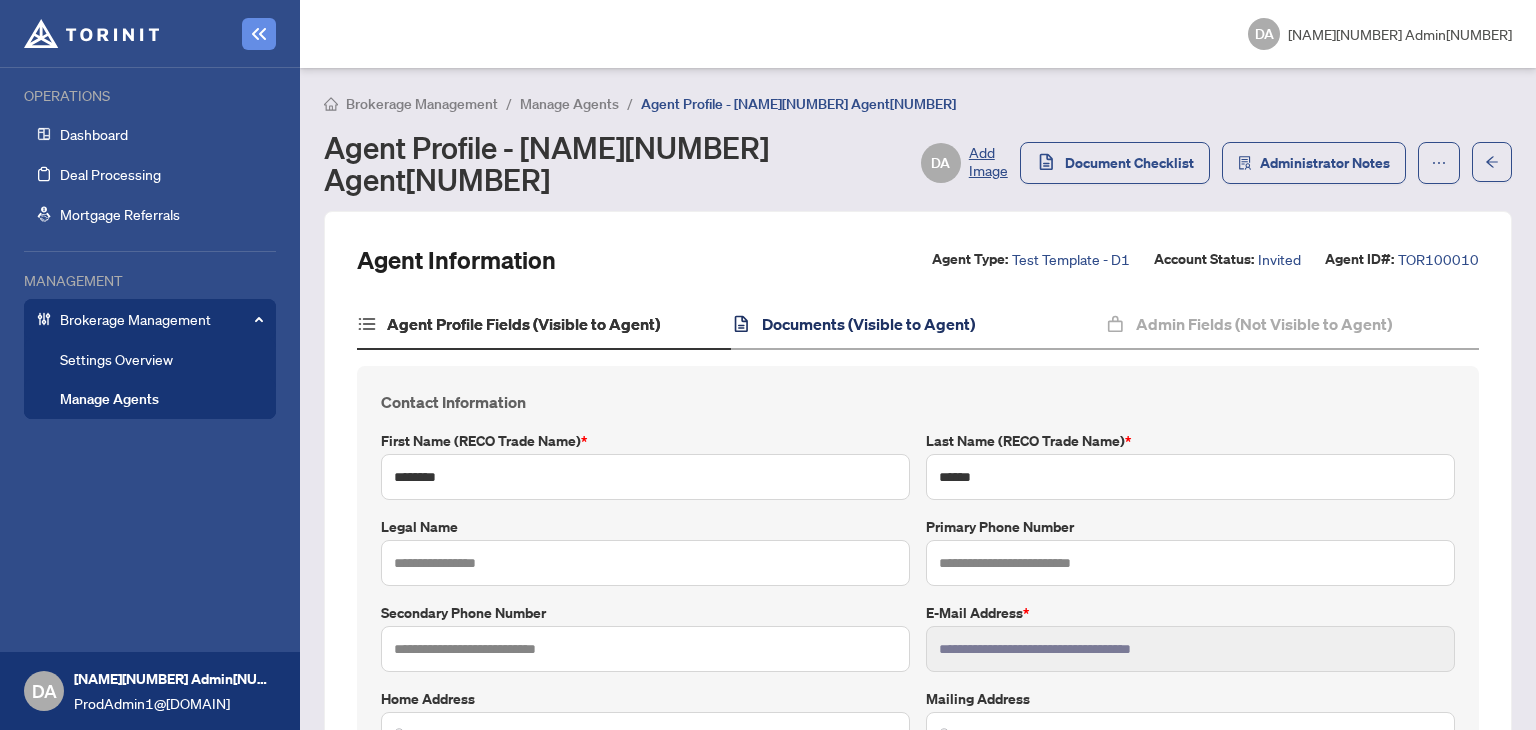 click on "Documents (Visible to Agent)" at bounding box center [868, 324] 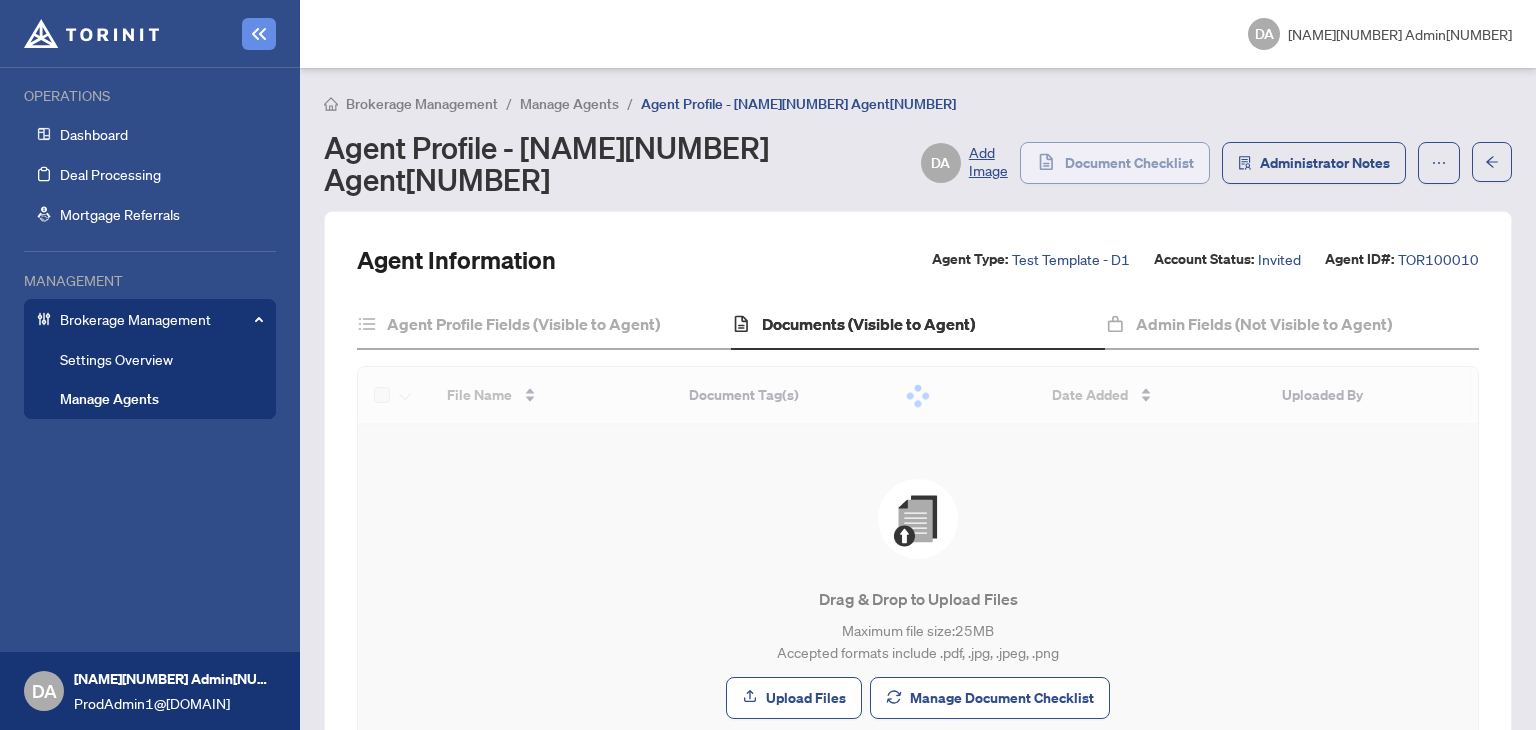 click on "Document Checklist" at bounding box center [1129, 163] 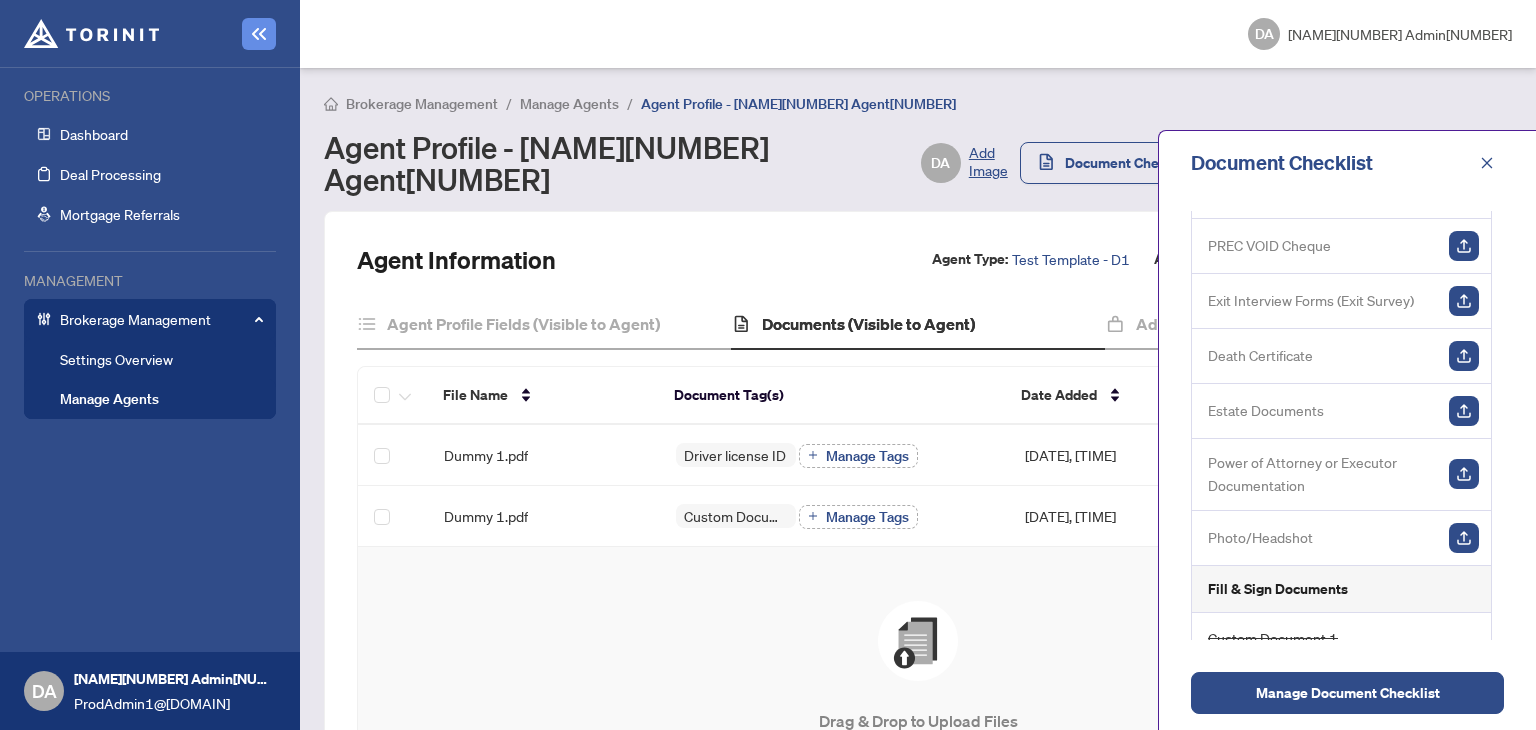 scroll, scrollTop: 425, scrollLeft: 0, axis: vertical 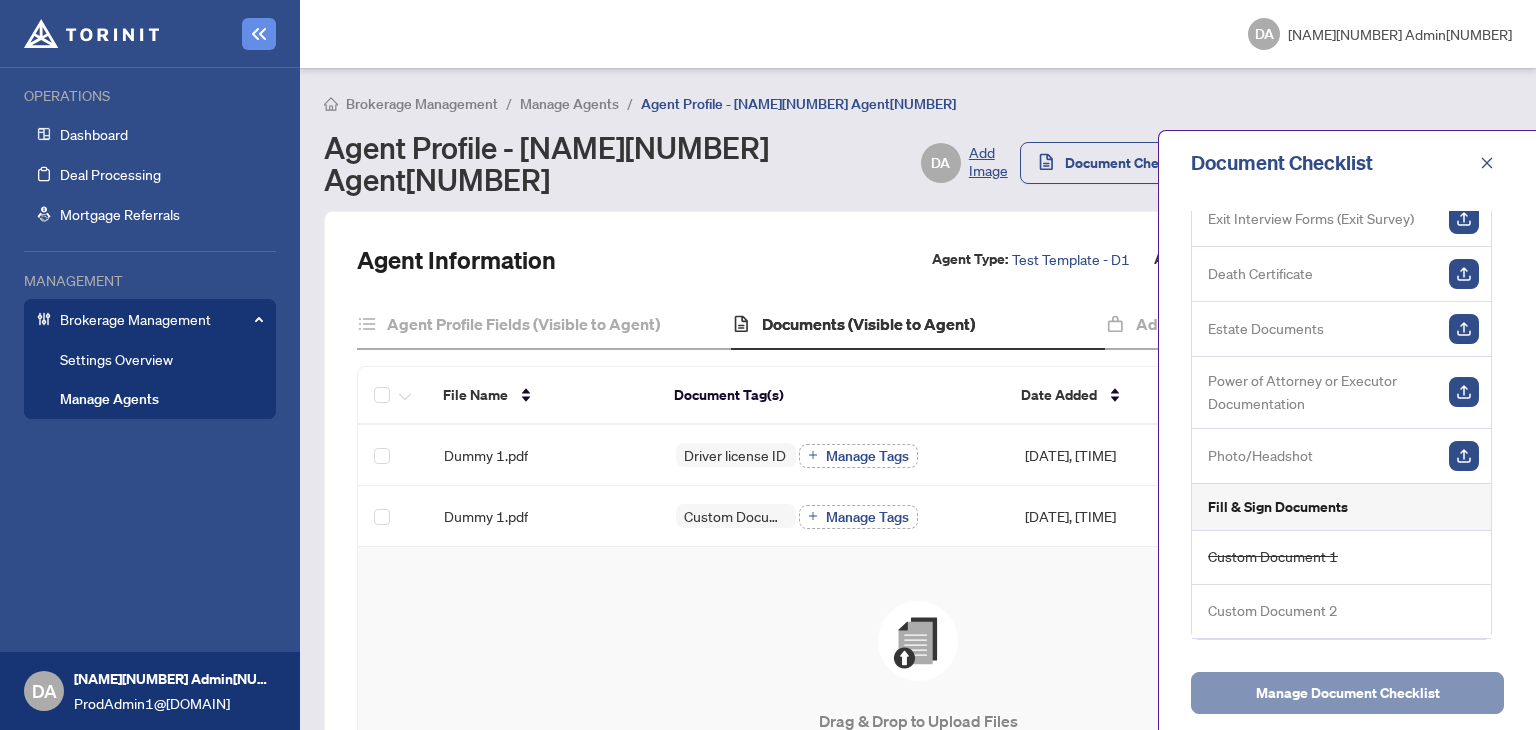 click on "Manage Document Checklist" at bounding box center (1347, 693) 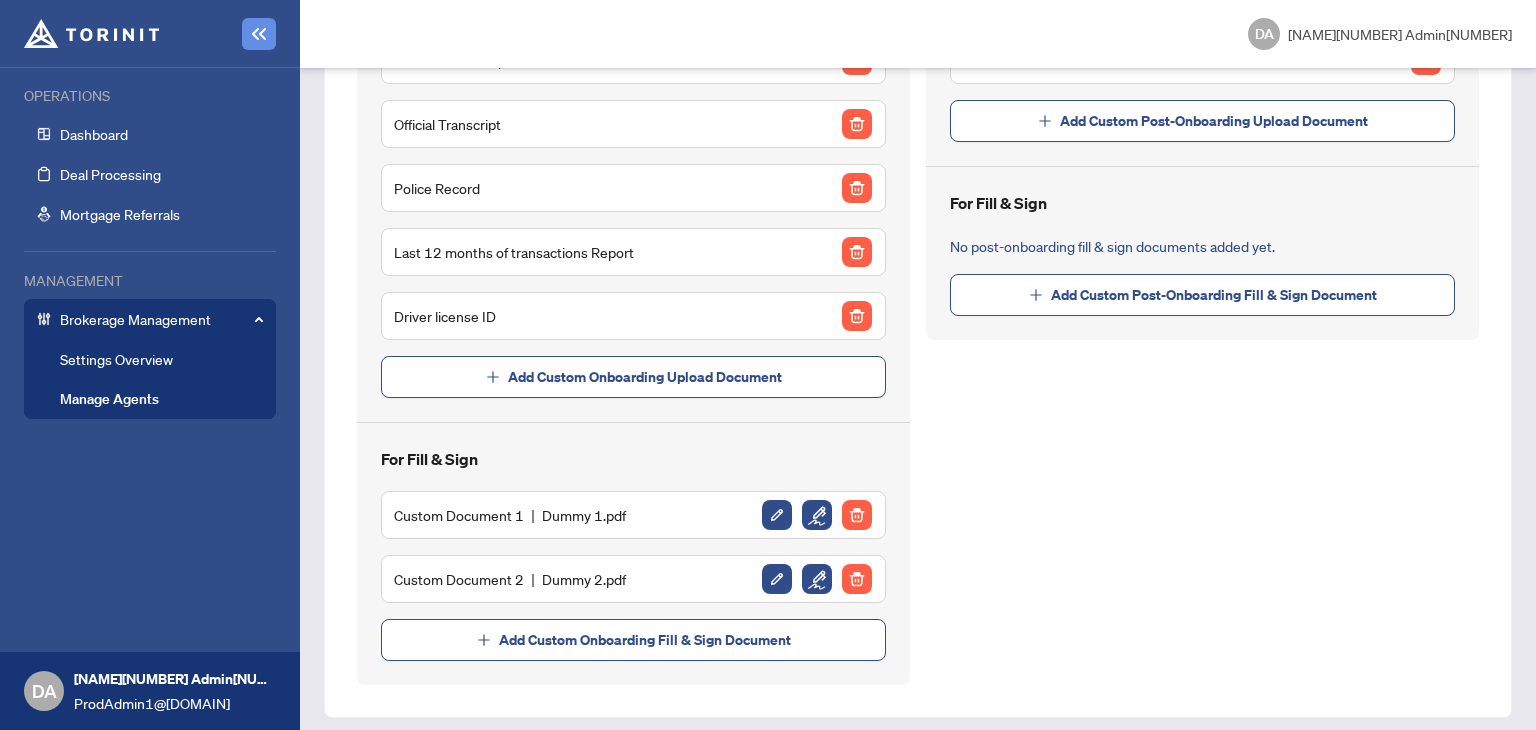 scroll, scrollTop: 723, scrollLeft: 0, axis: vertical 